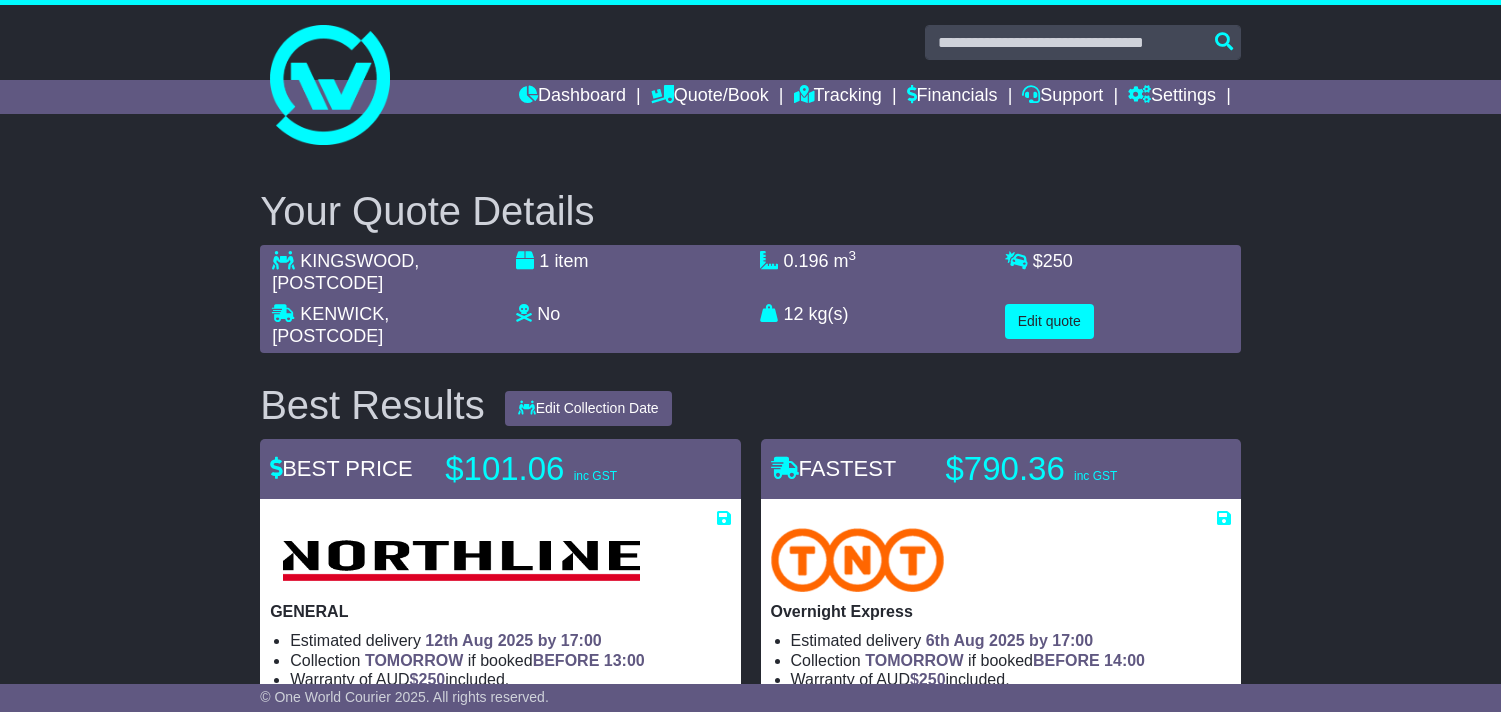 scroll, scrollTop: 398, scrollLeft: 0, axis: vertical 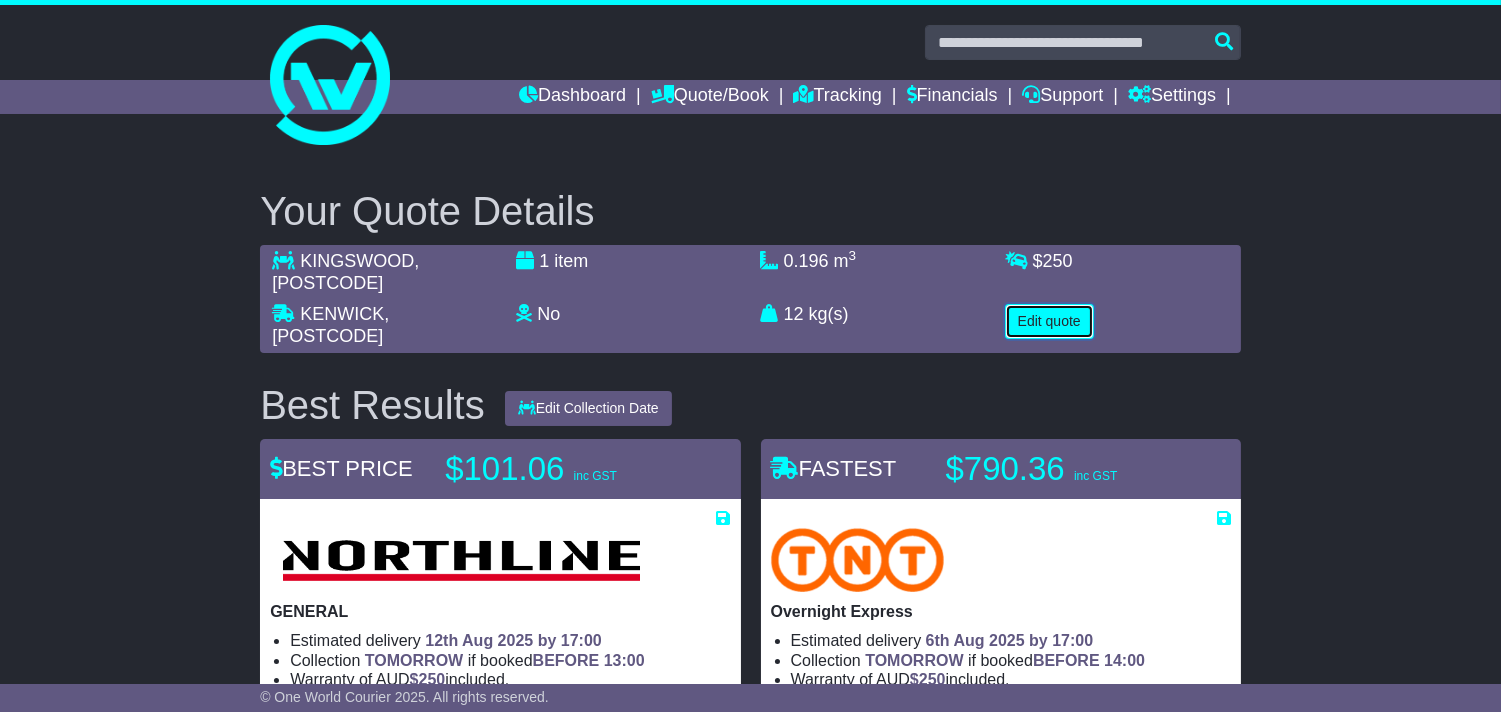 click on "Edit quote" at bounding box center [1049, 321] 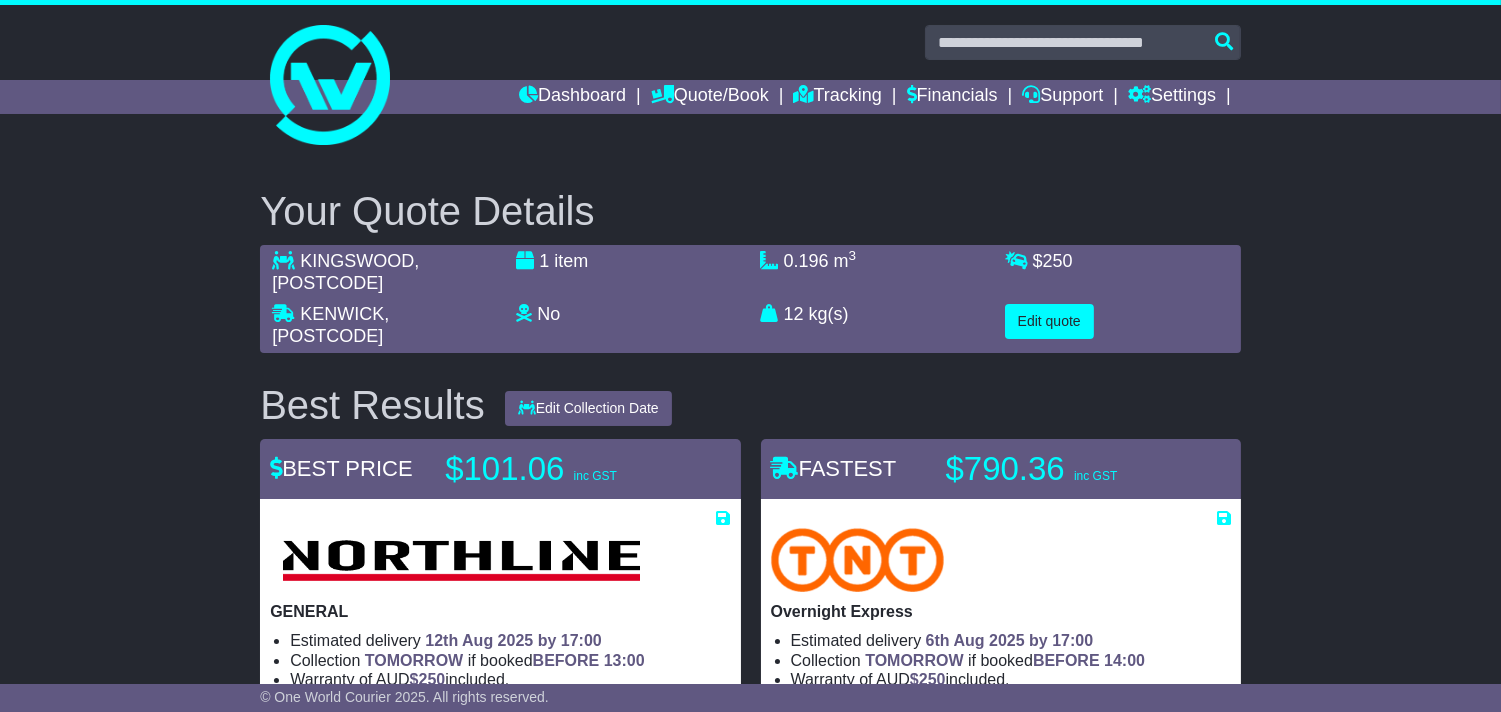 select on "**" 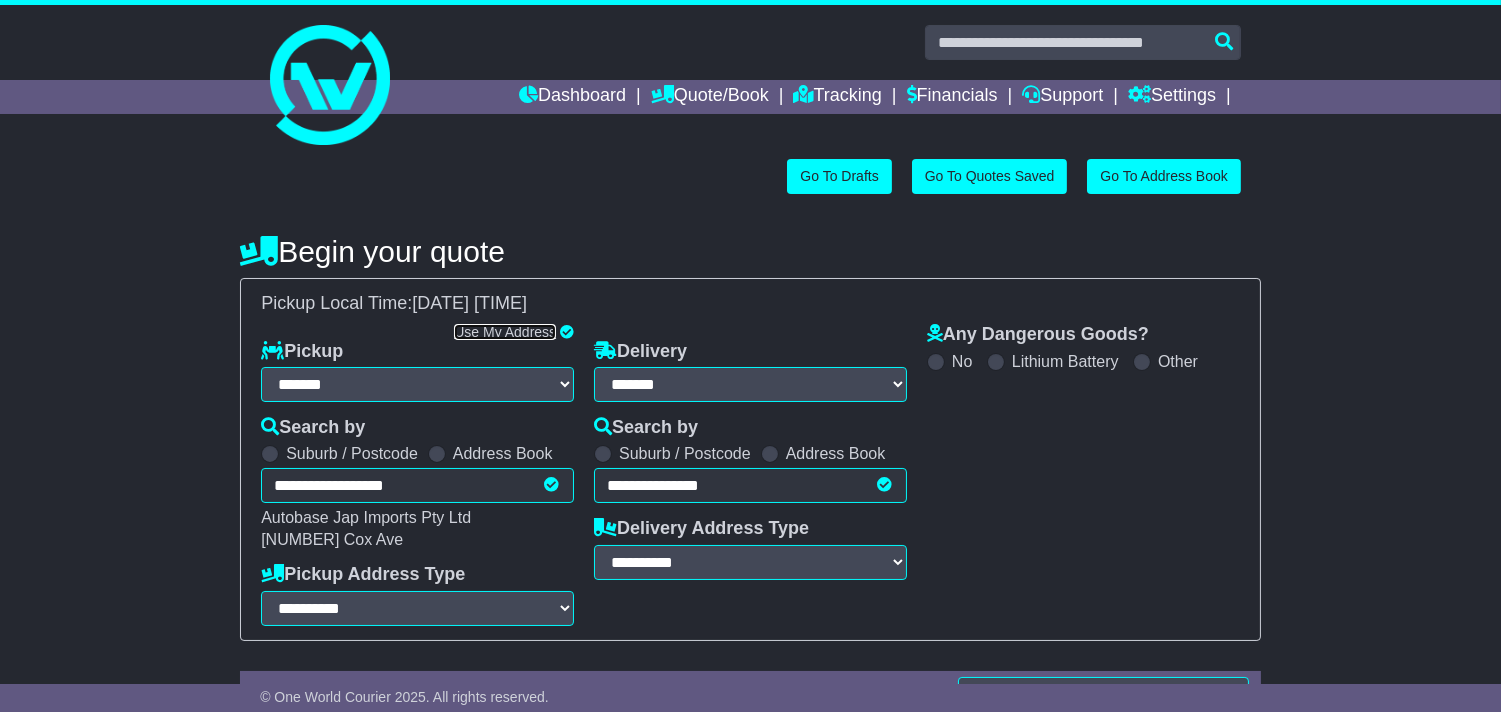 click on "Use My Address" at bounding box center (505, 332) 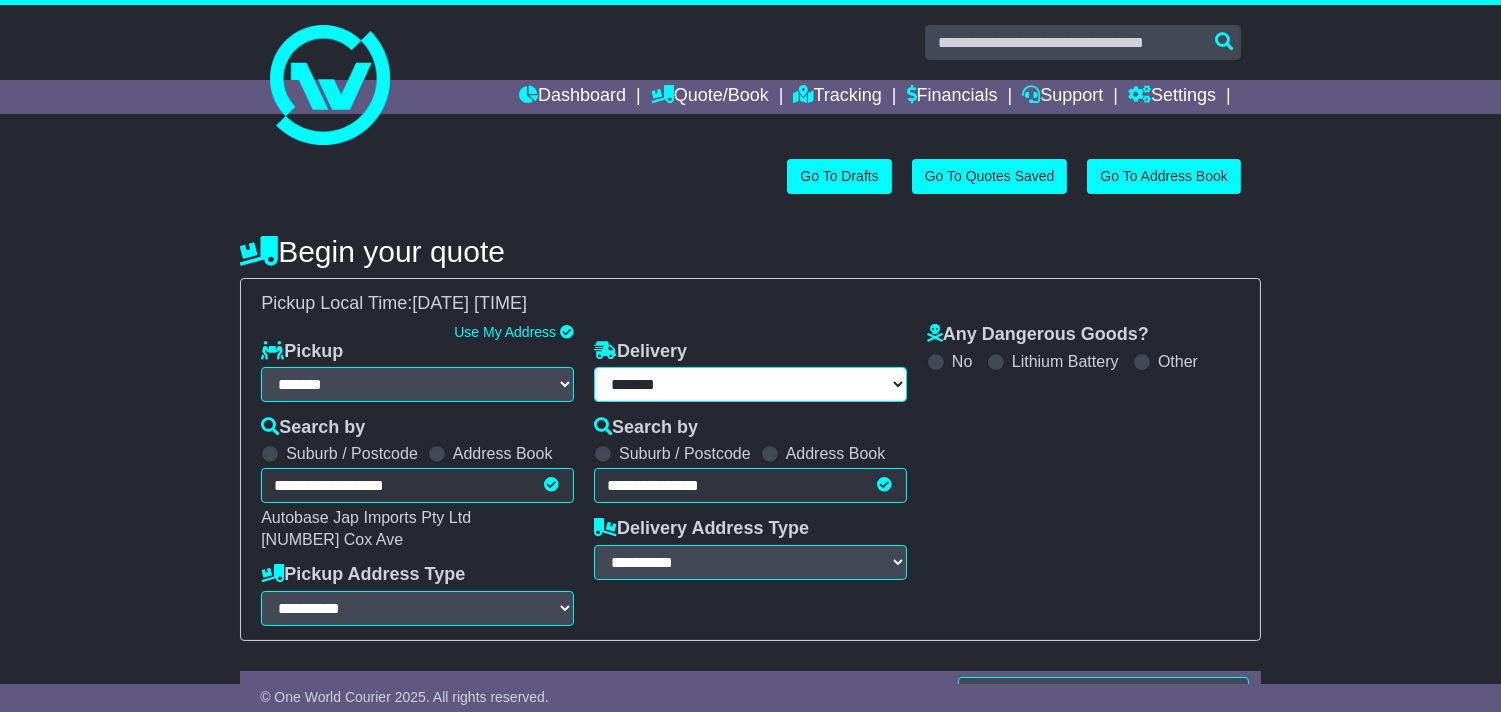 type on "**********" 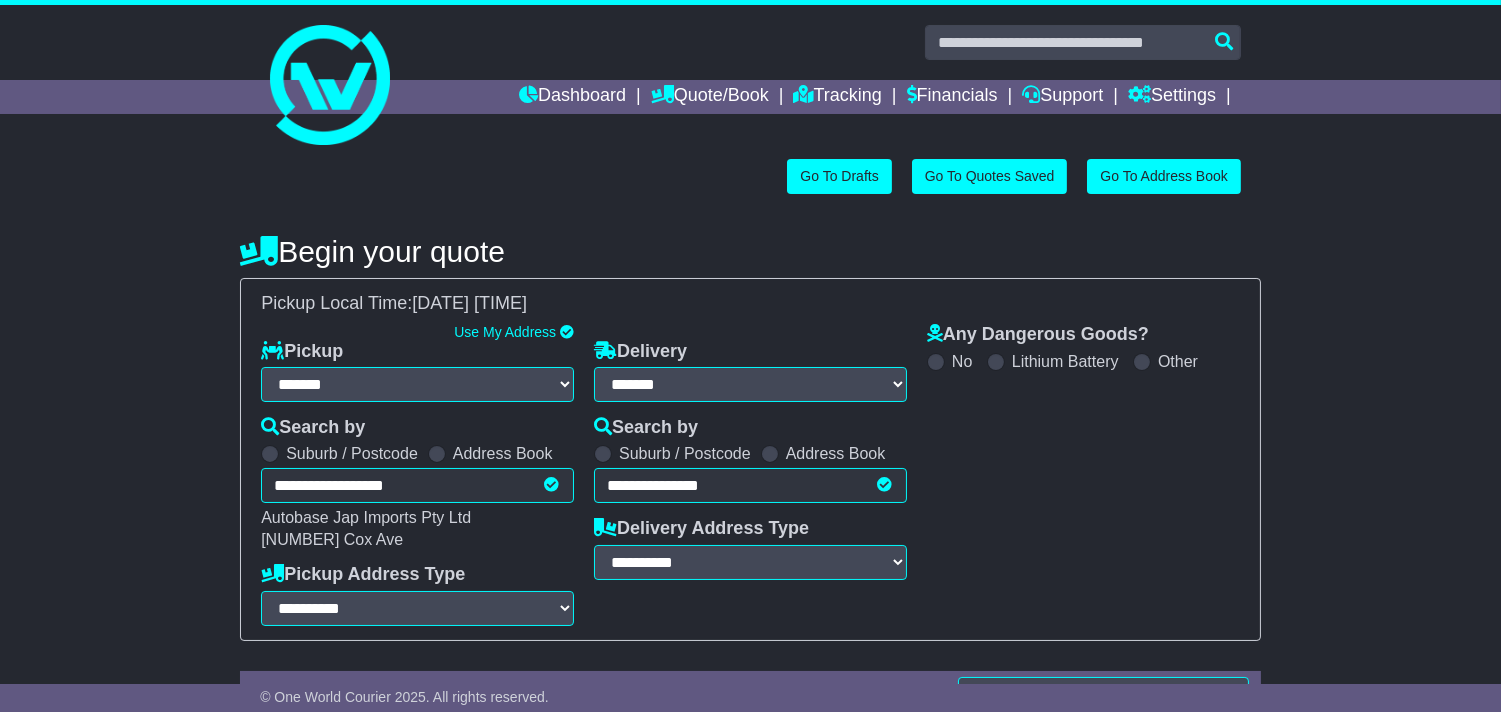 click on "**********" at bounding box center (750, 459) 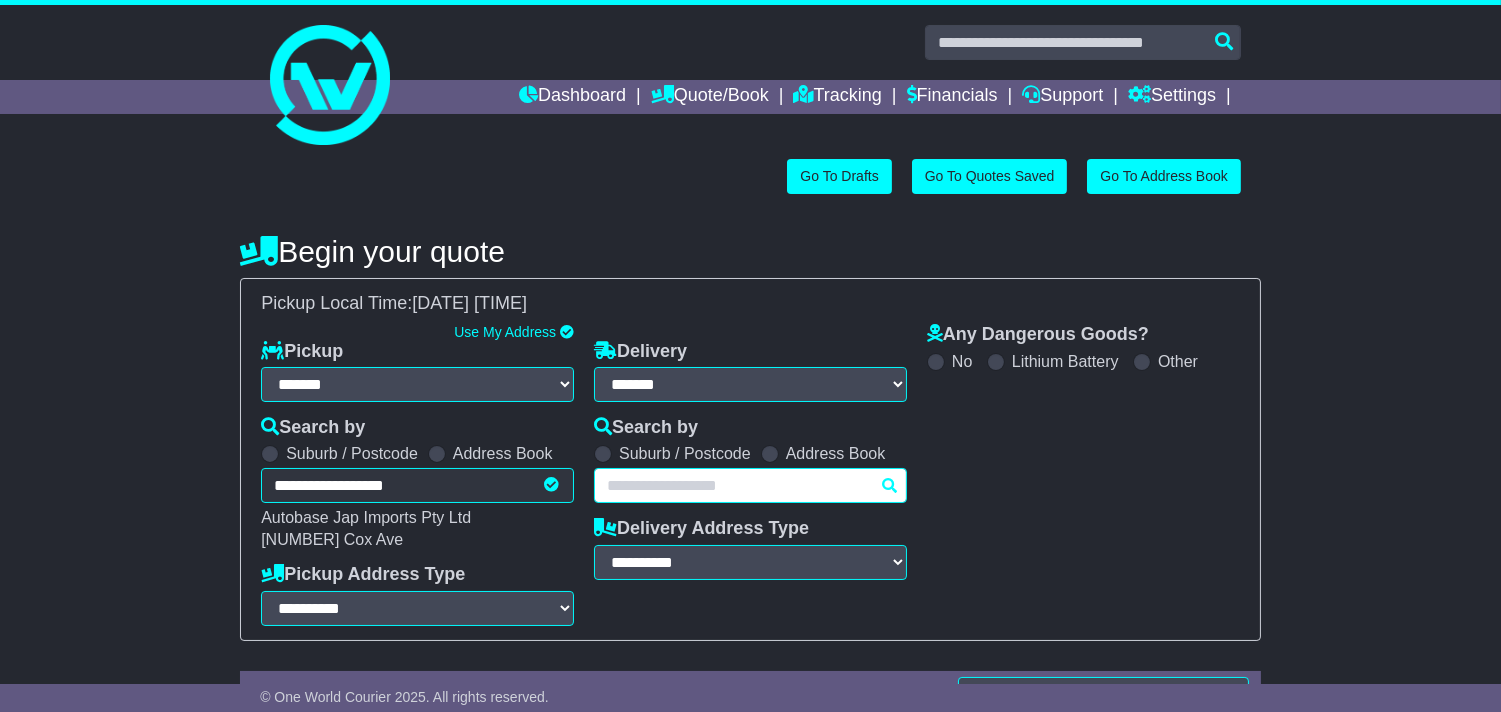 click on "**********" at bounding box center (750, 485) 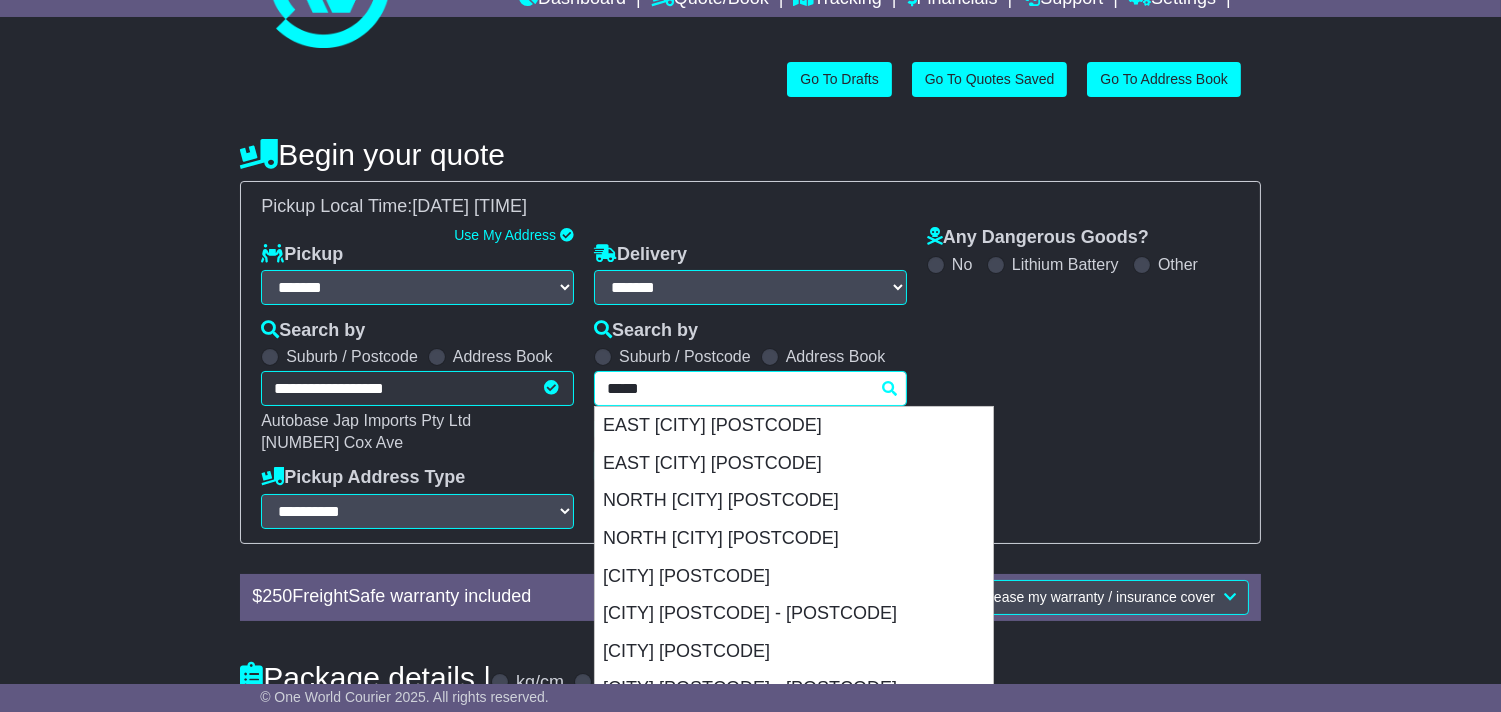 scroll, scrollTop: 222, scrollLeft: 0, axis: vertical 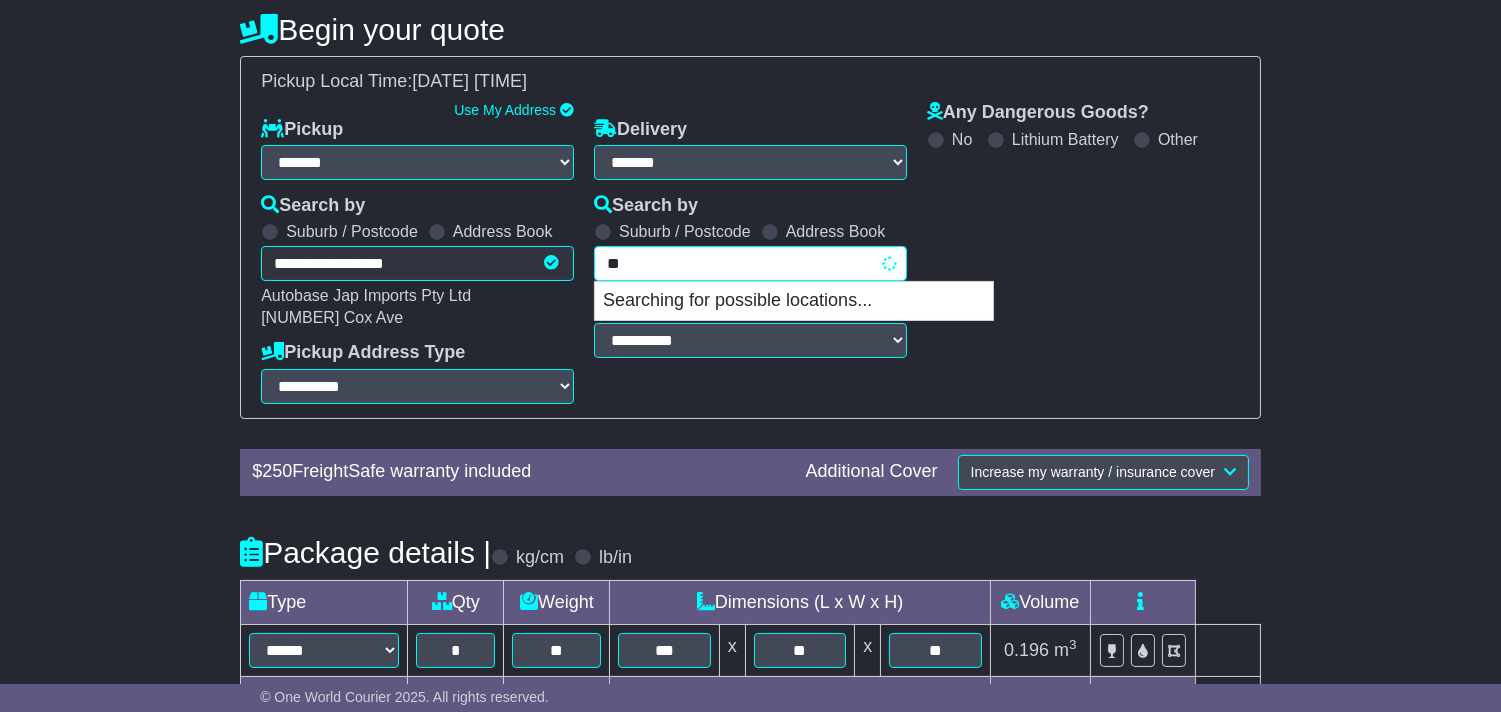 type on "*" 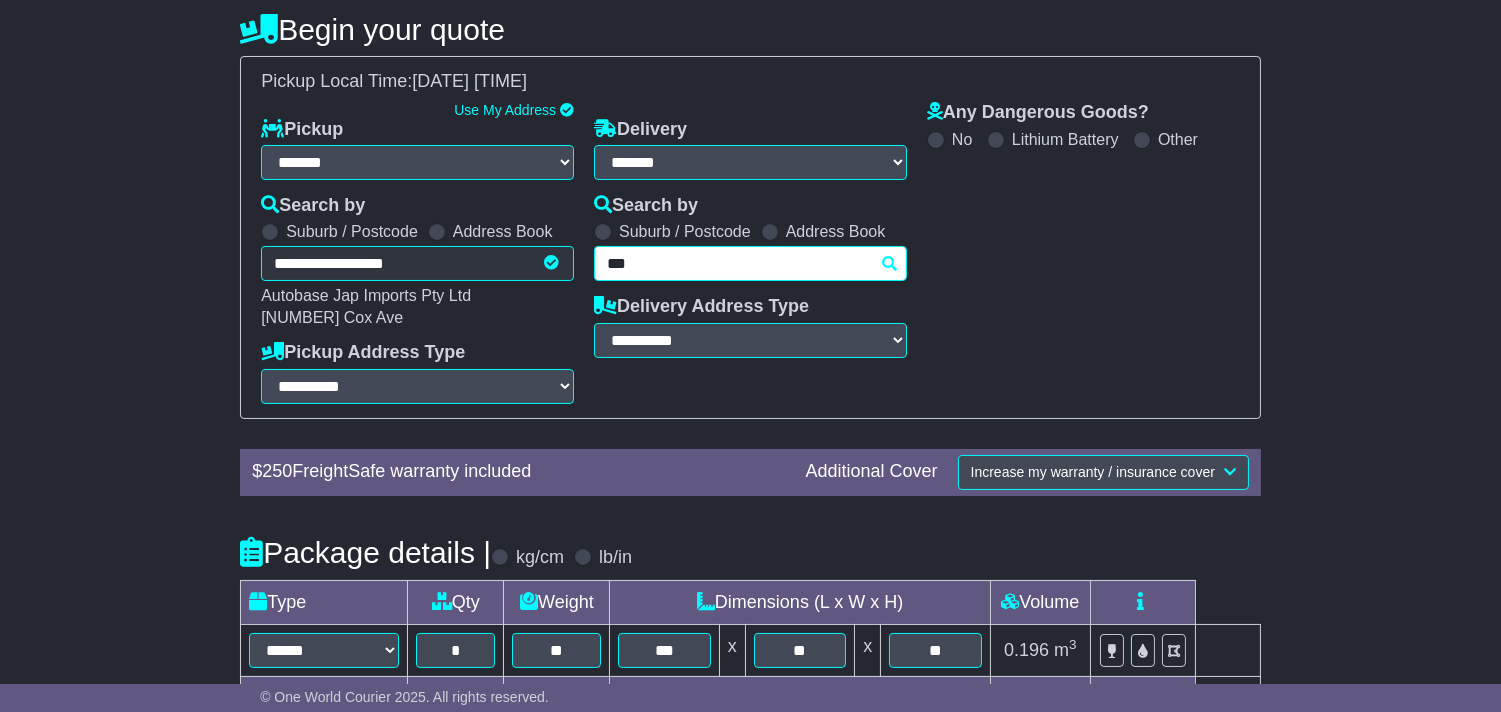 type on "****" 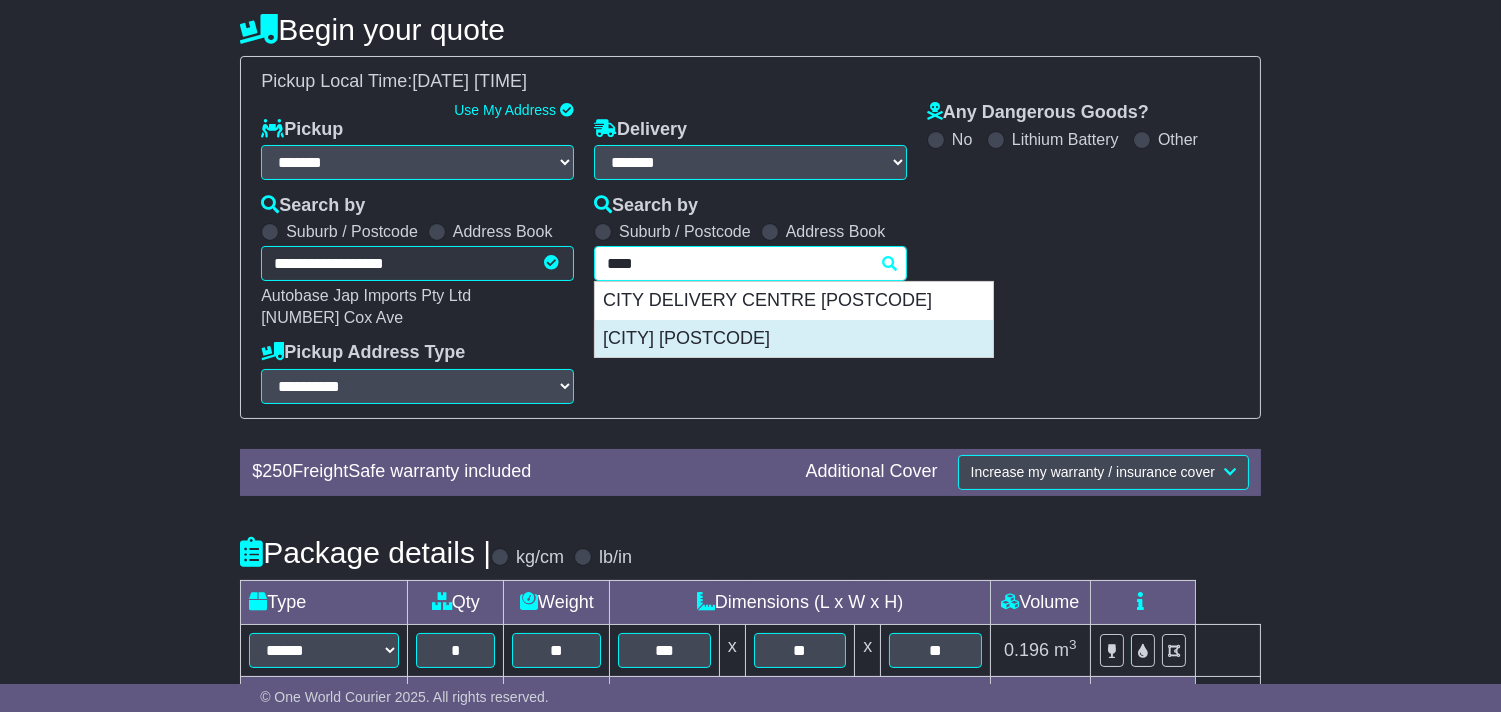 click on "PERTH 6000" at bounding box center [794, 339] 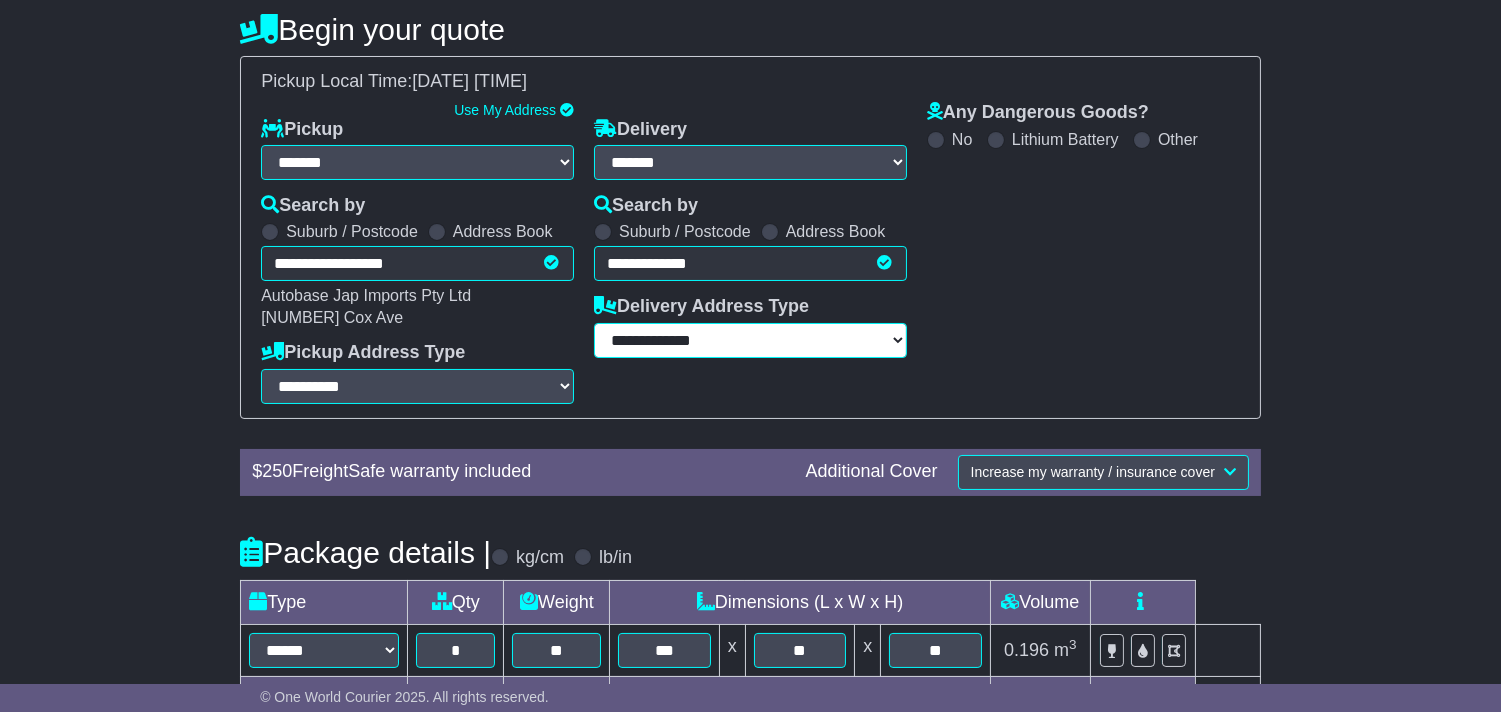 click on "**********" at bounding box center (750, 340) 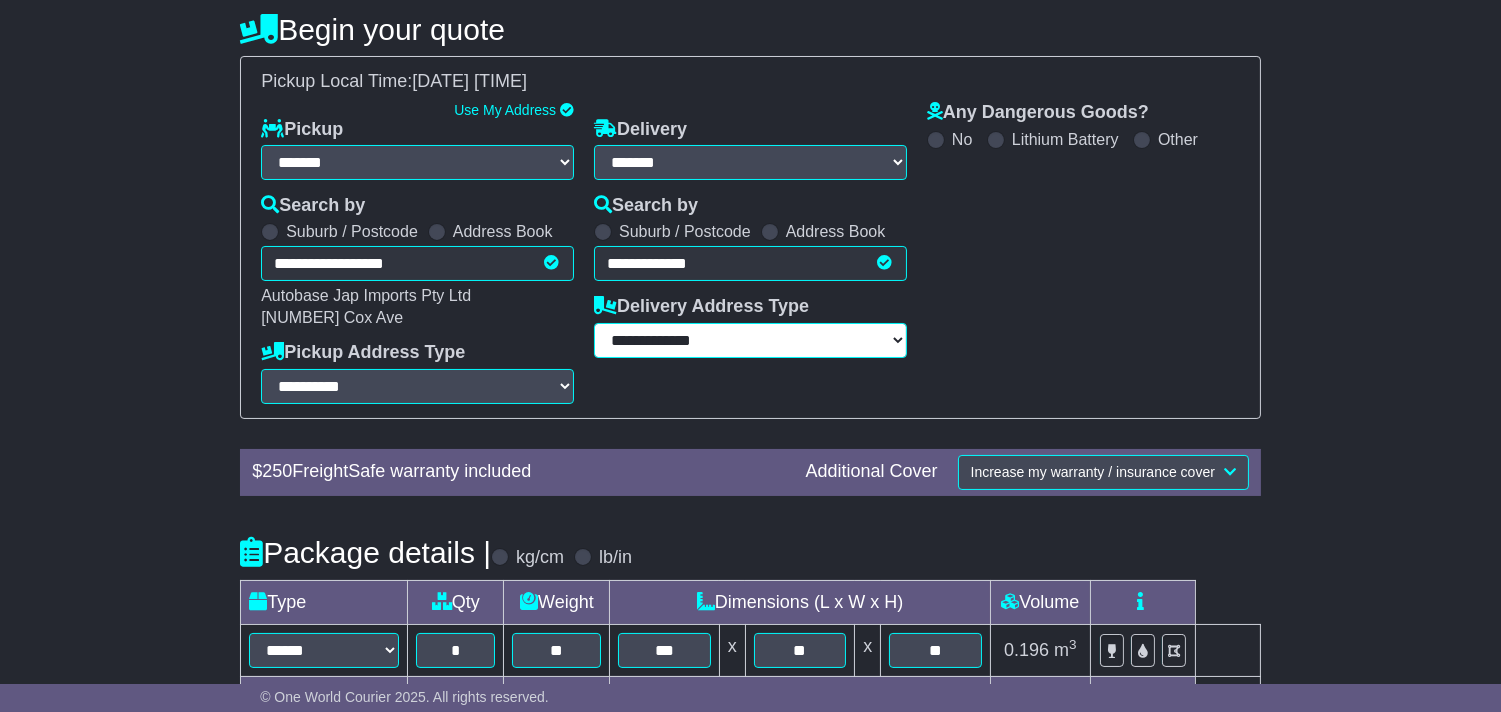 select on "**********" 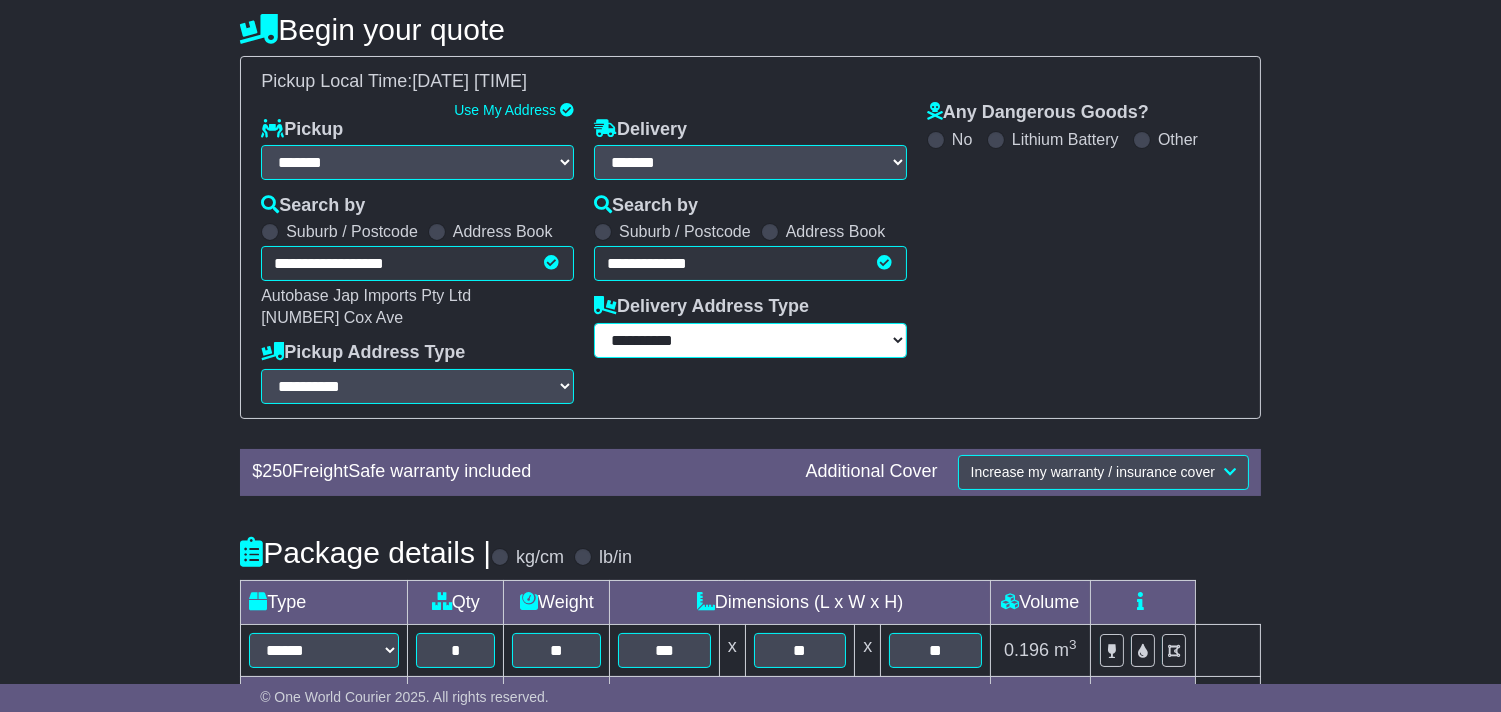 click on "**********" at bounding box center (750, 340) 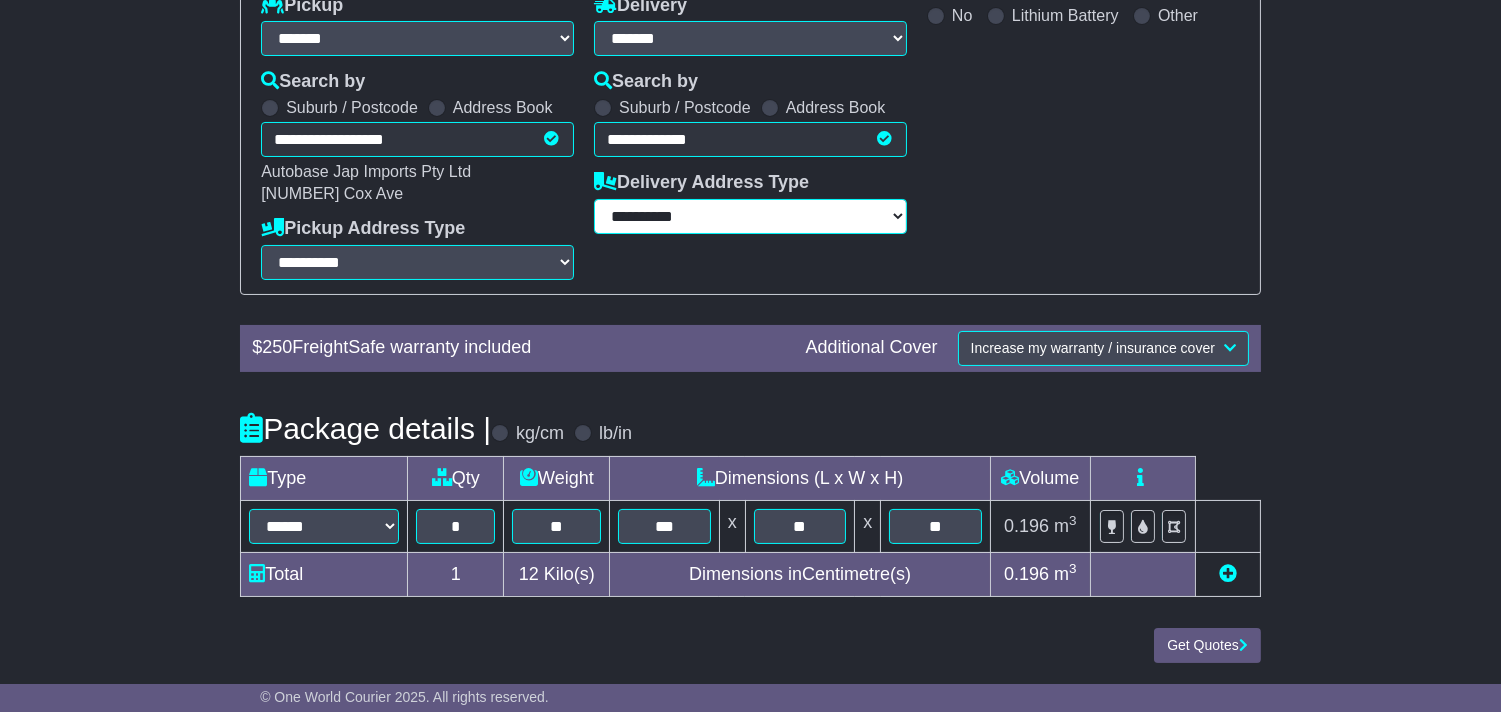 scroll, scrollTop: 347, scrollLeft: 0, axis: vertical 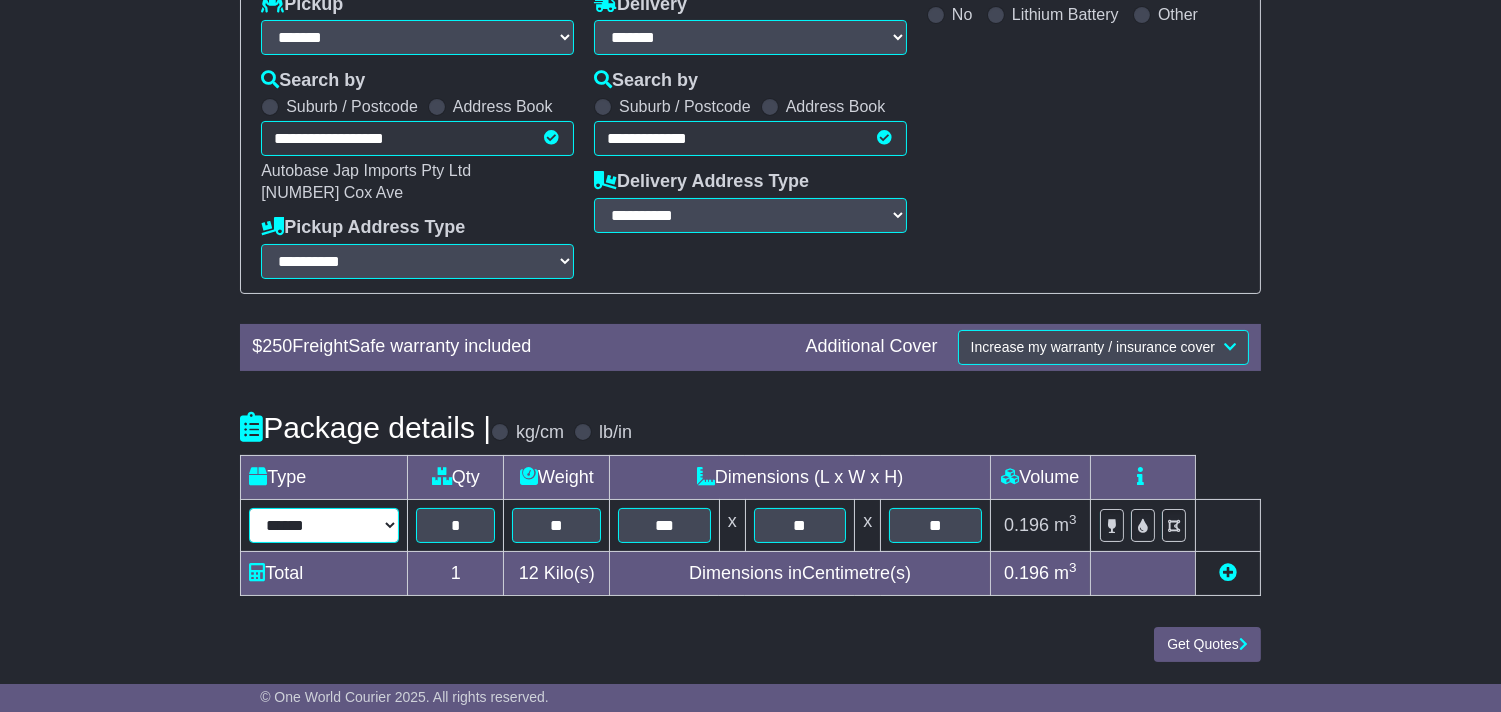 click on "****** ****** *** ******** ***** **** **** ****** *** *******" at bounding box center [324, 525] 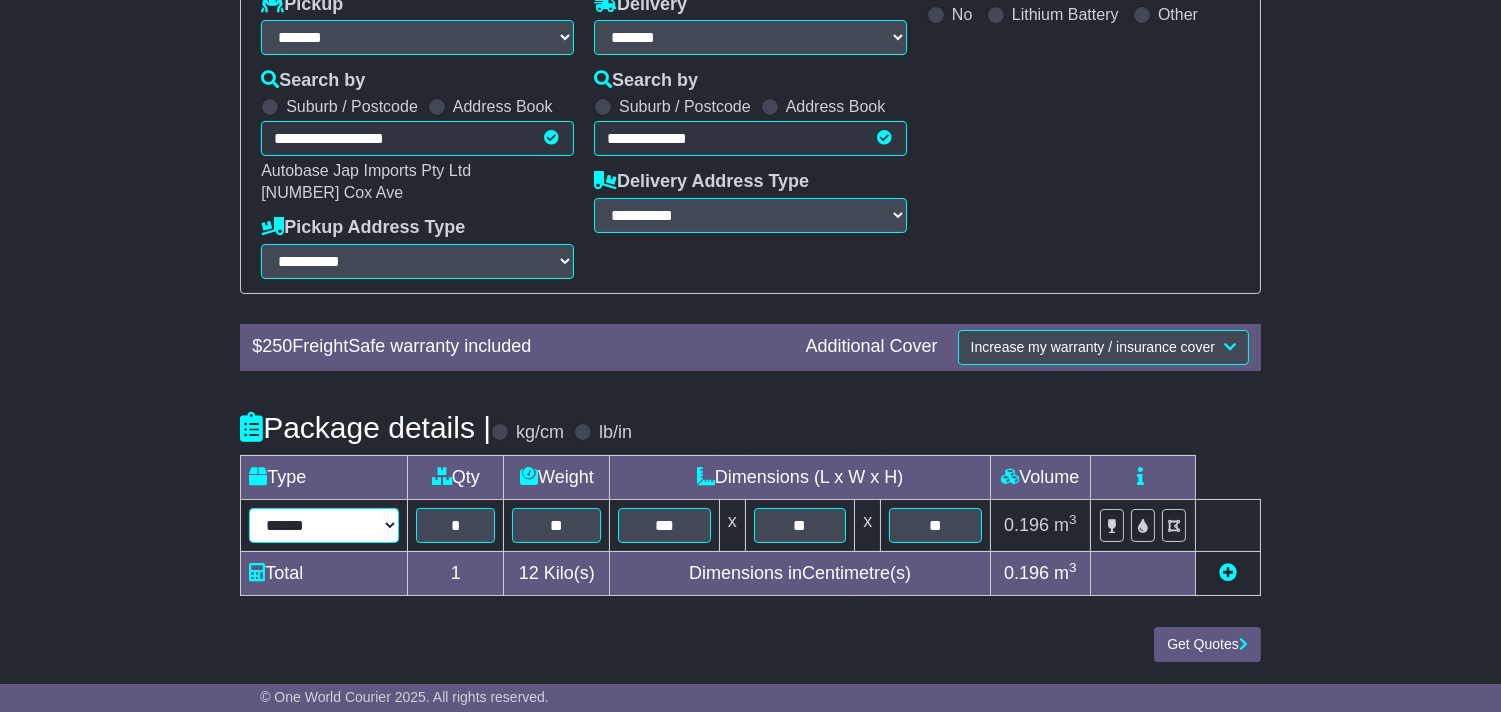 select on "****" 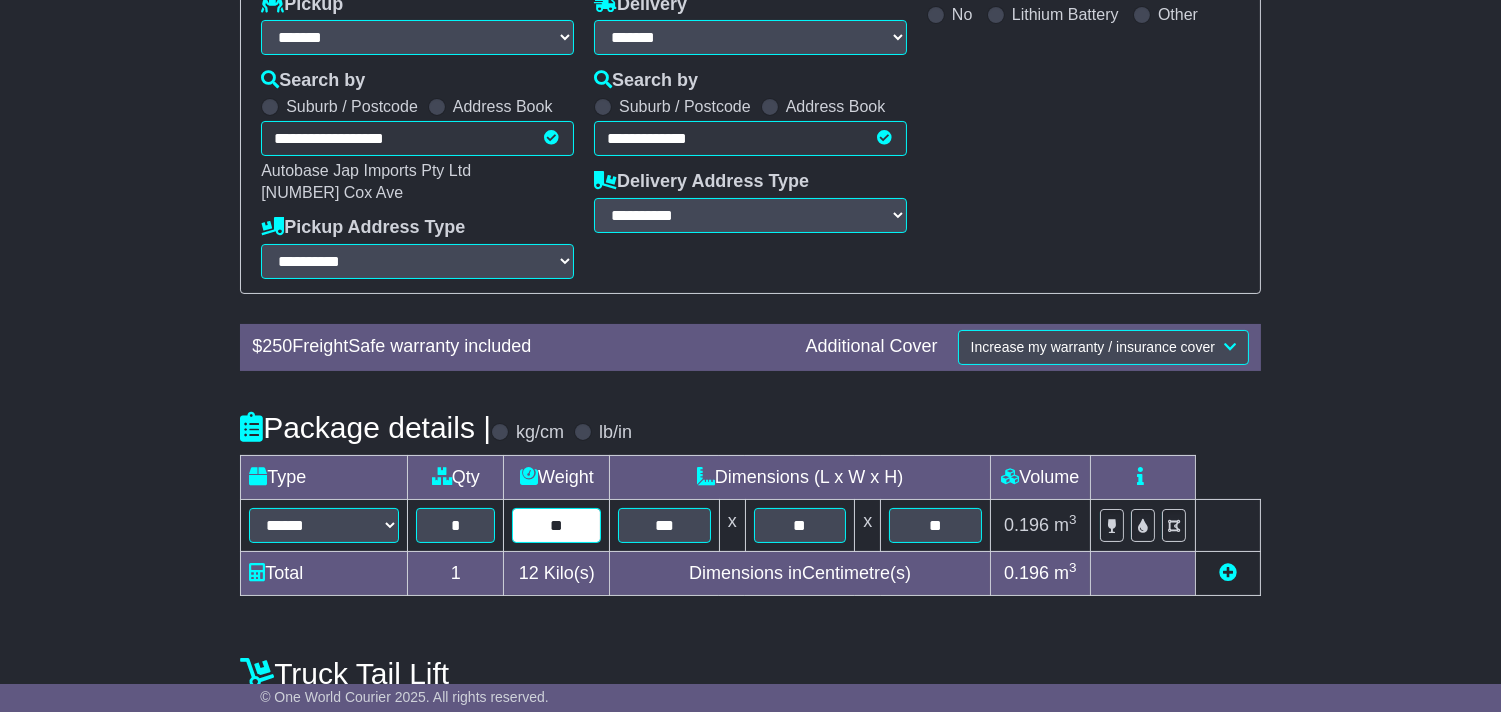 type on "**" 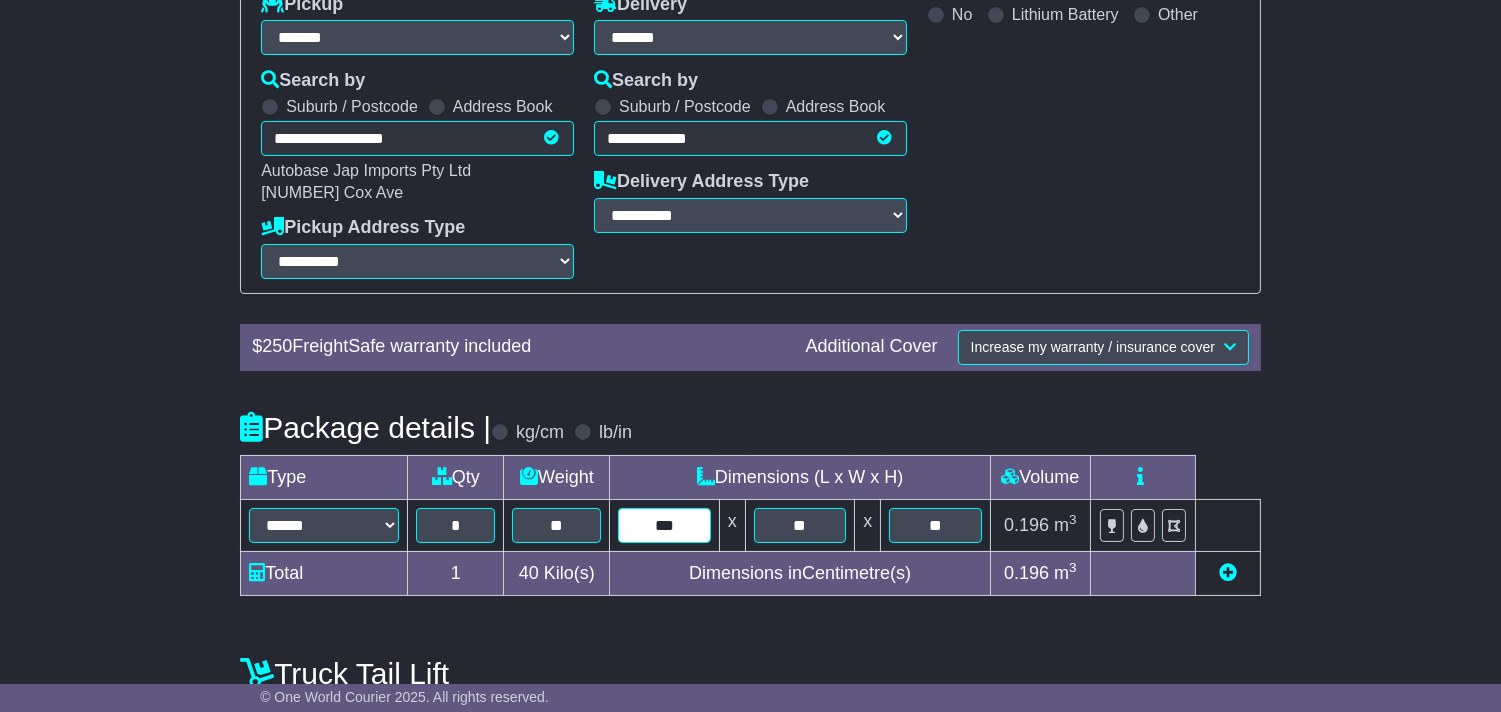 type on "***" 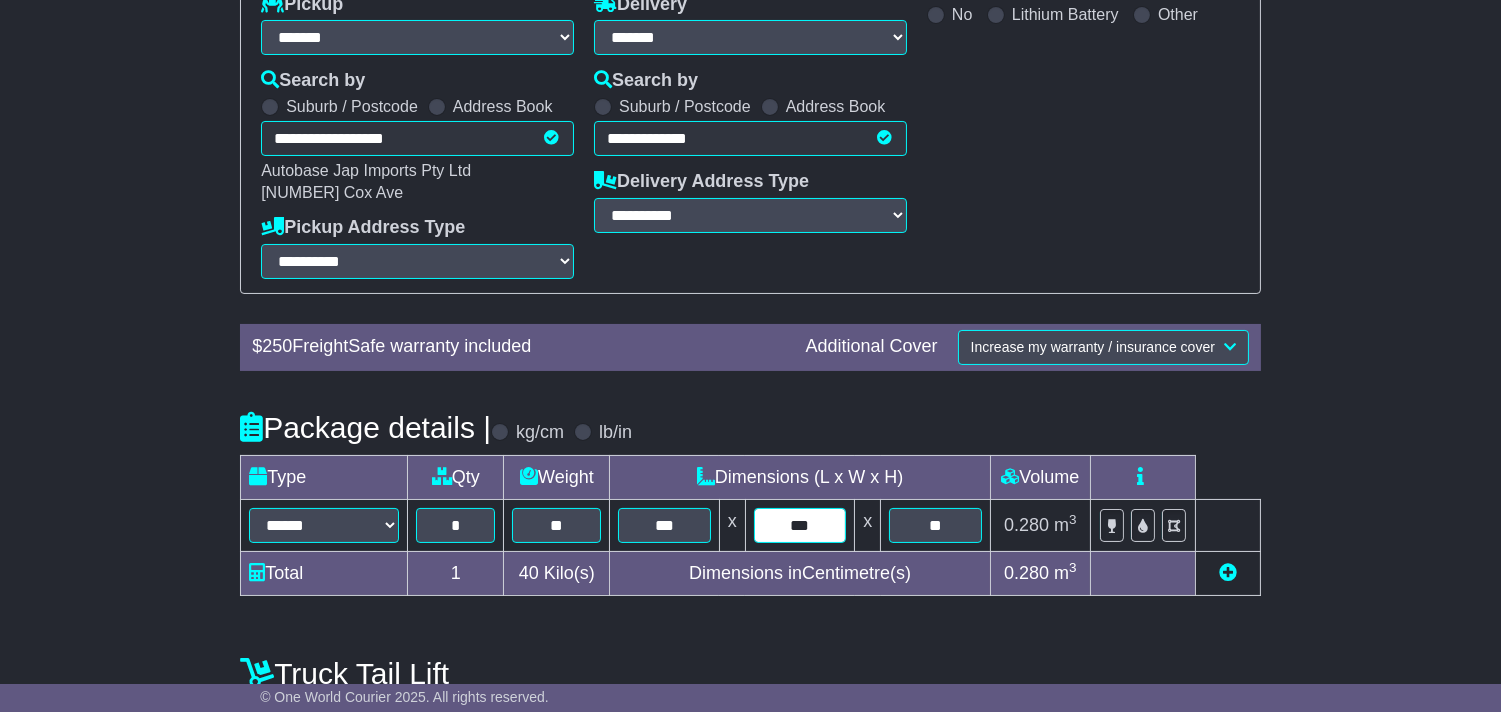 type on "***" 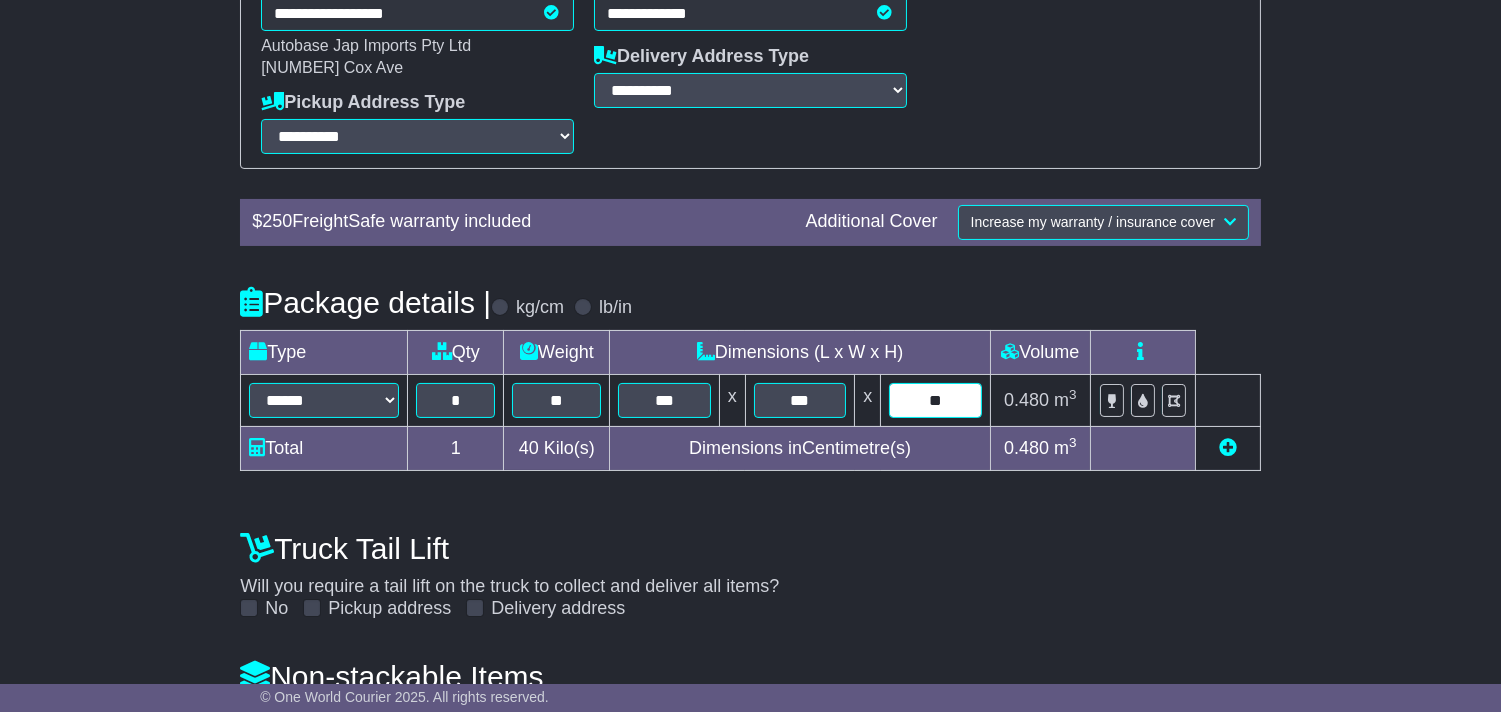 scroll, scrollTop: 621, scrollLeft: 0, axis: vertical 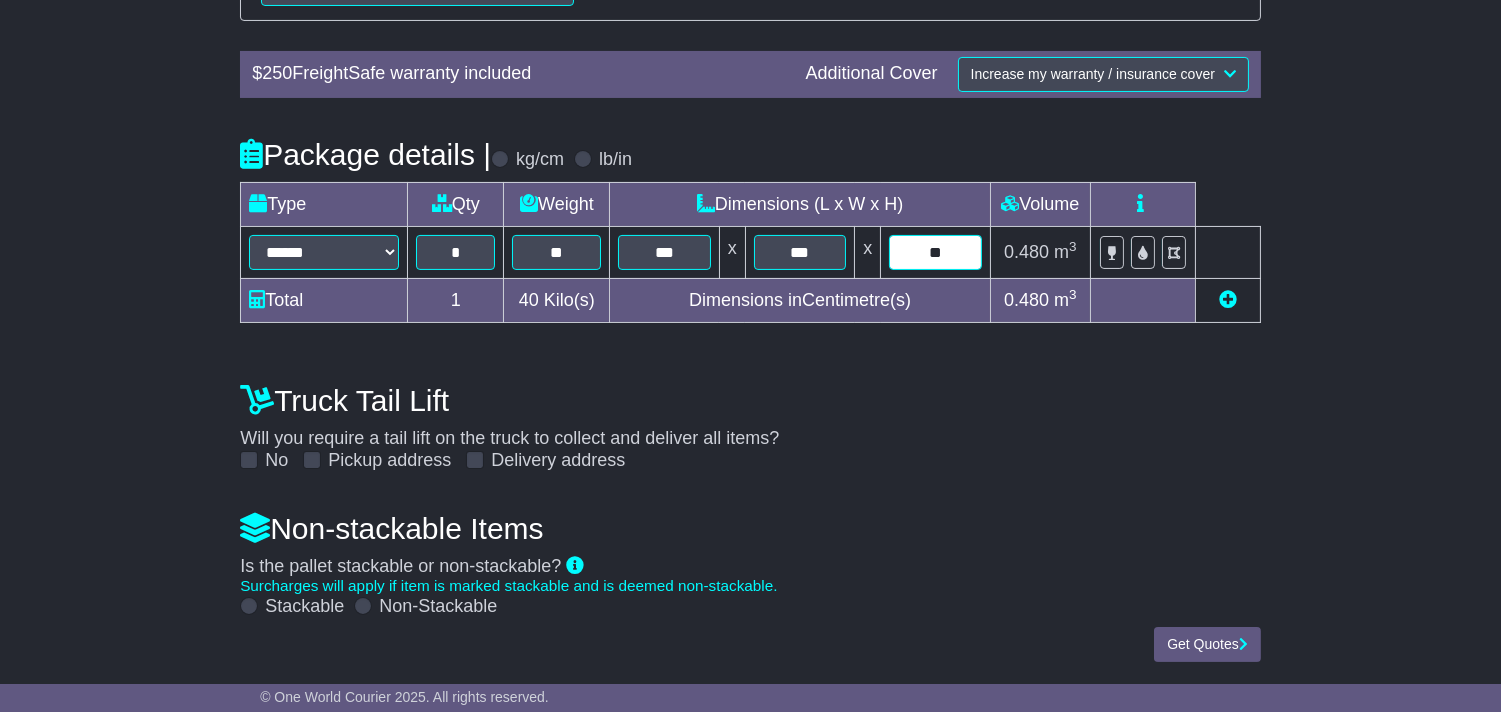 type on "**" 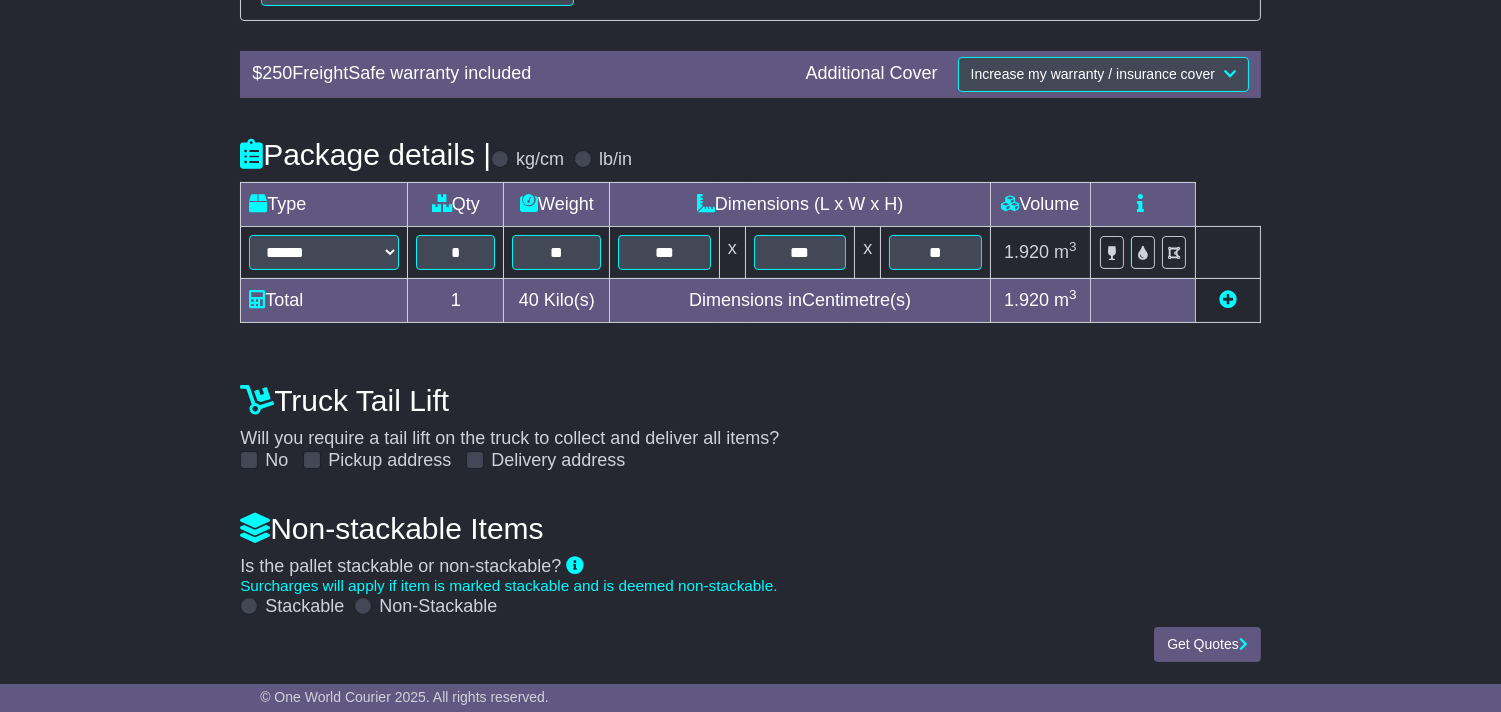click on "Stackable" at bounding box center [304, 607] 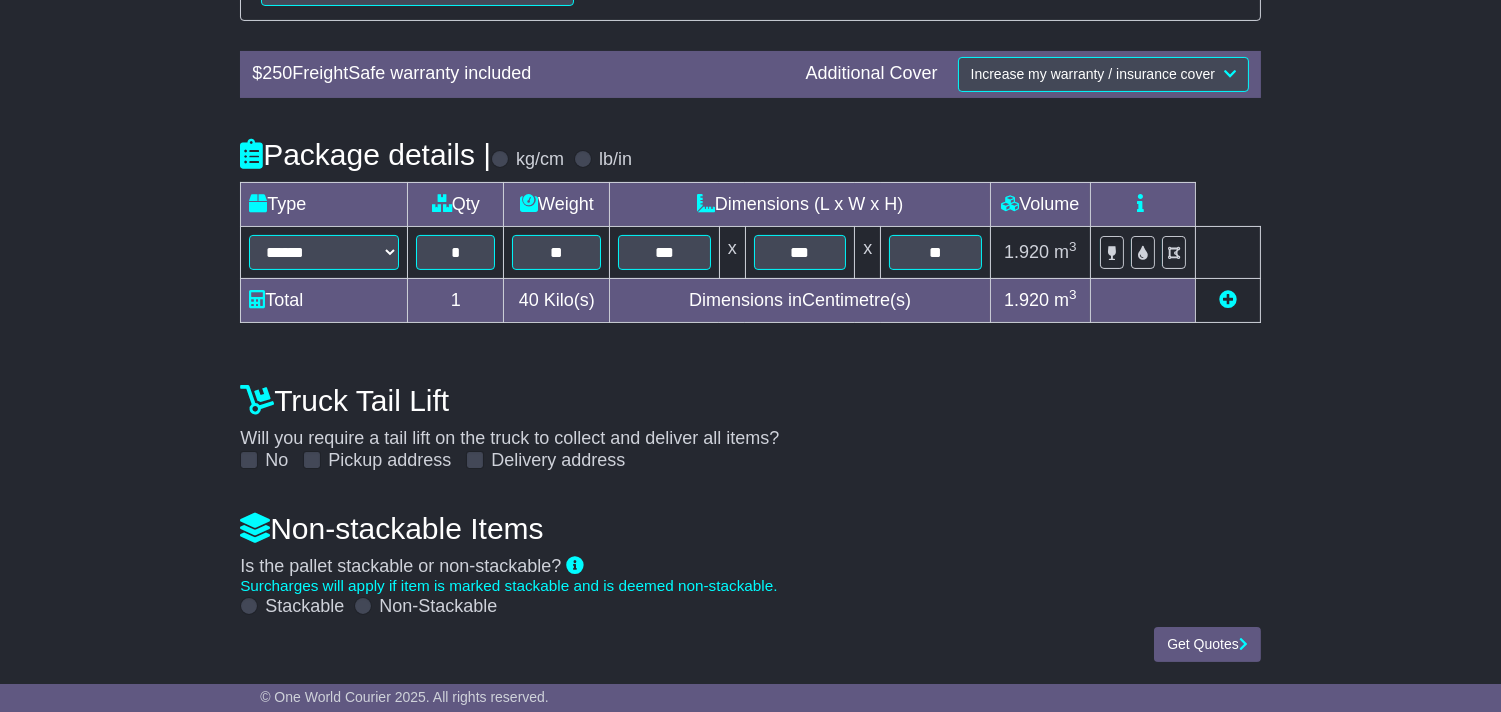 click on "Non-Stackable" at bounding box center [438, 607] 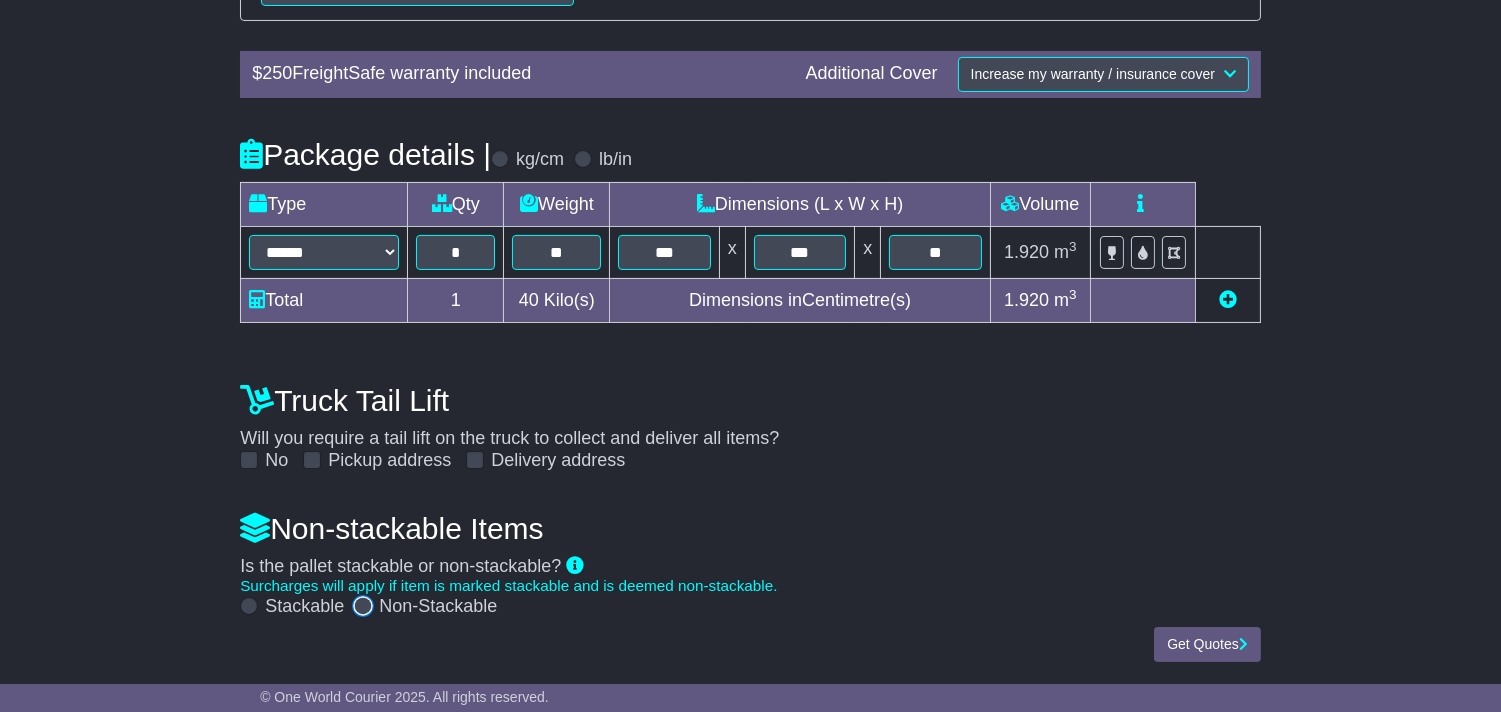 scroll, scrollTop: 602, scrollLeft: 0, axis: vertical 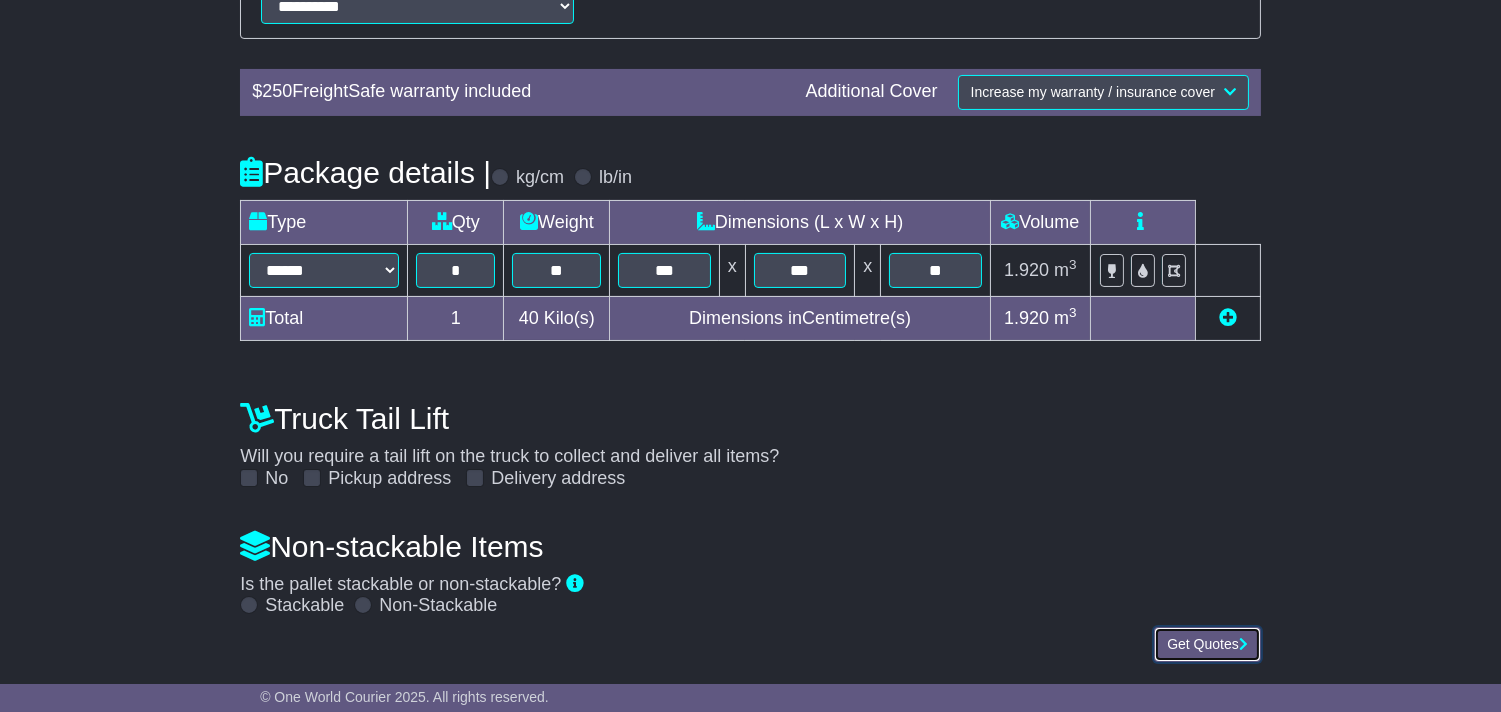 click on "Get Quotes" at bounding box center [1207, 644] 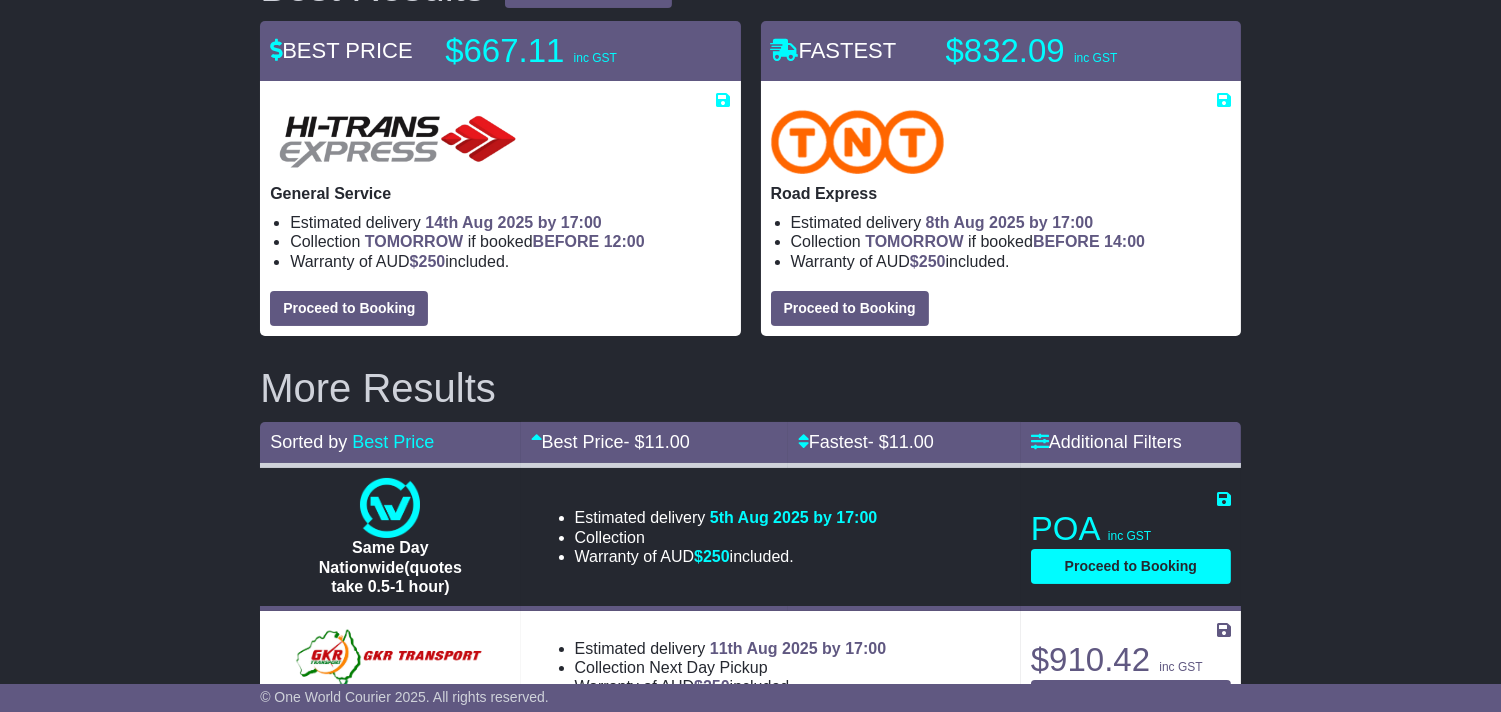 scroll, scrollTop: 135, scrollLeft: 0, axis: vertical 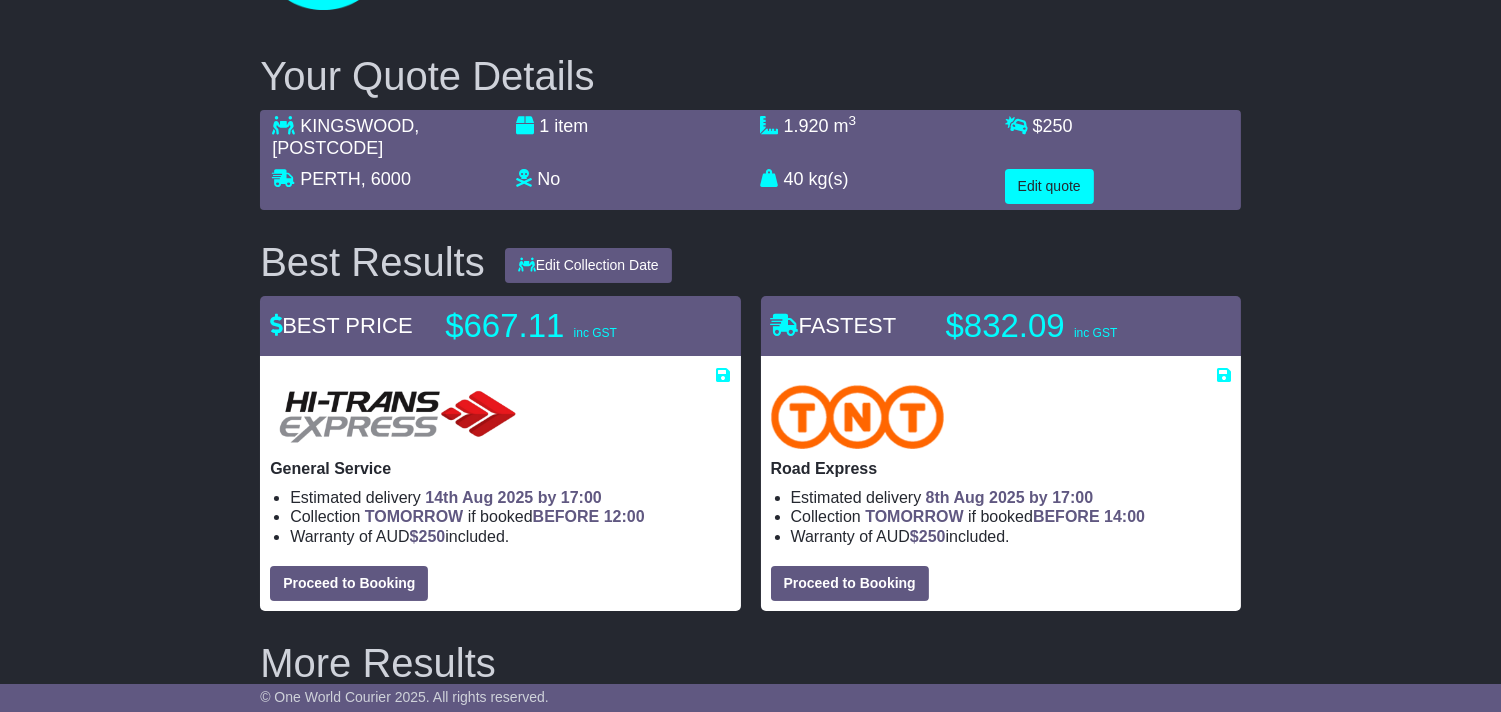click on "Your Quote Details
KINGSWOOD , 2747
PERTH , 6000
1   item
No
Lithium Battery
Other Dangerous Goods
1.920
m 3
in 3
40
kg(s)
lb(s)
$ 250
Edit quote
Best Results
Edit Collection Date
04 Aug 2025" at bounding box center [750, 577] 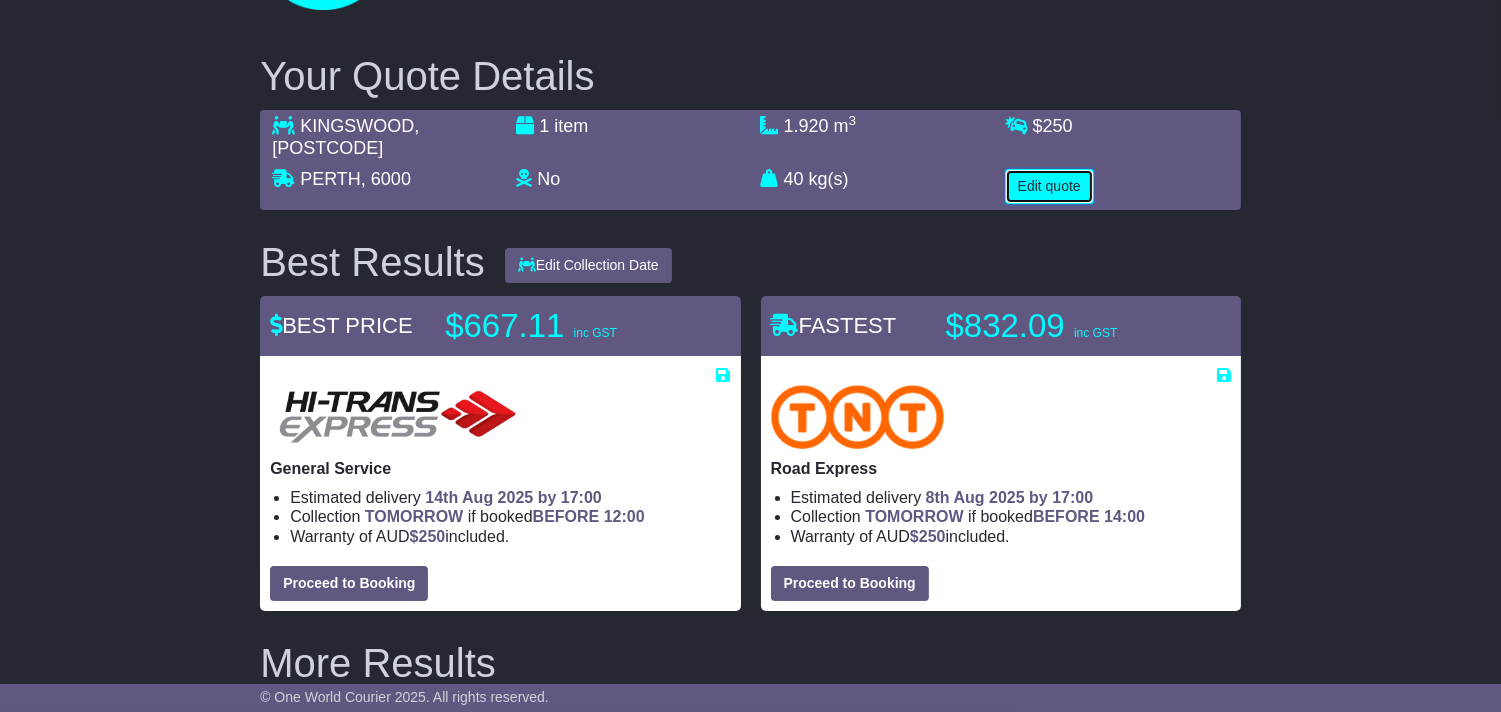 drag, startPoint x: 1042, startPoint y: 182, endPoint x: 1033, endPoint y: 152, distance: 31.320919 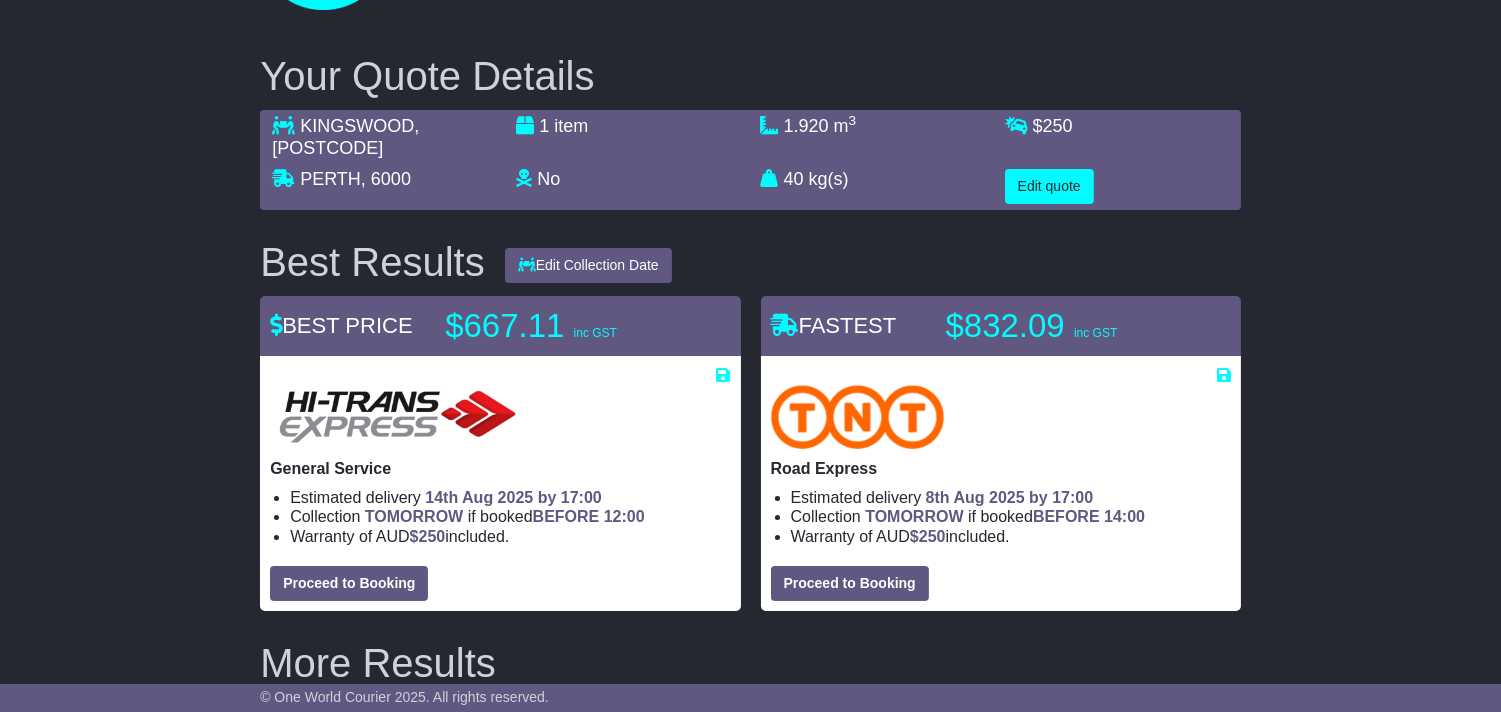 drag, startPoint x: 1033, startPoint y: 152, endPoint x: 915, endPoint y: 216, distance: 134.23859 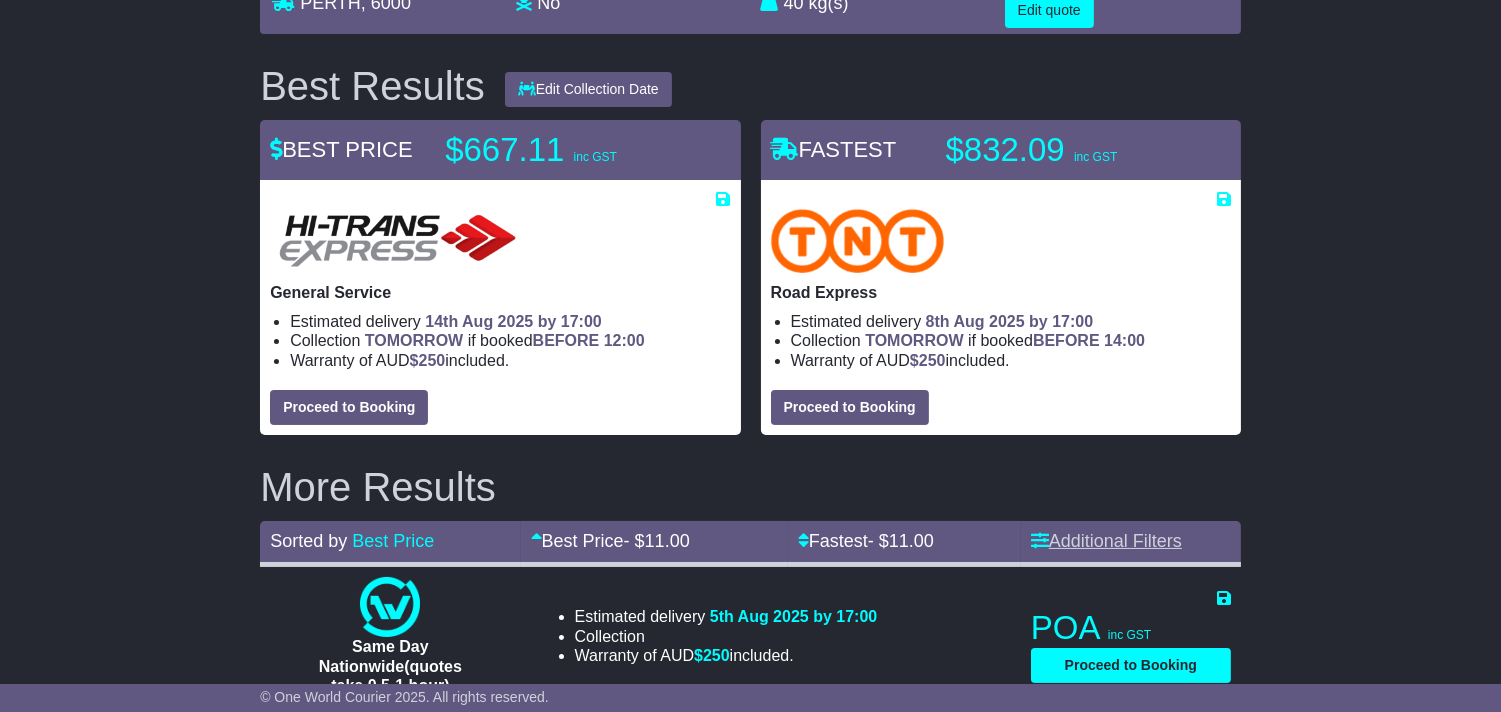 scroll, scrollTop: 0, scrollLeft: 0, axis: both 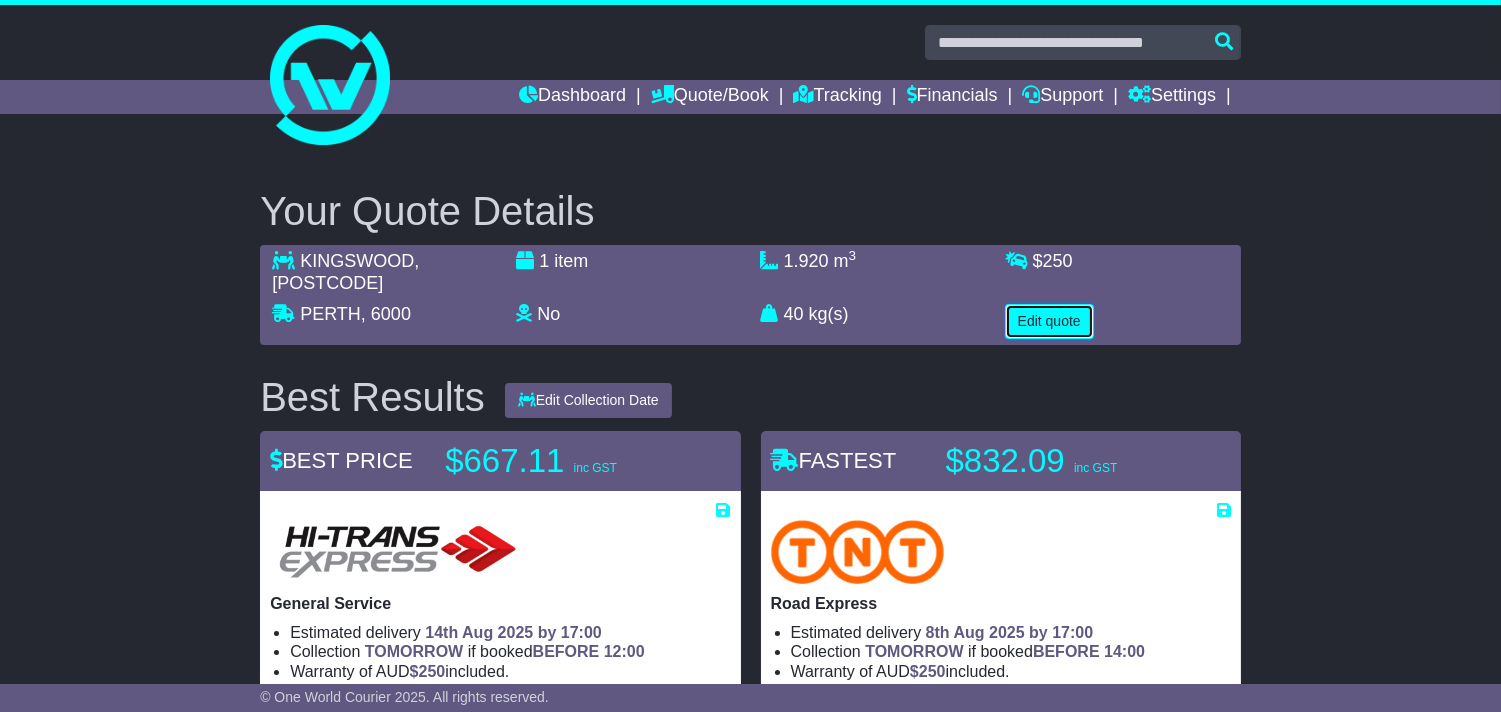 click on "Edit quote" at bounding box center [1049, 321] 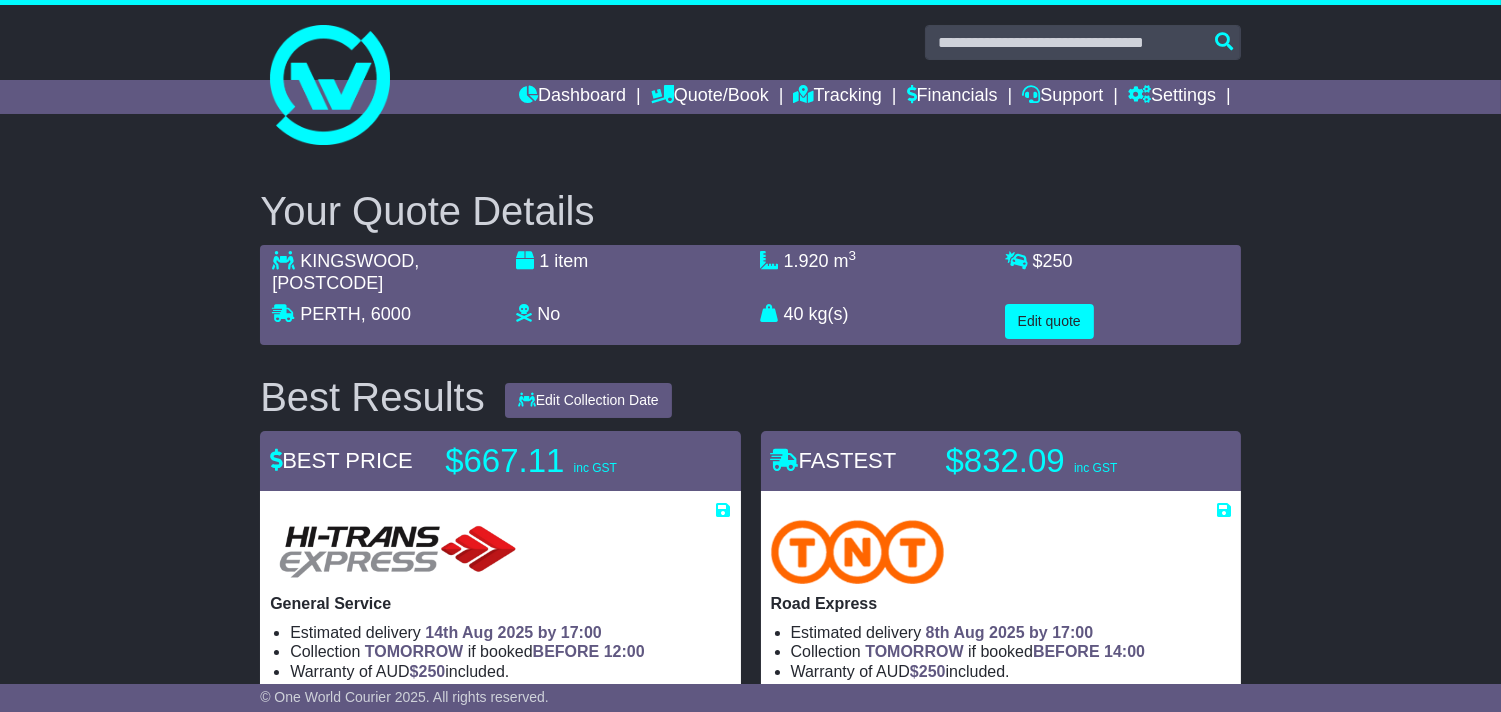 select on "**" 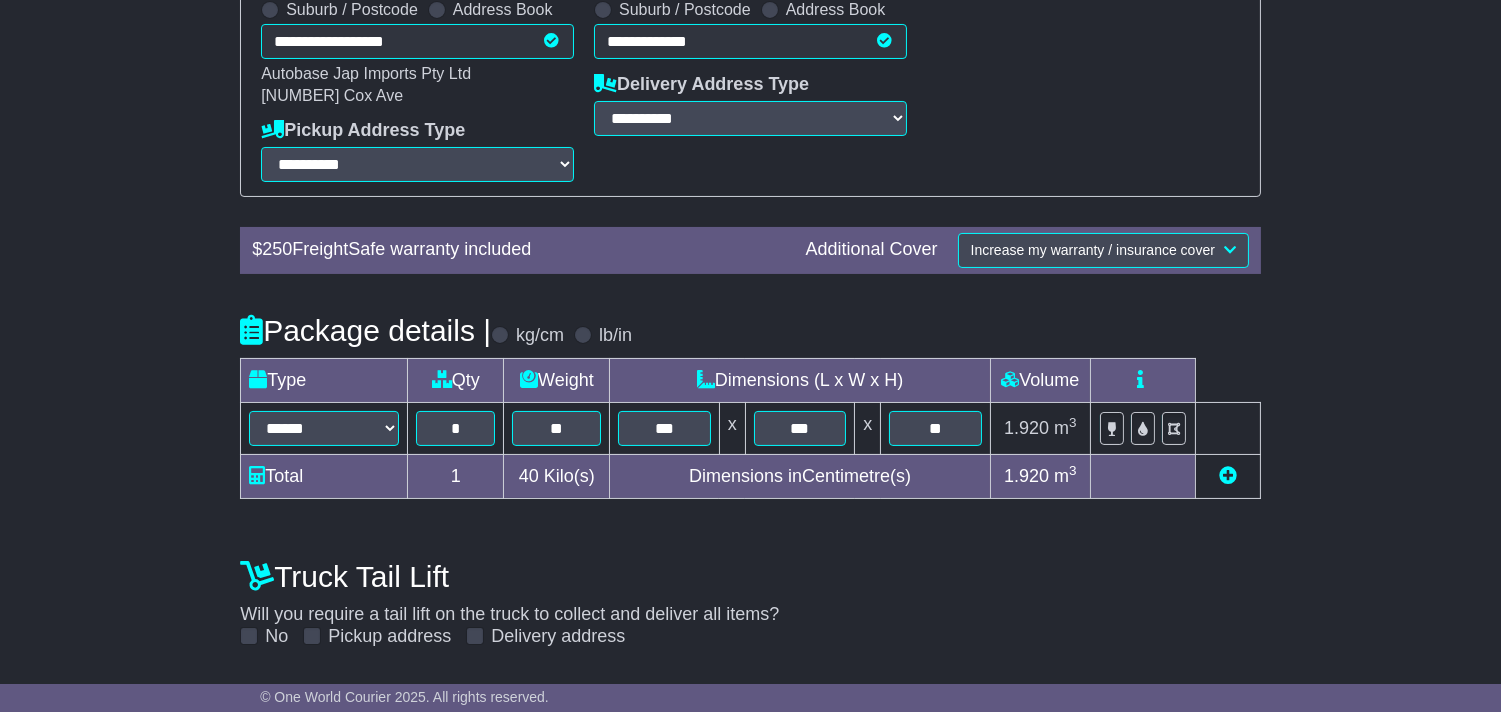 scroll, scrollTop: 602, scrollLeft: 0, axis: vertical 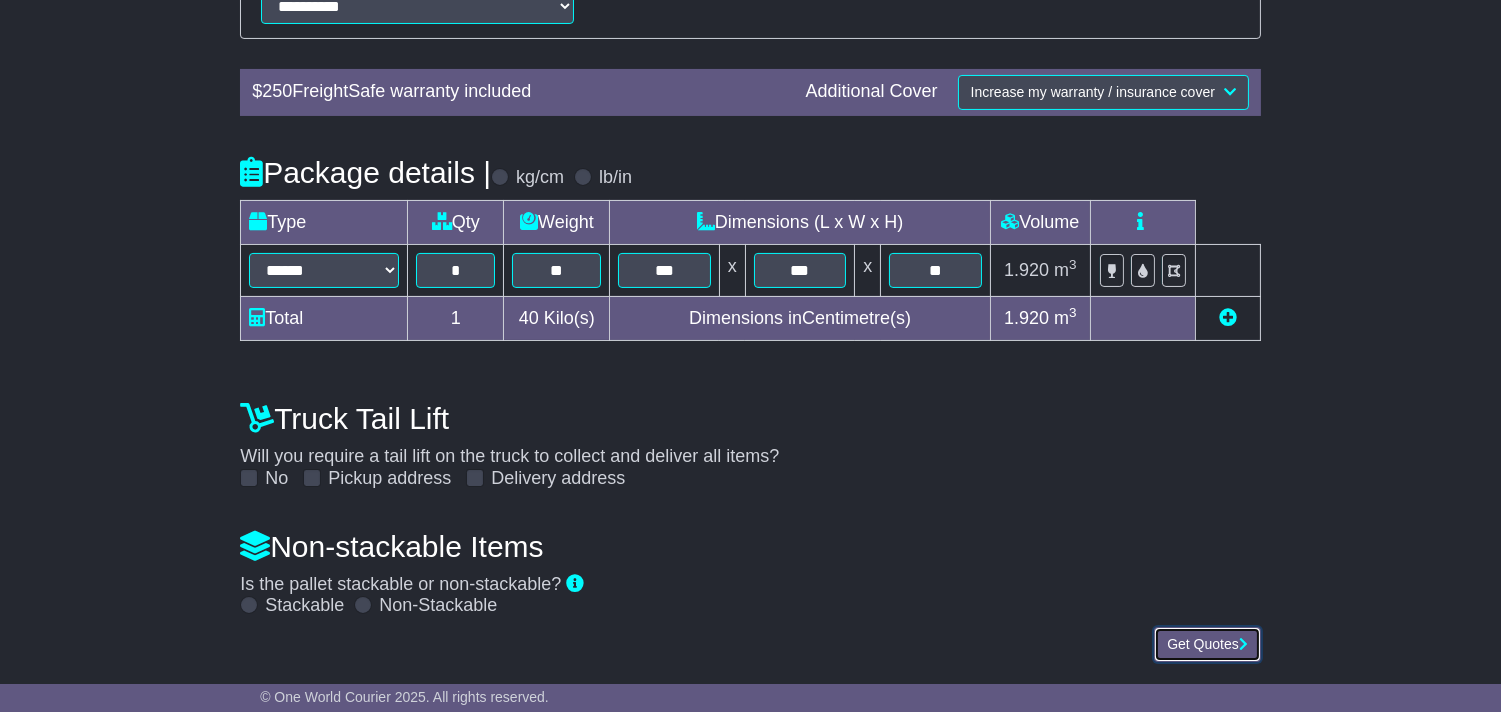 click on "Get Quotes" at bounding box center [1207, 644] 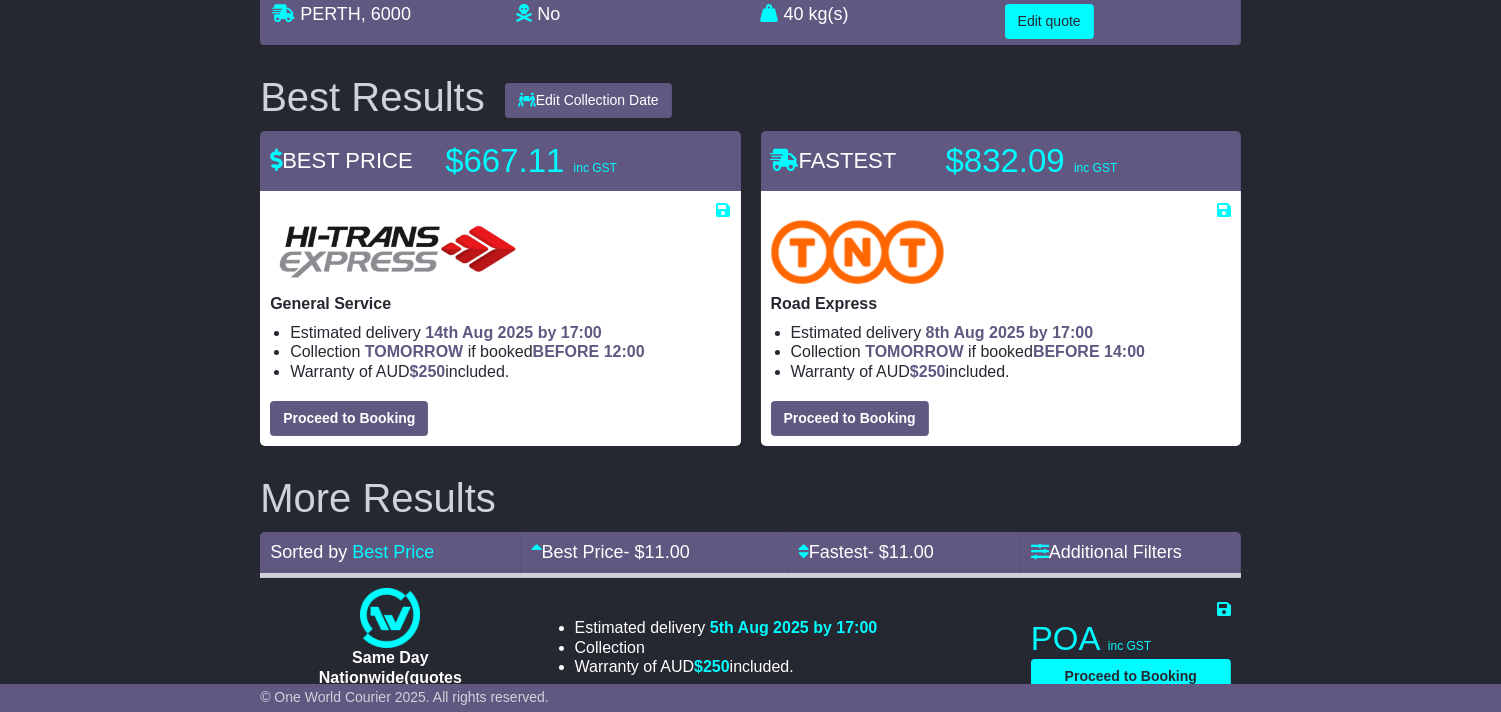 scroll, scrollTop: 0, scrollLeft: 0, axis: both 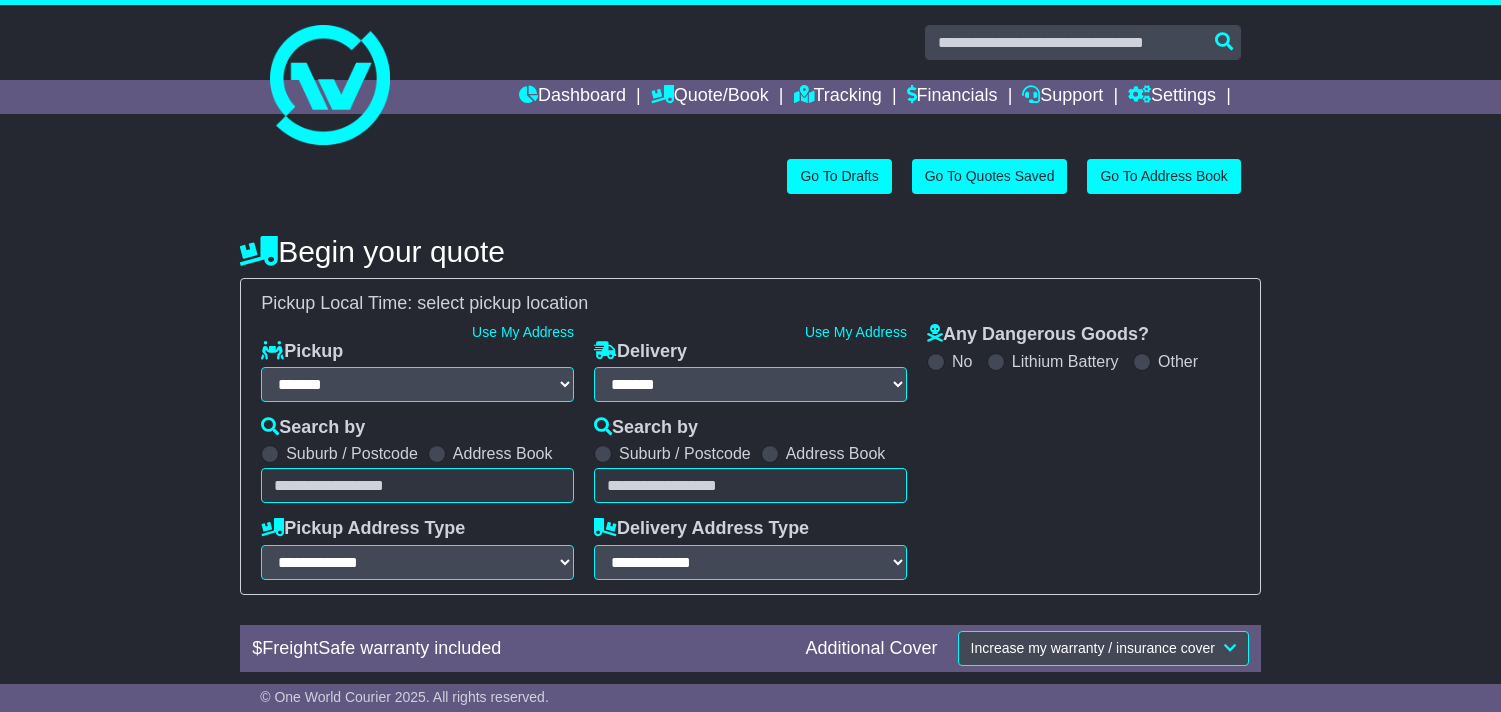 select on "**" 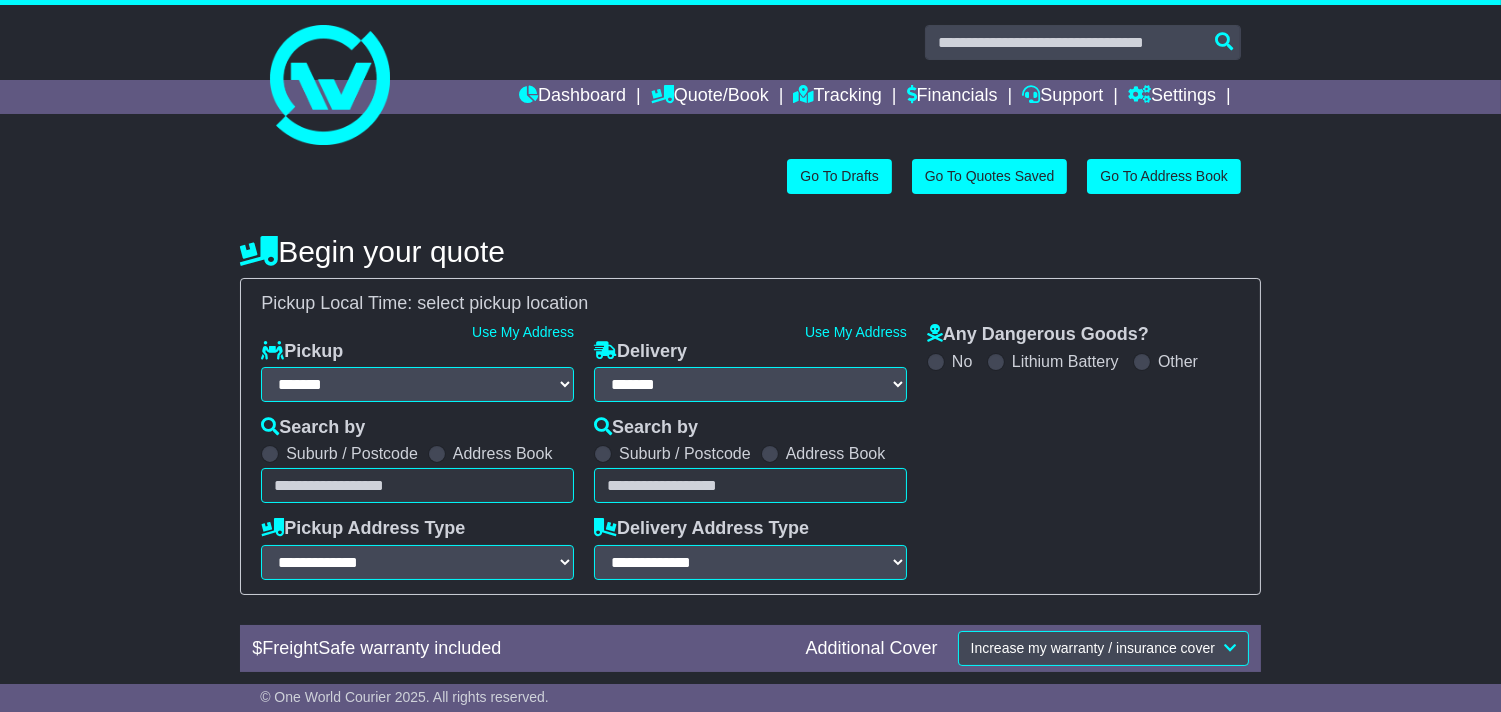 scroll, scrollTop: 0, scrollLeft: 0, axis: both 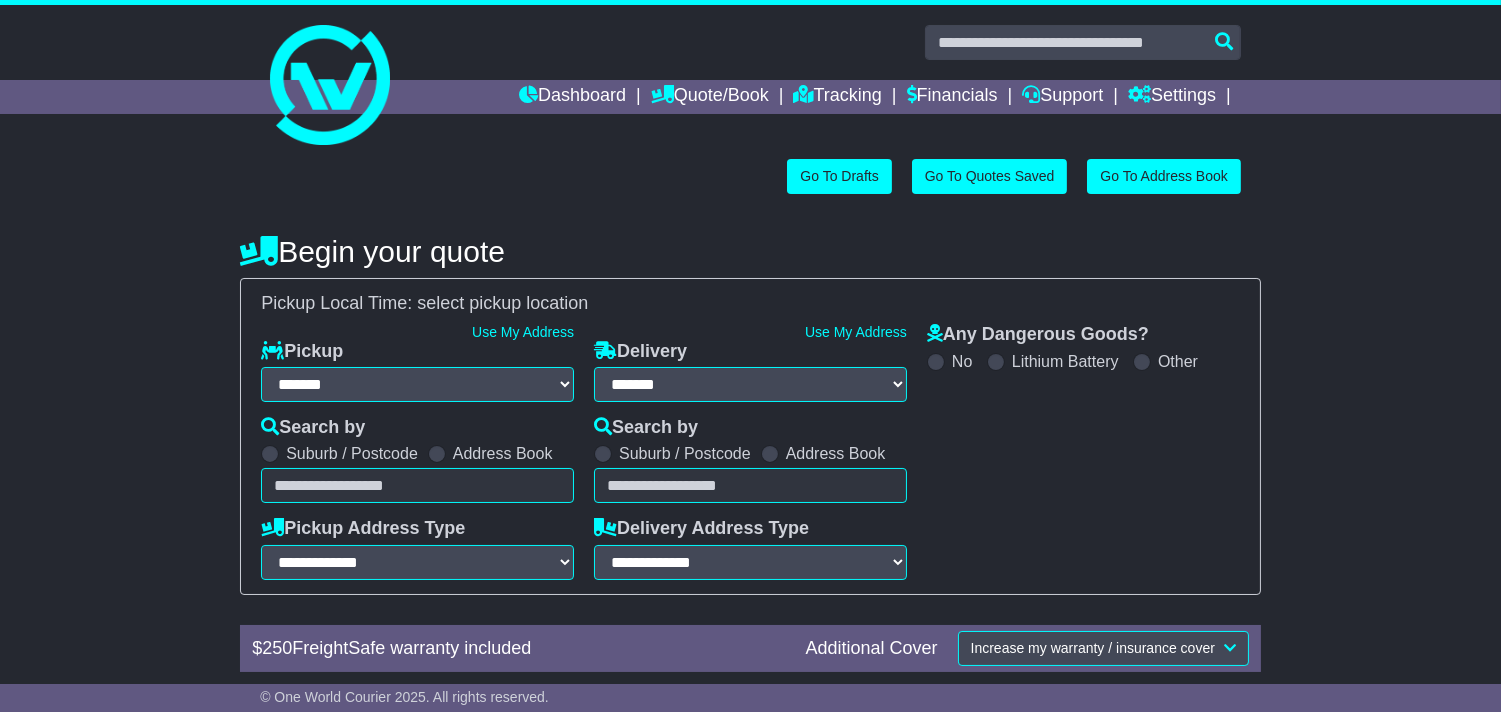 click on "**********" at bounding box center (750, 436) 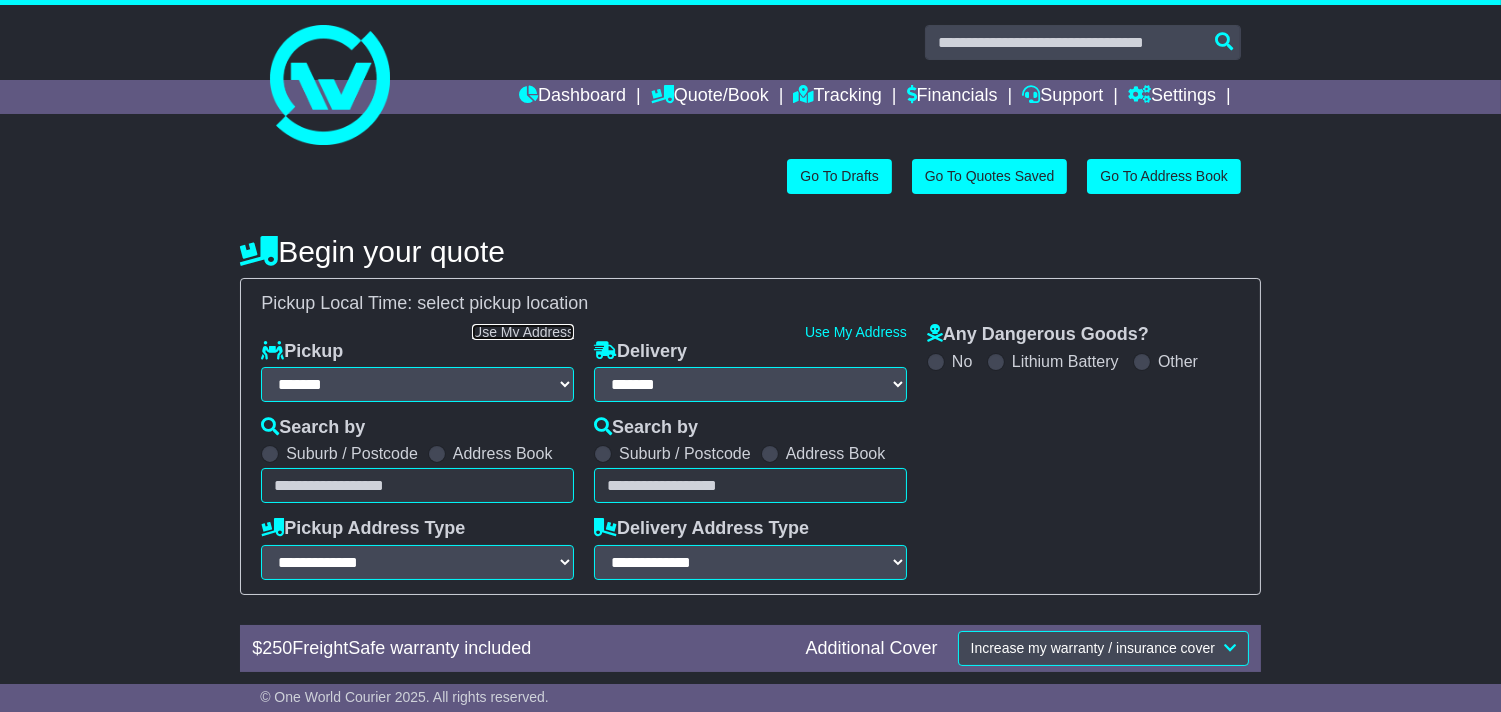 click on "Use My Address" at bounding box center [523, 332] 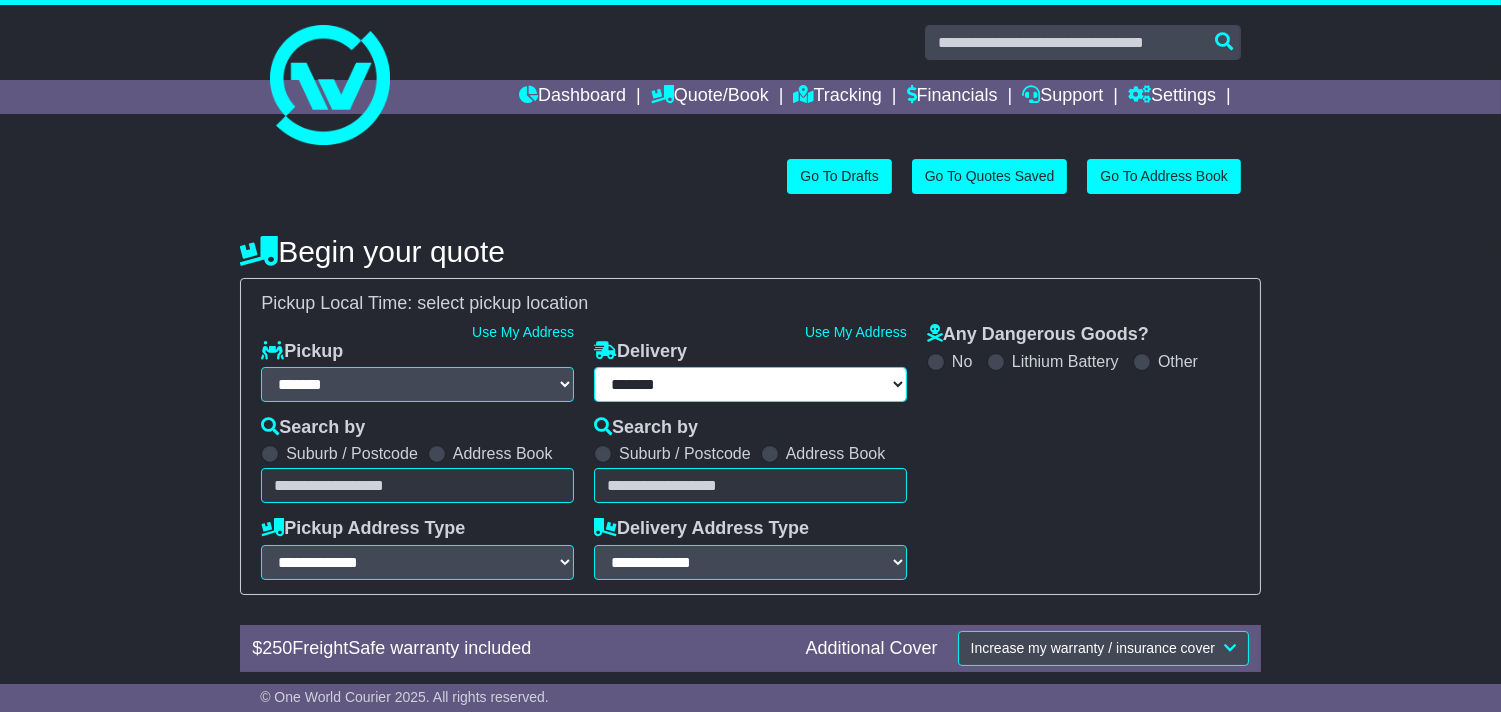 type on "**********" 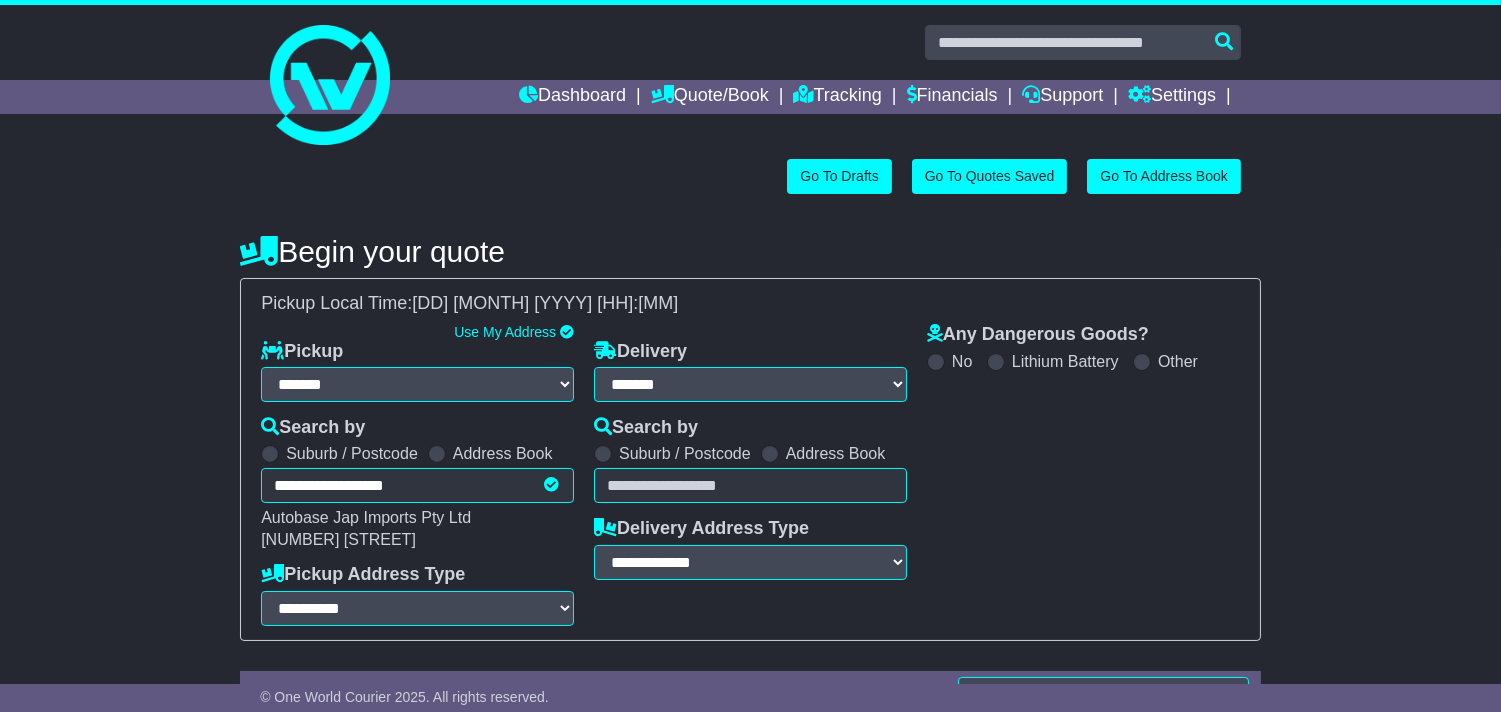 click at bounding box center [750, 485] 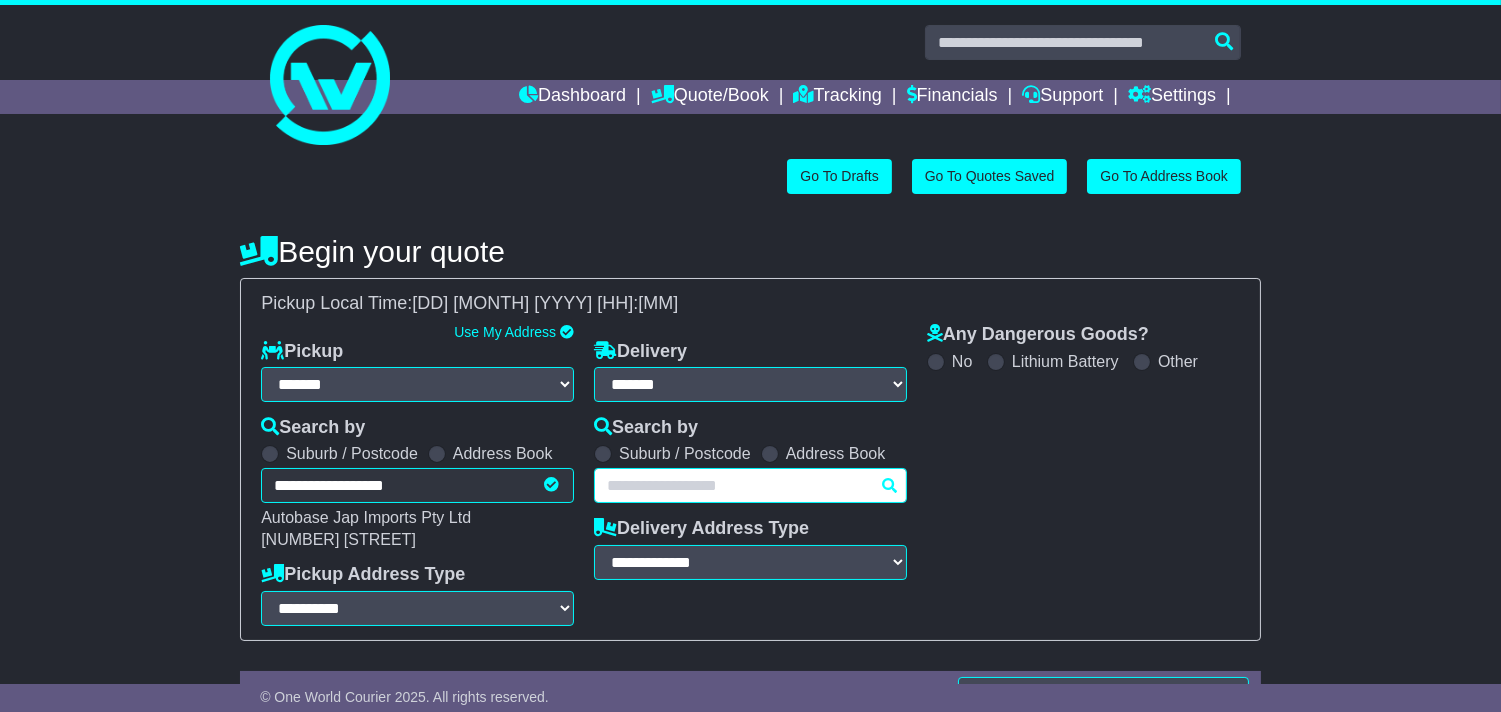 click at bounding box center [750, 485] 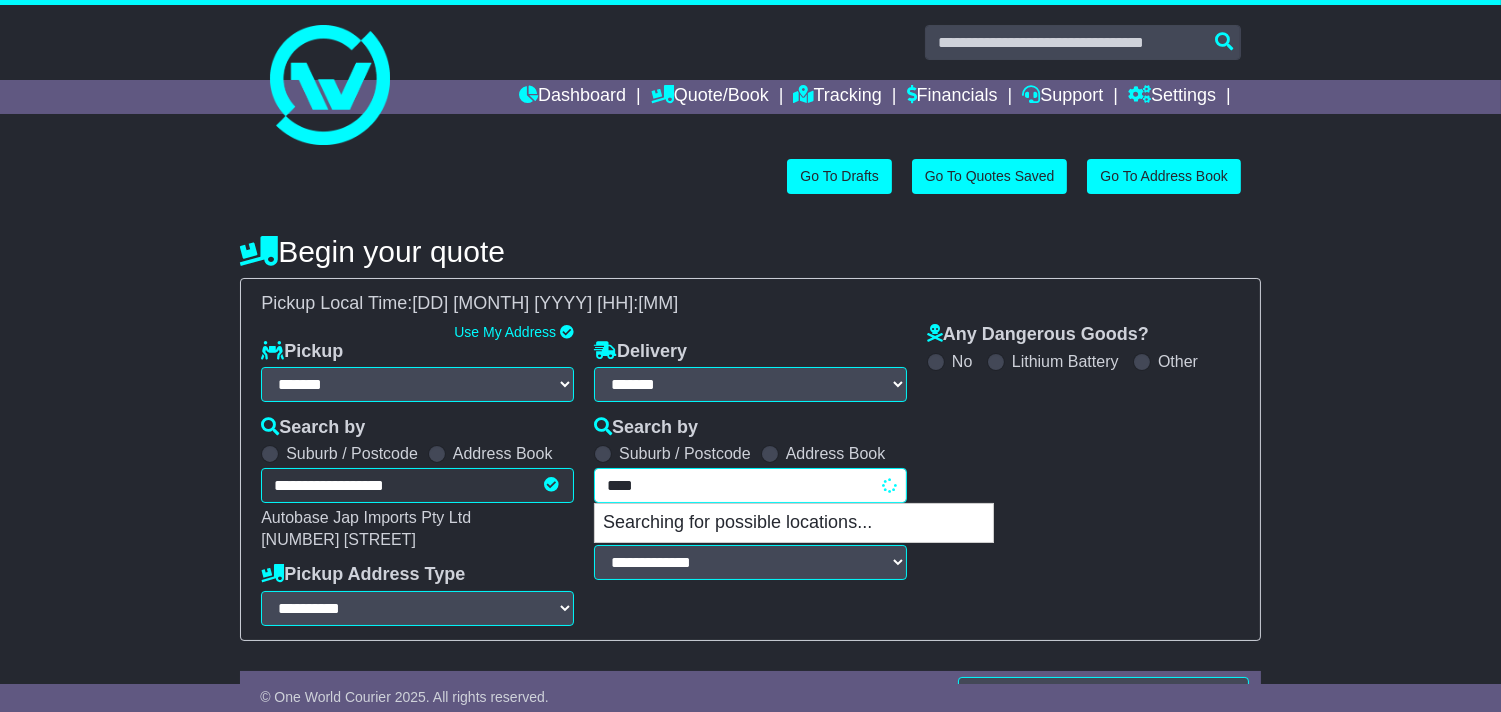 type on "*****" 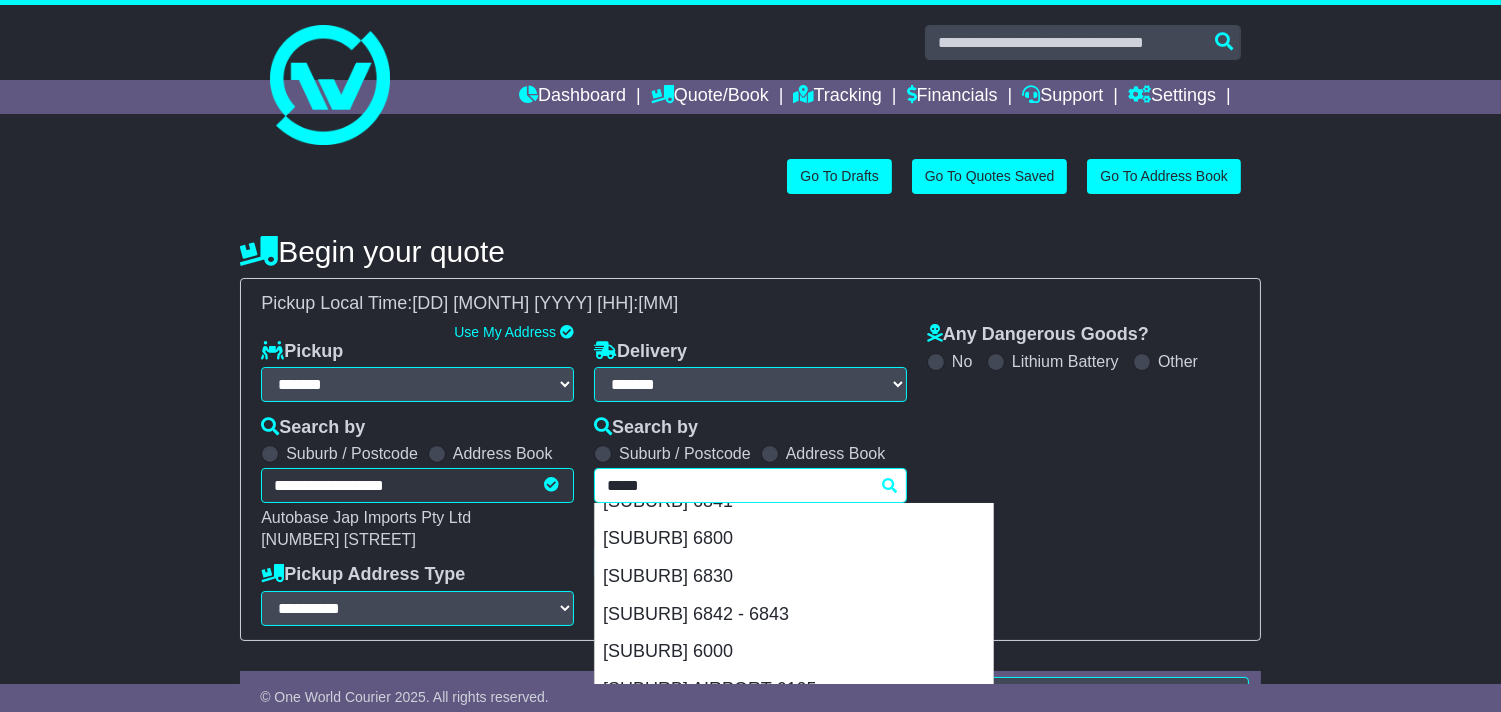 scroll, scrollTop: 441, scrollLeft: 0, axis: vertical 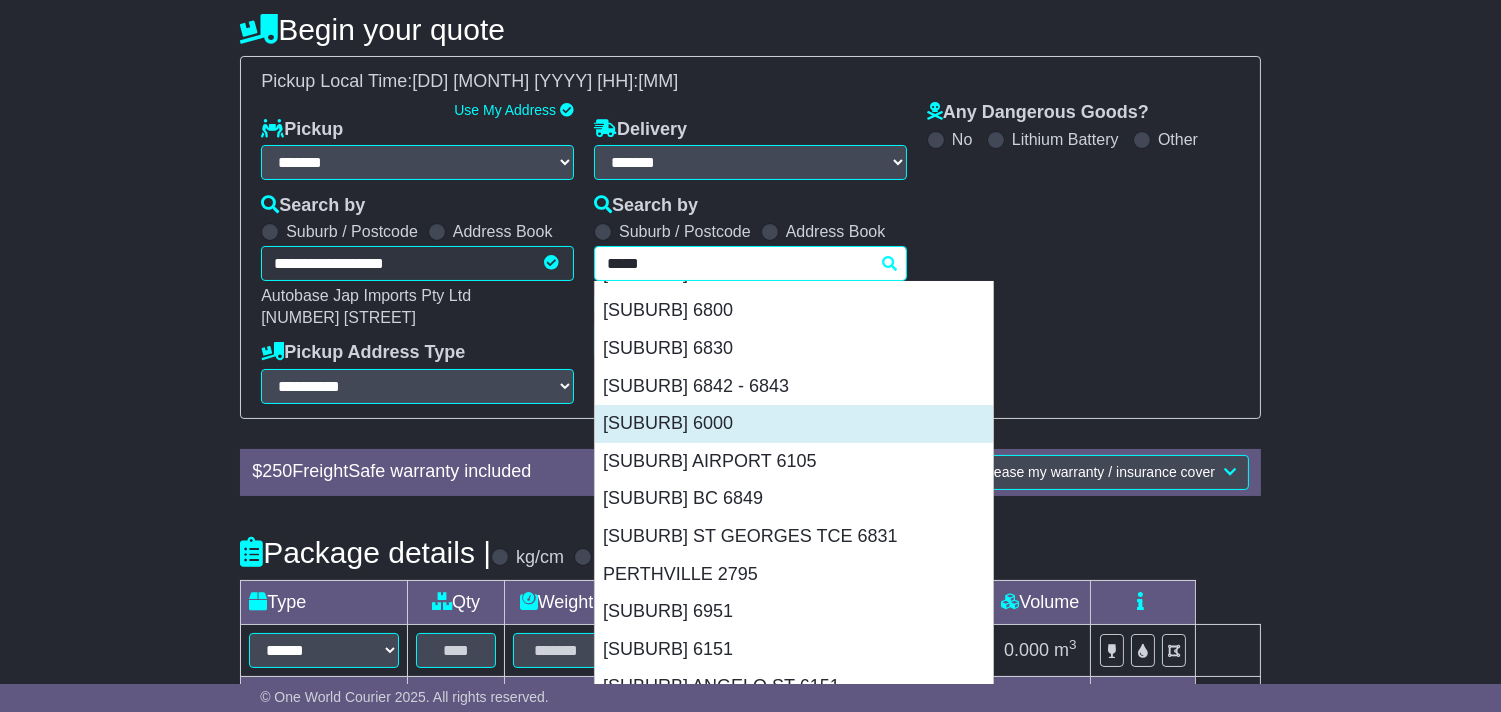 click on "PERTH 6000" at bounding box center (794, 424) 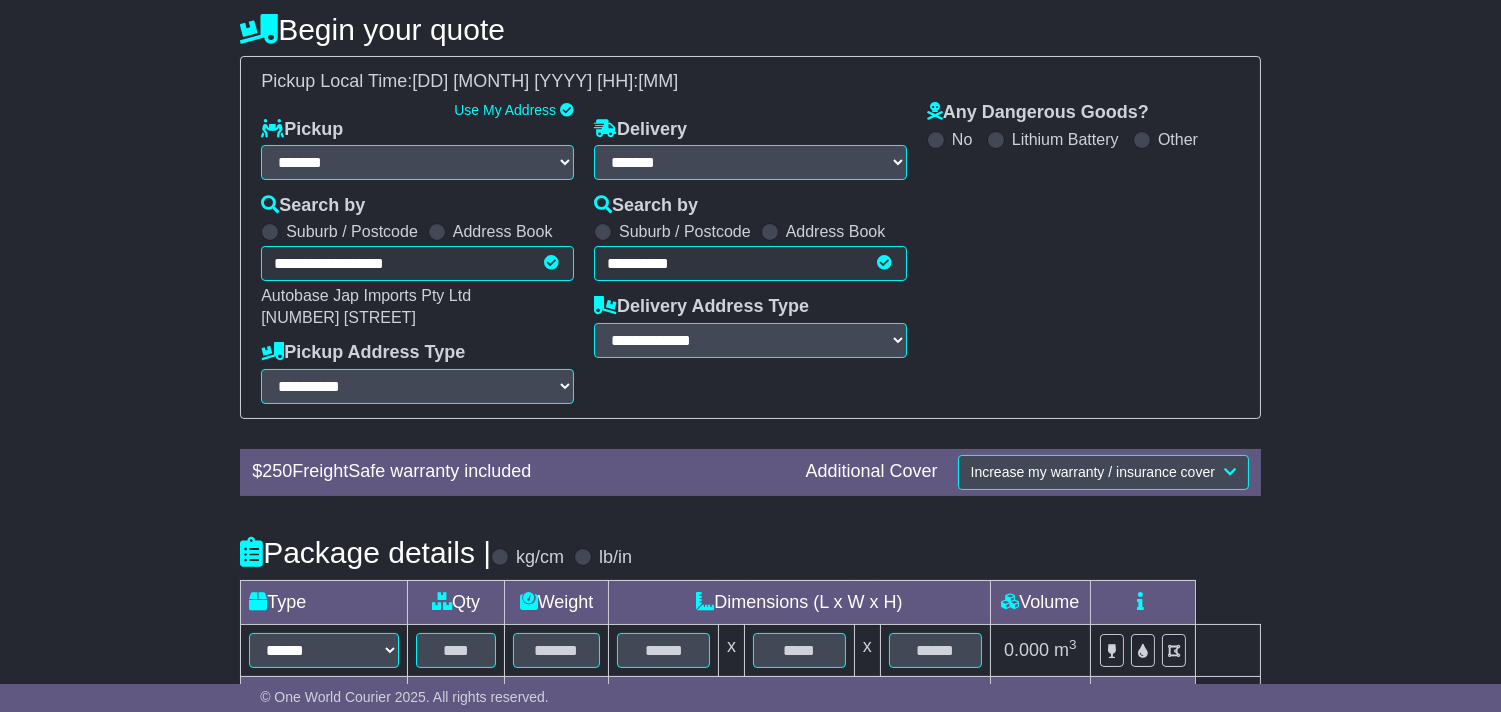 type on "**********" 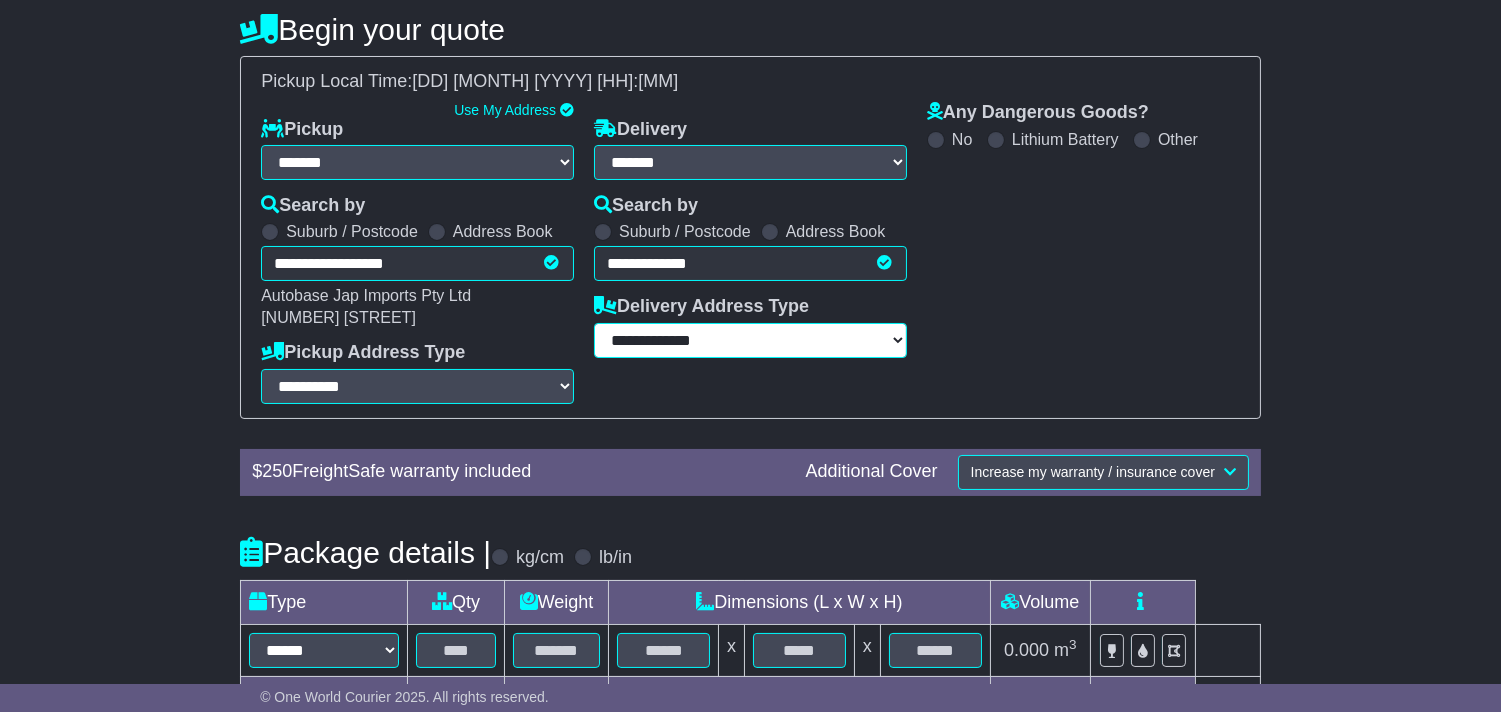 click on "**********" at bounding box center [750, 340] 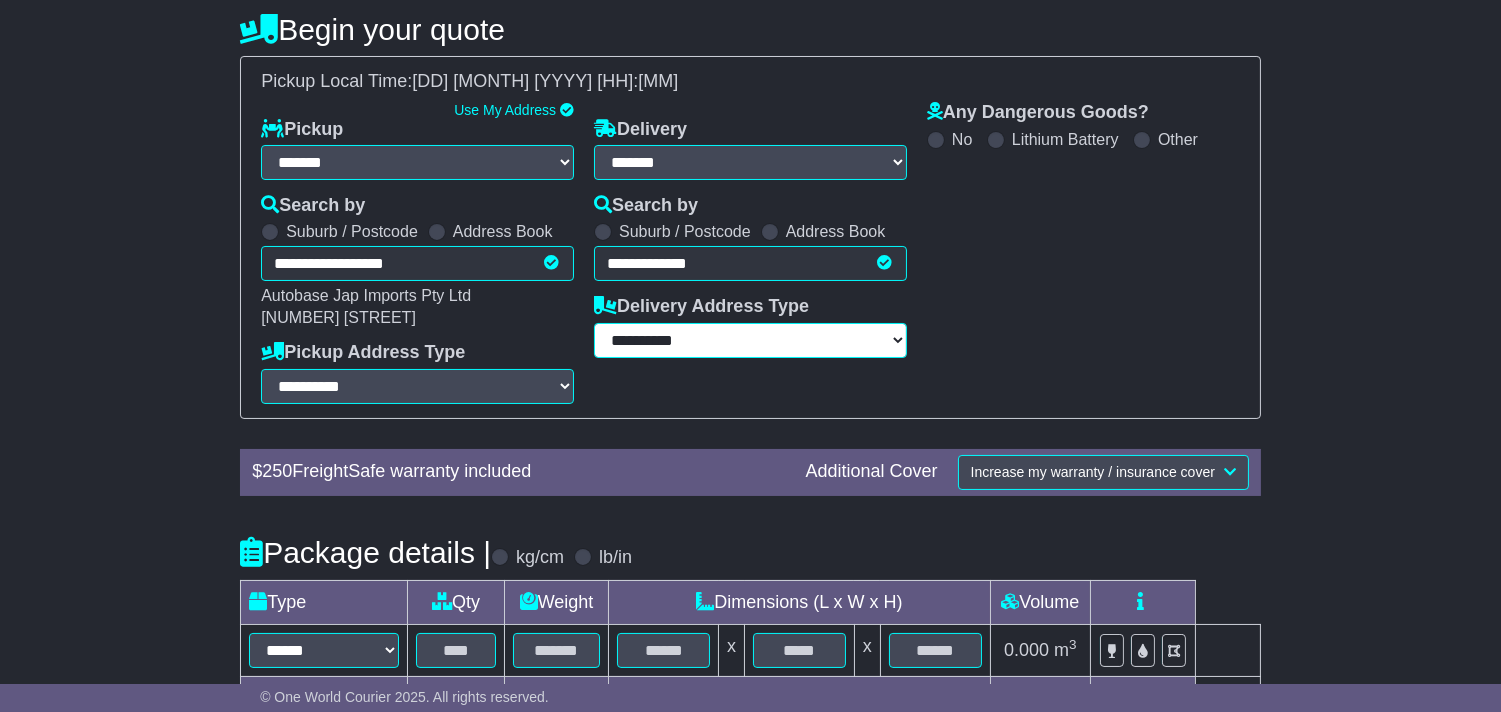click on "**********" at bounding box center [750, 340] 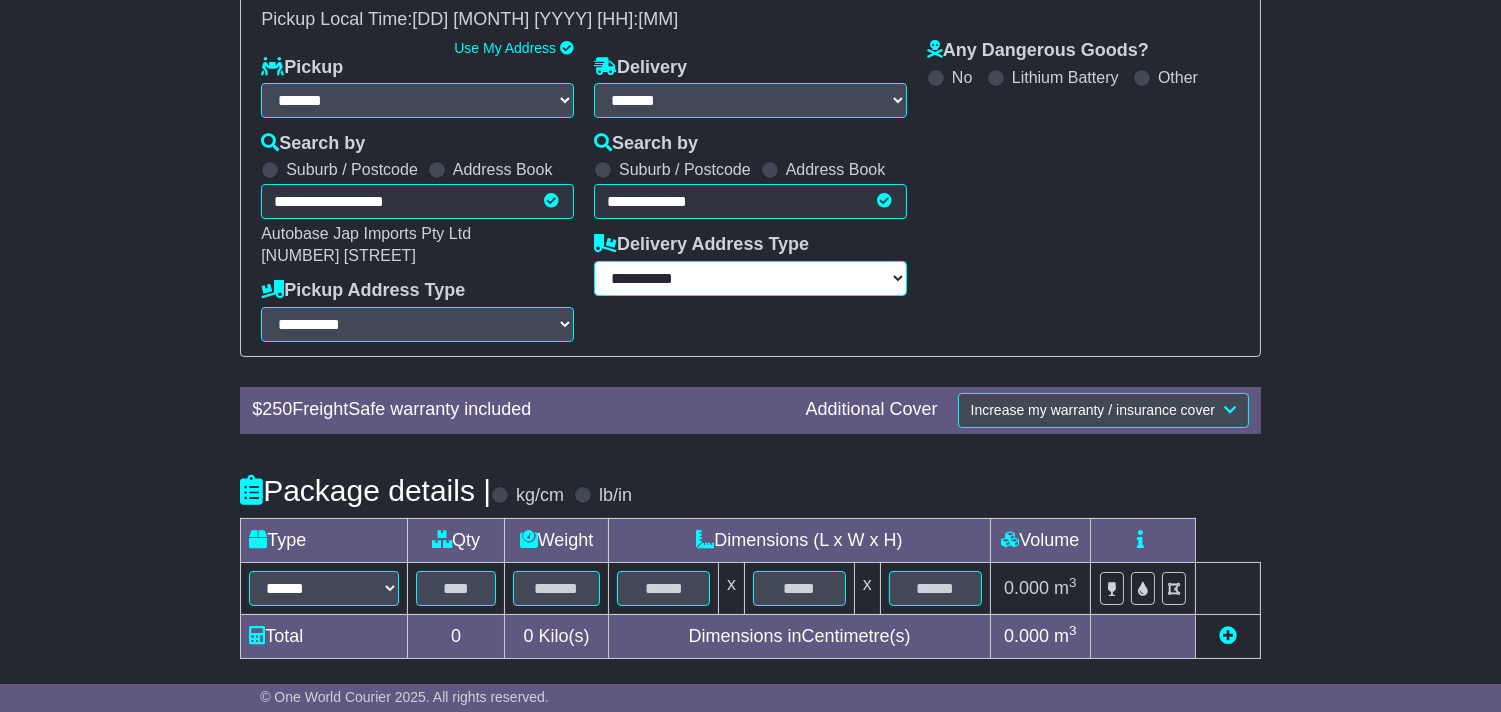 scroll, scrollTop: 347, scrollLeft: 0, axis: vertical 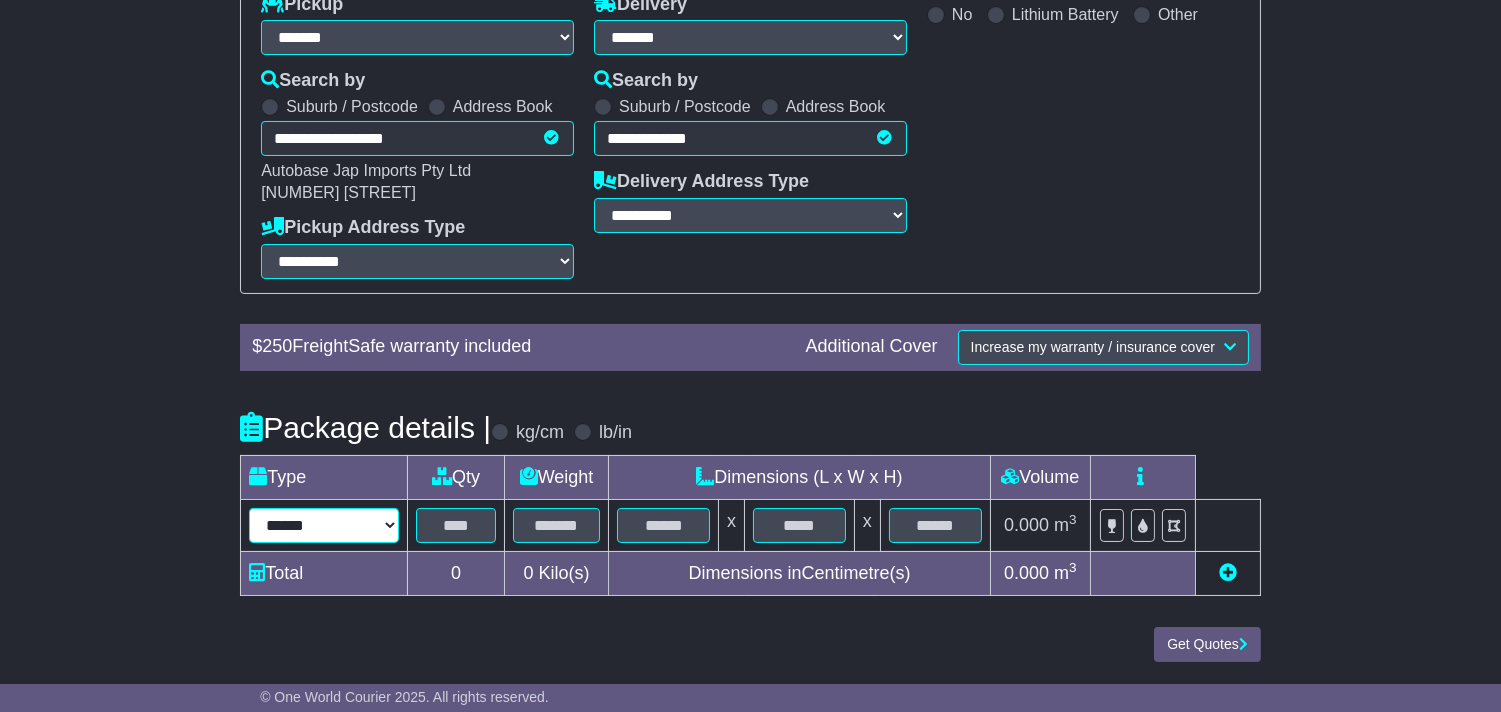 drag, startPoint x: 363, startPoint y: 520, endPoint x: 358, endPoint y: 447, distance: 73.171036 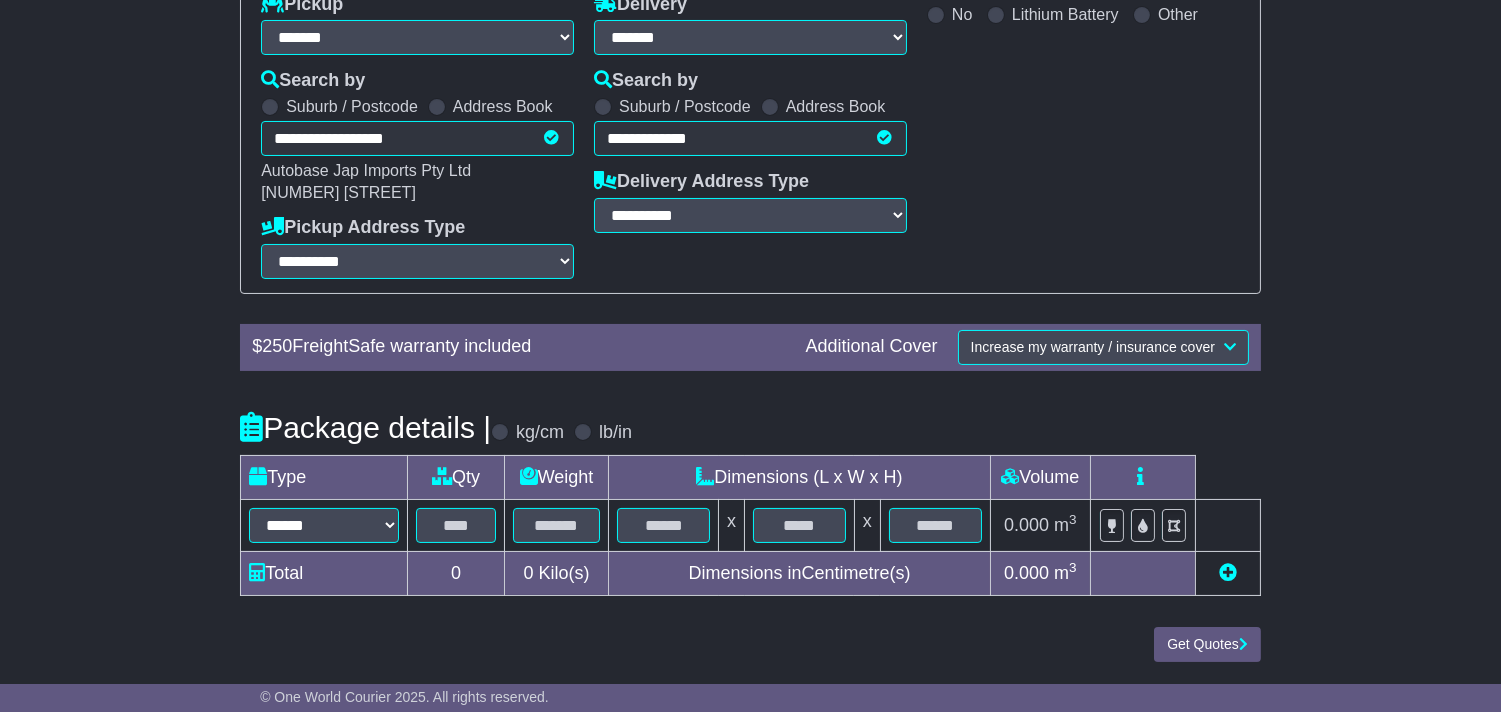 click on "****** ****** *** ******** ***** **** **** ****** *** *******" at bounding box center [324, 525] 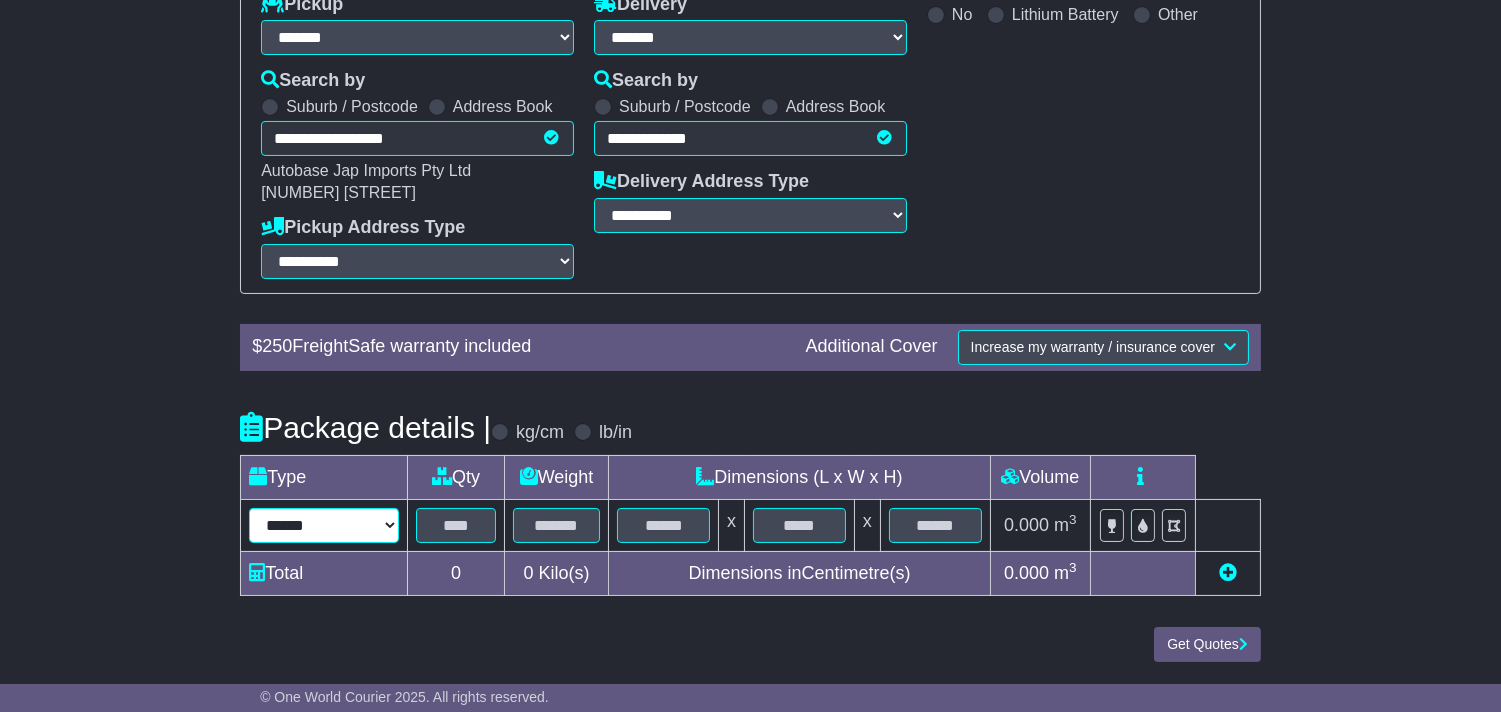 click on "****** ****** *** ******** ***** **** **** ****** *** *******" at bounding box center (324, 525) 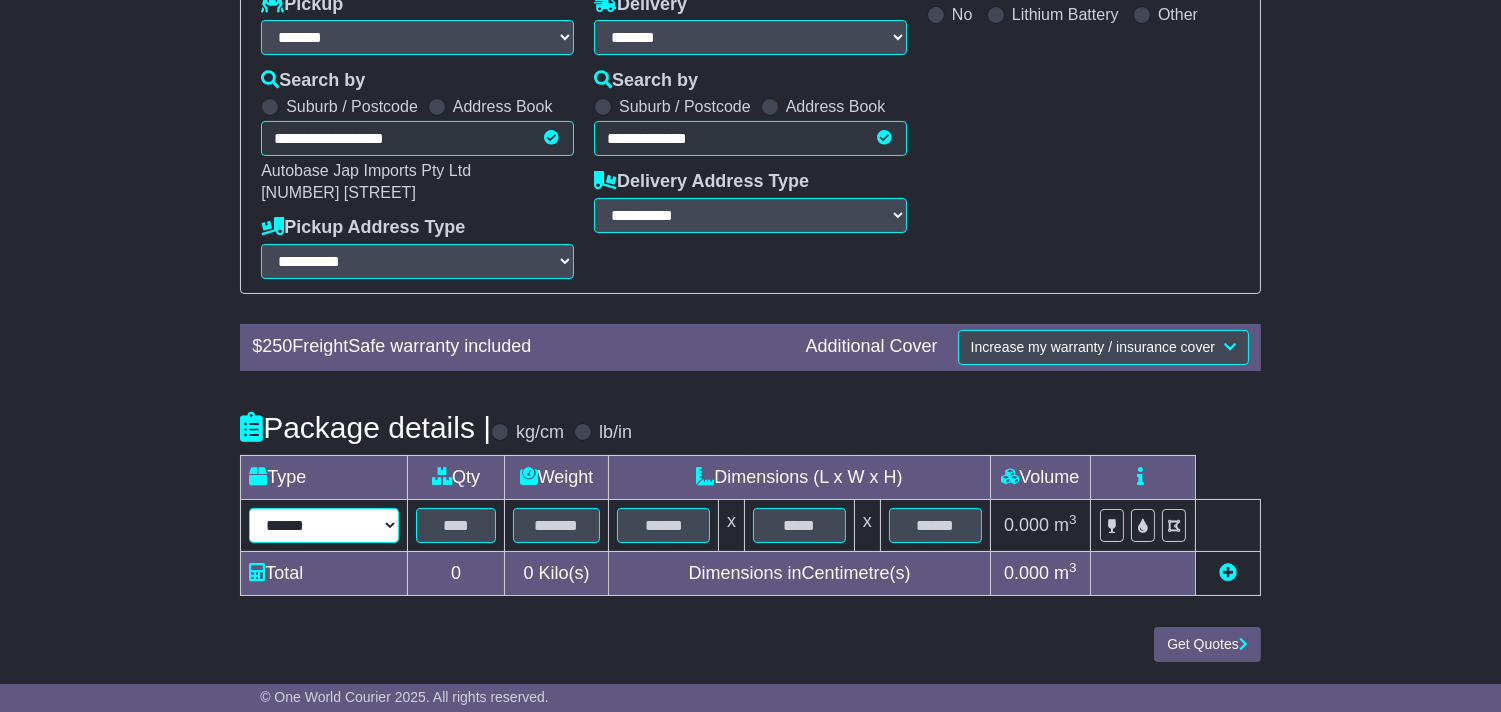 select on "****" 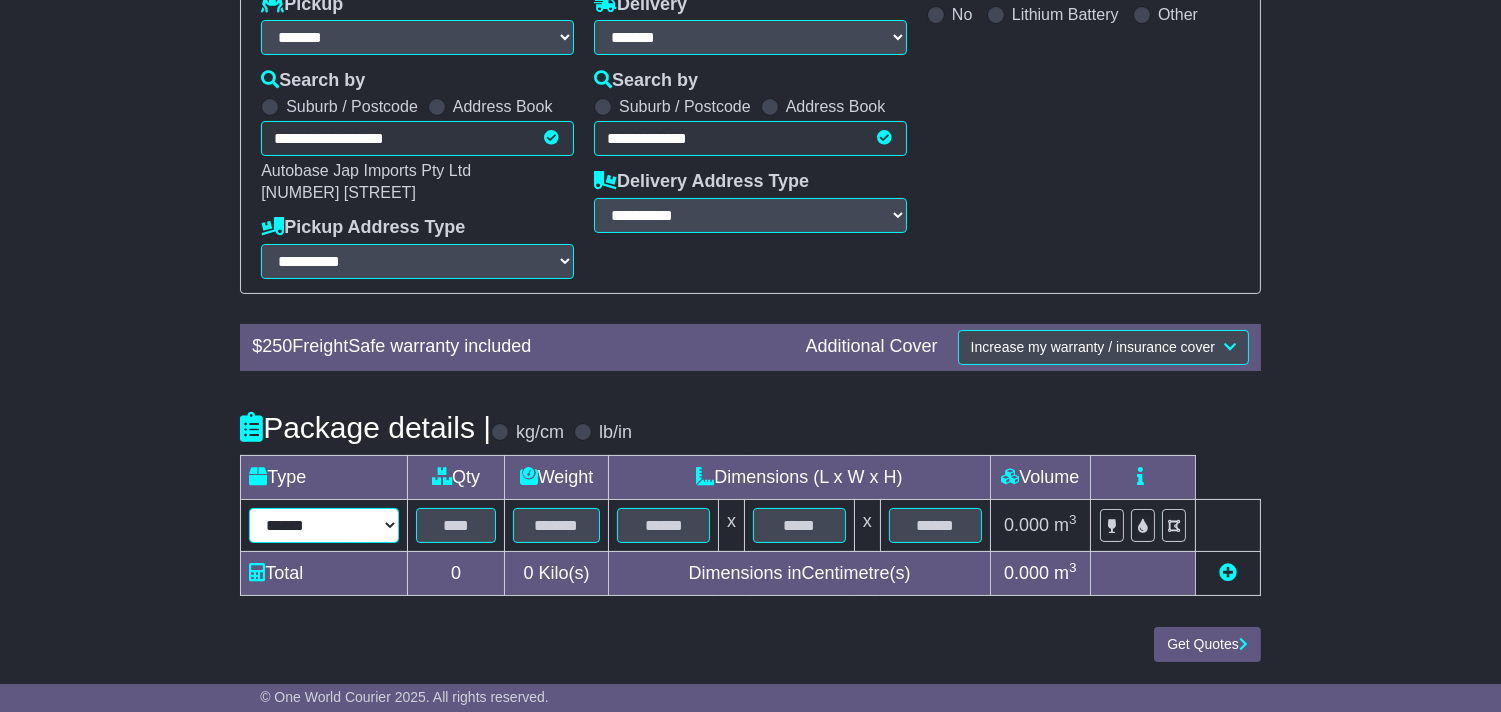 click on "****** ****** *** ******** ***** **** **** ****** *** *******" at bounding box center (324, 525) 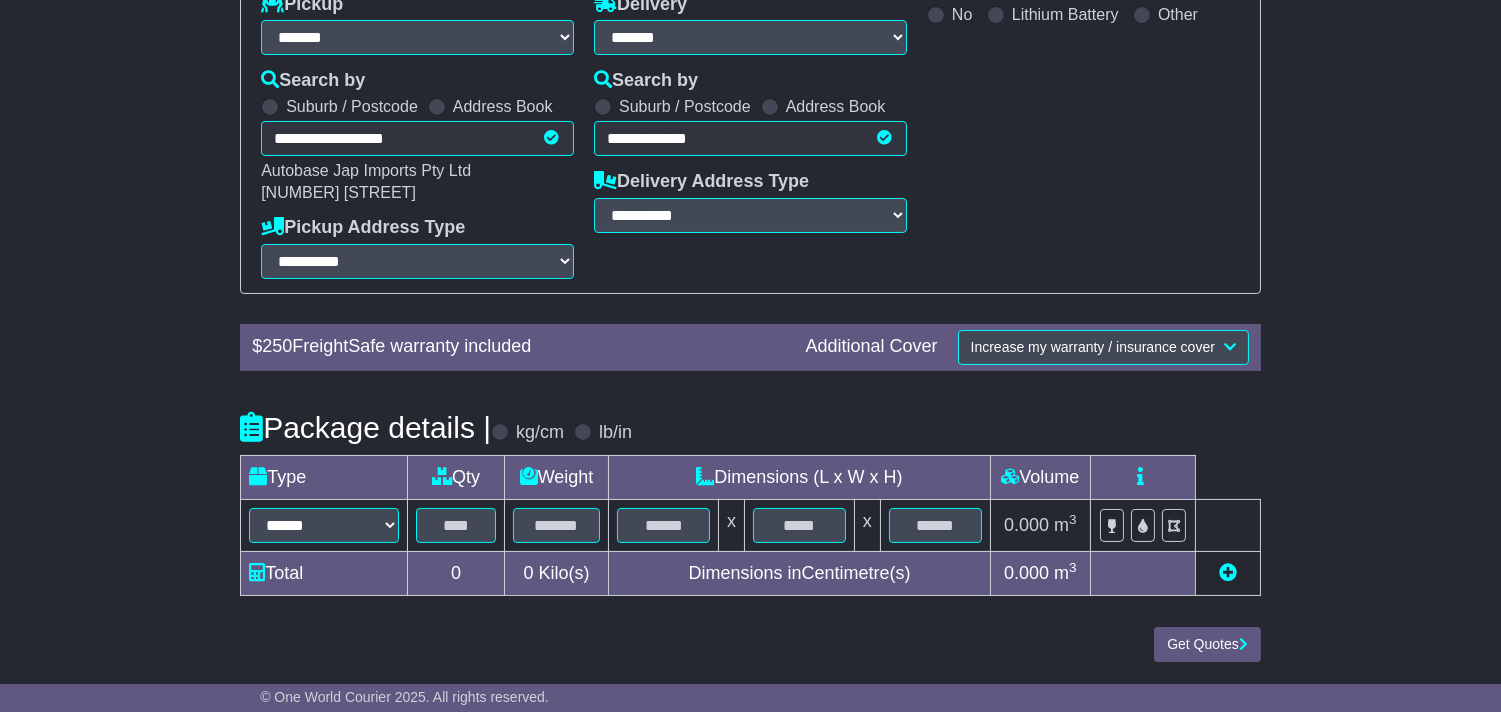 click on "Qty" at bounding box center (456, 477) 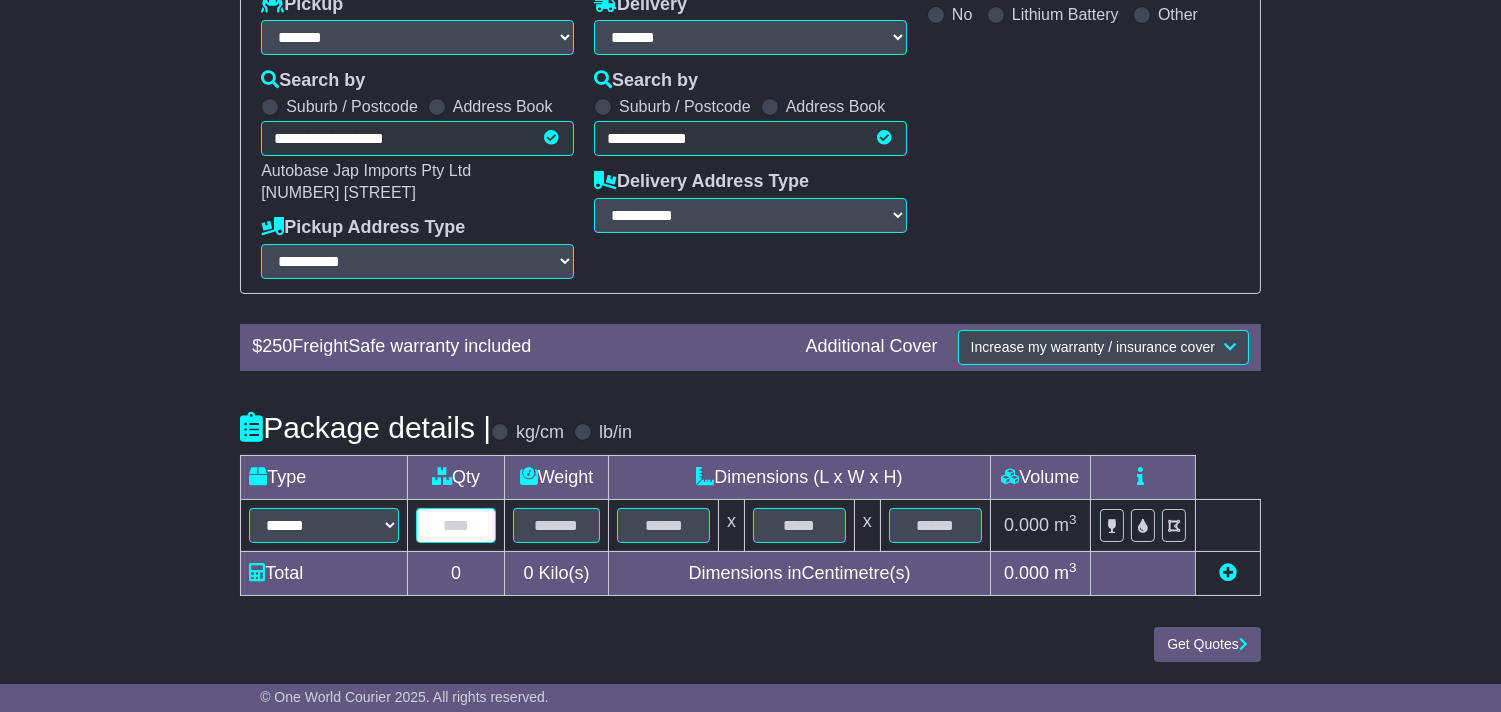 click at bounding box center [456, 525] 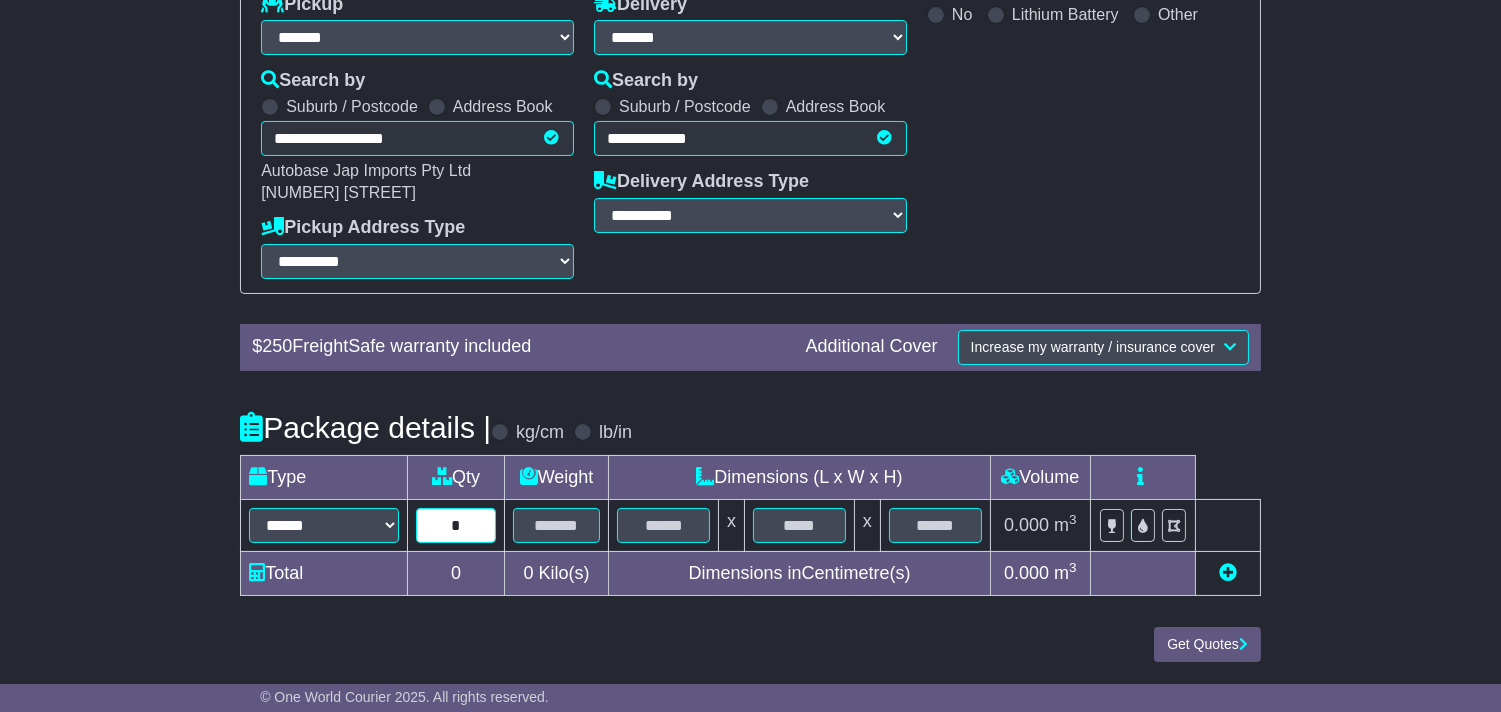 type on "*" 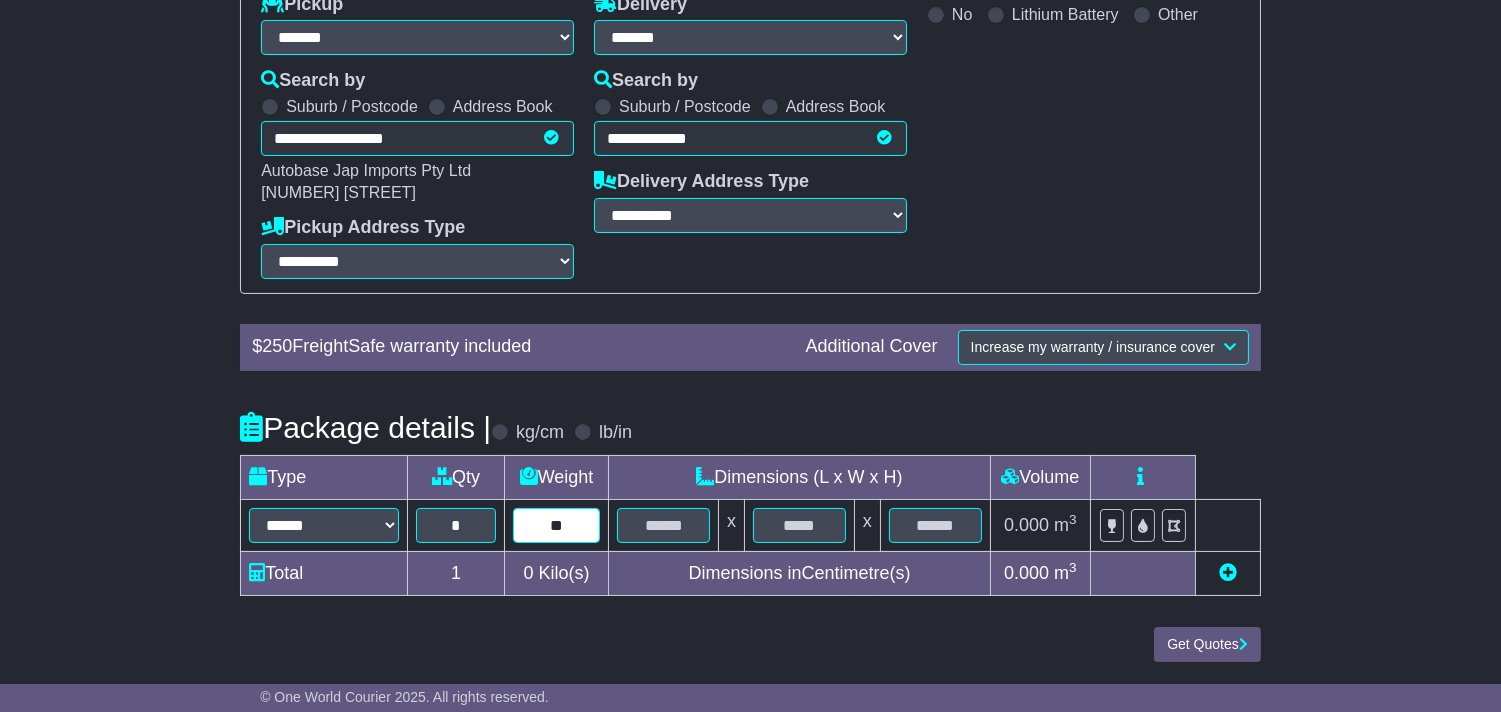 type on "**" 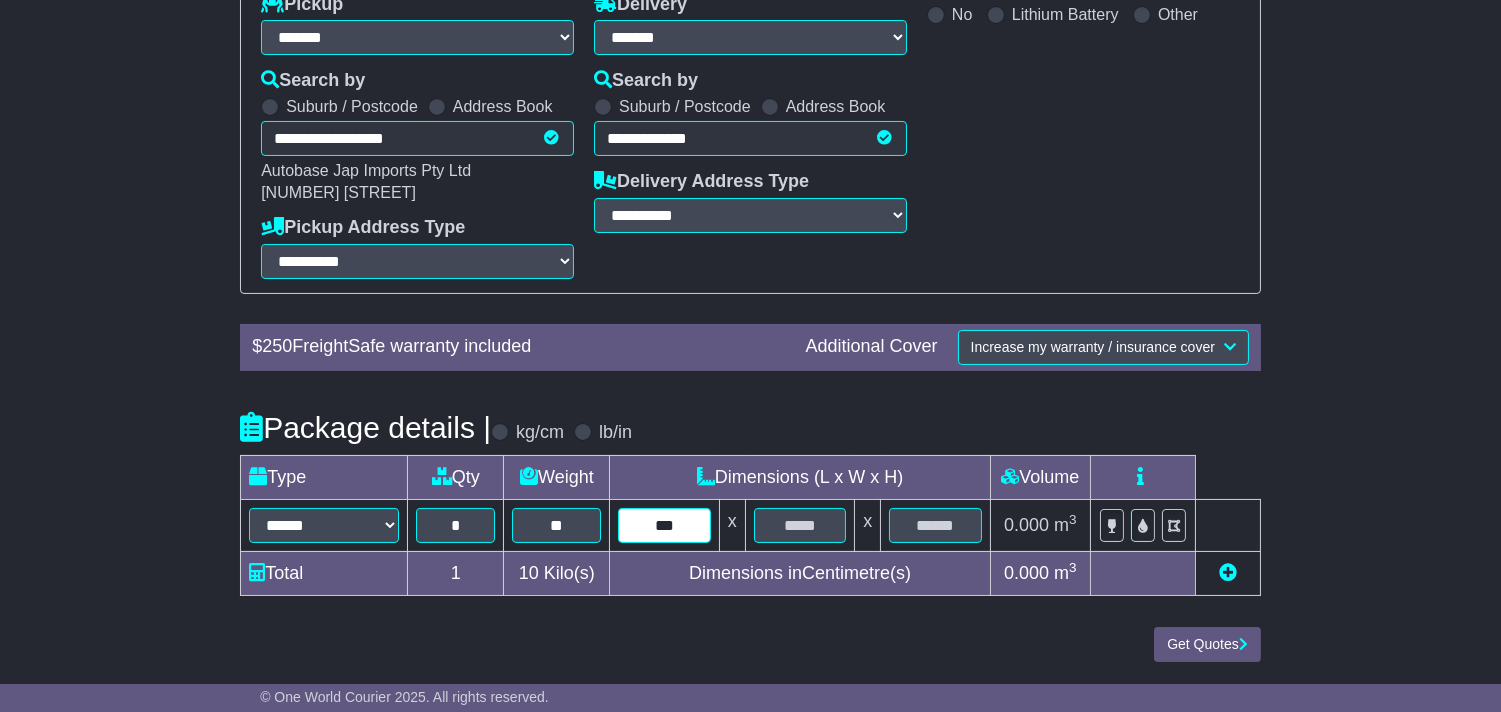 type on "***" 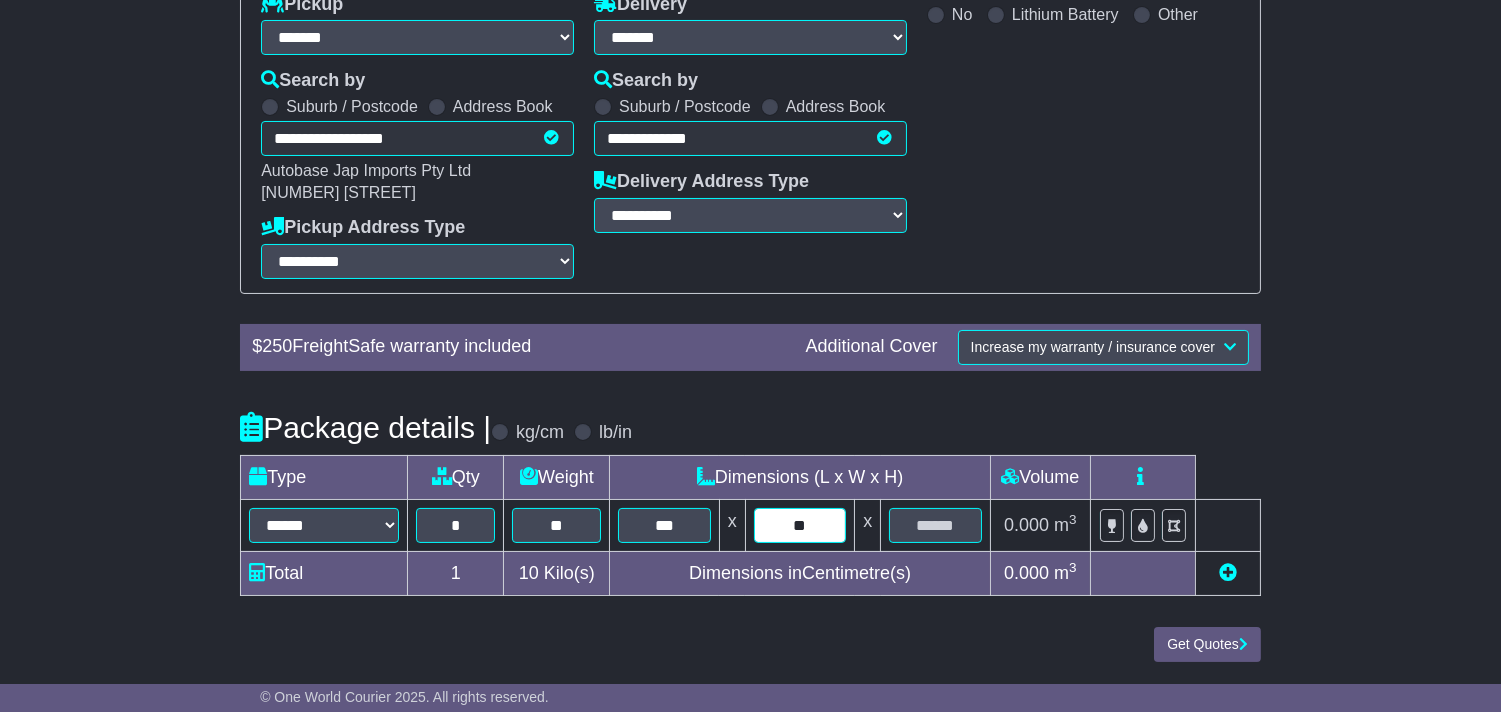 type on "**" 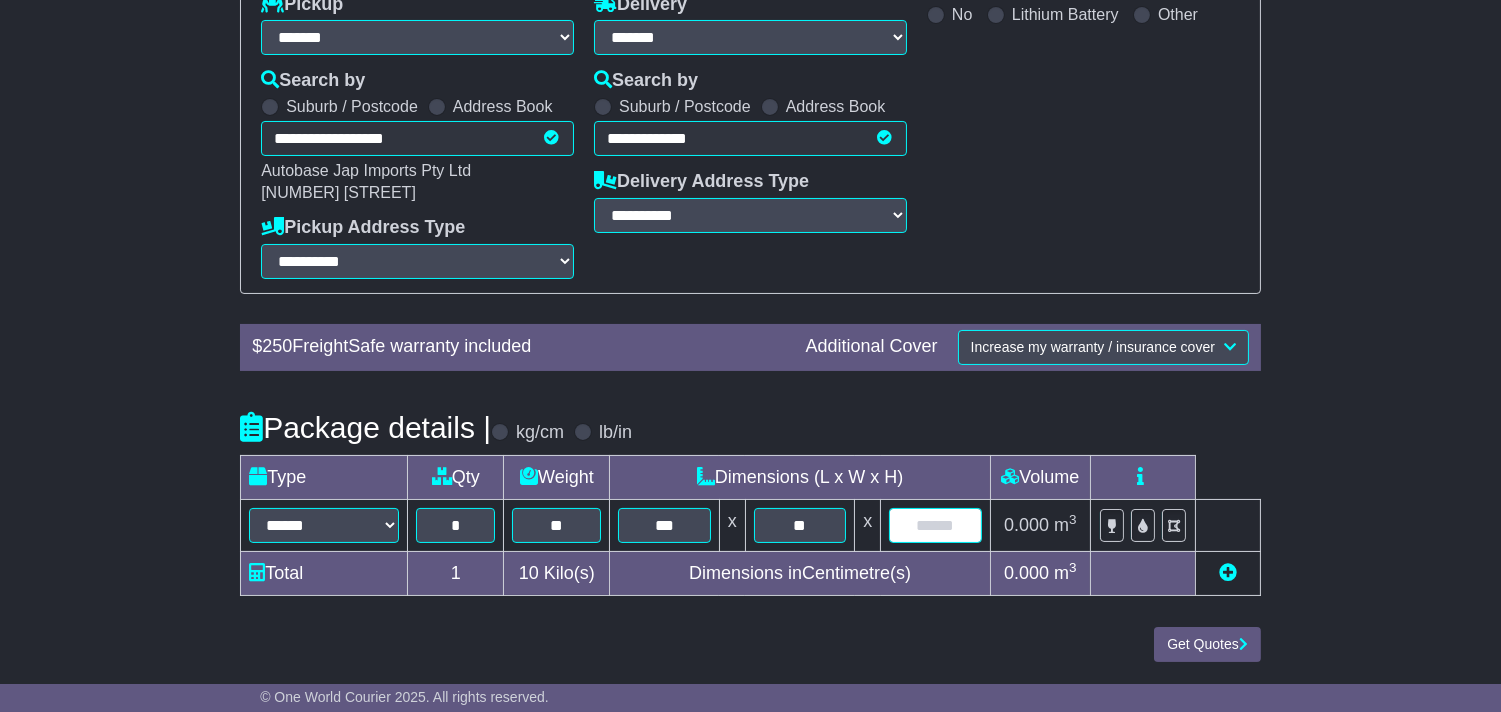 type on "*" 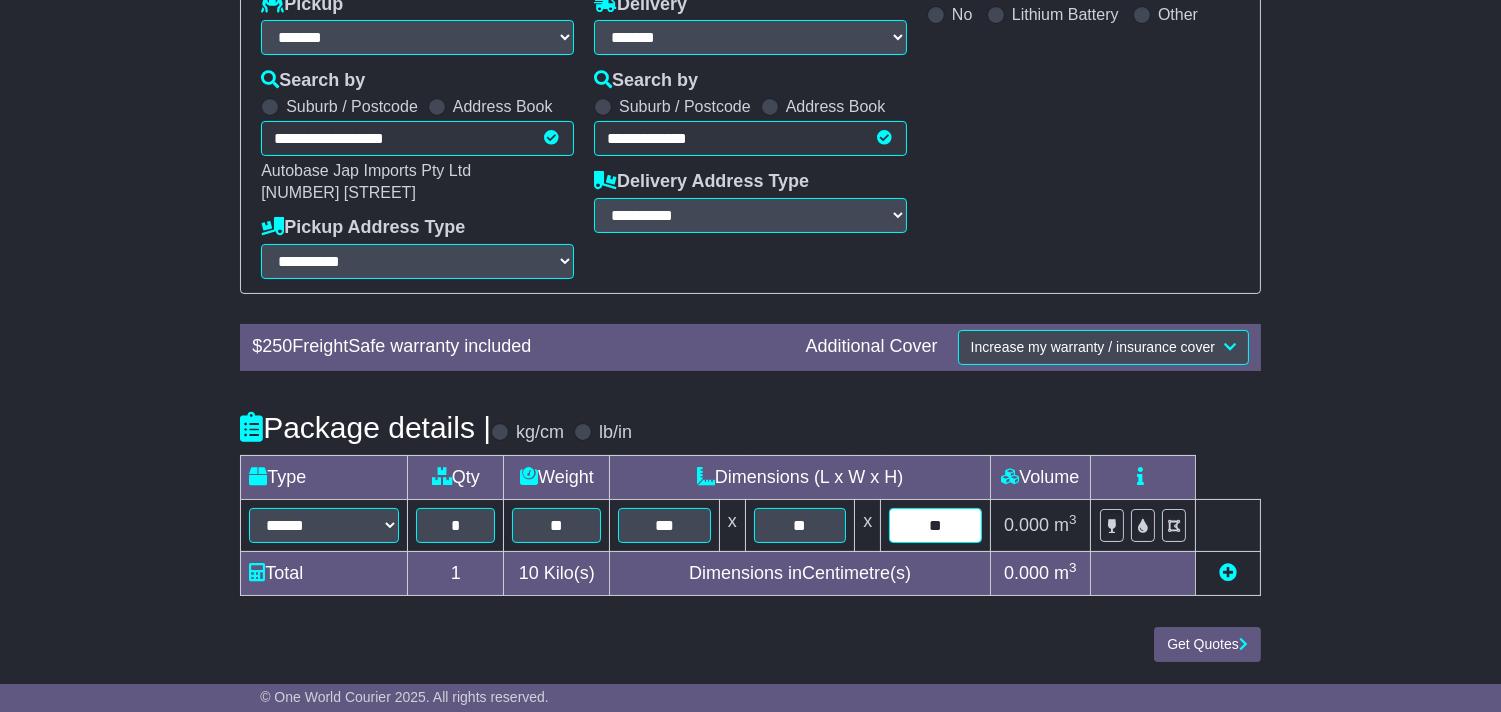 type on "**" 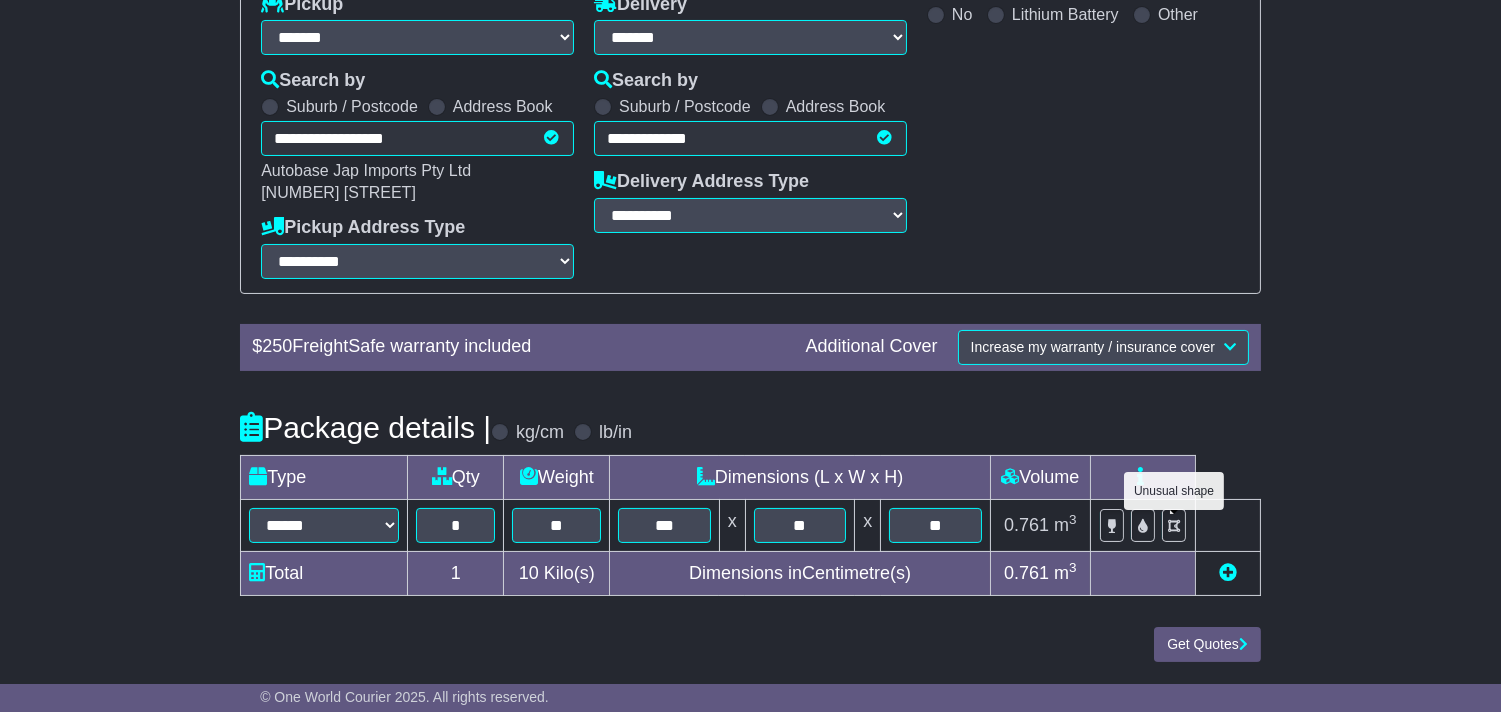 click at bounding box center (1174, 526) 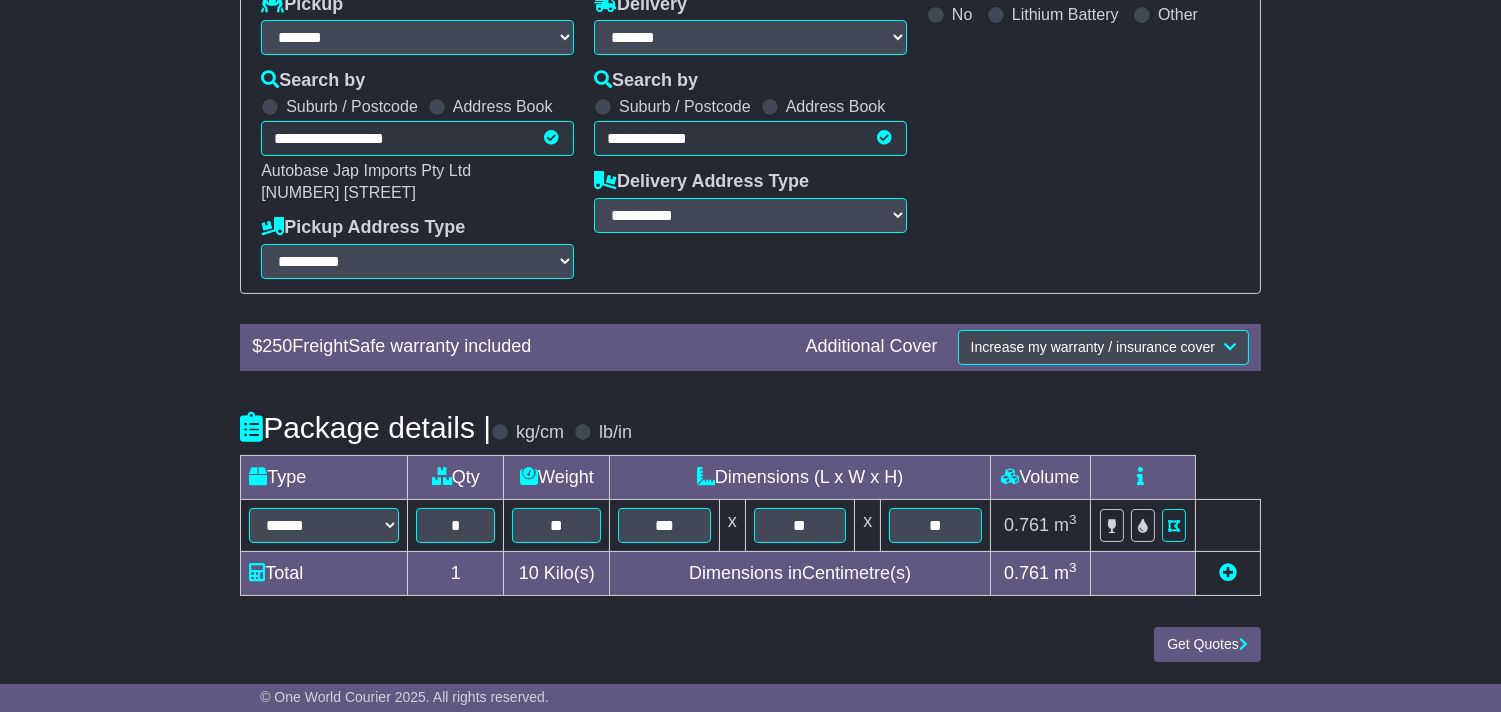 click at bounding box center (1228, 572) 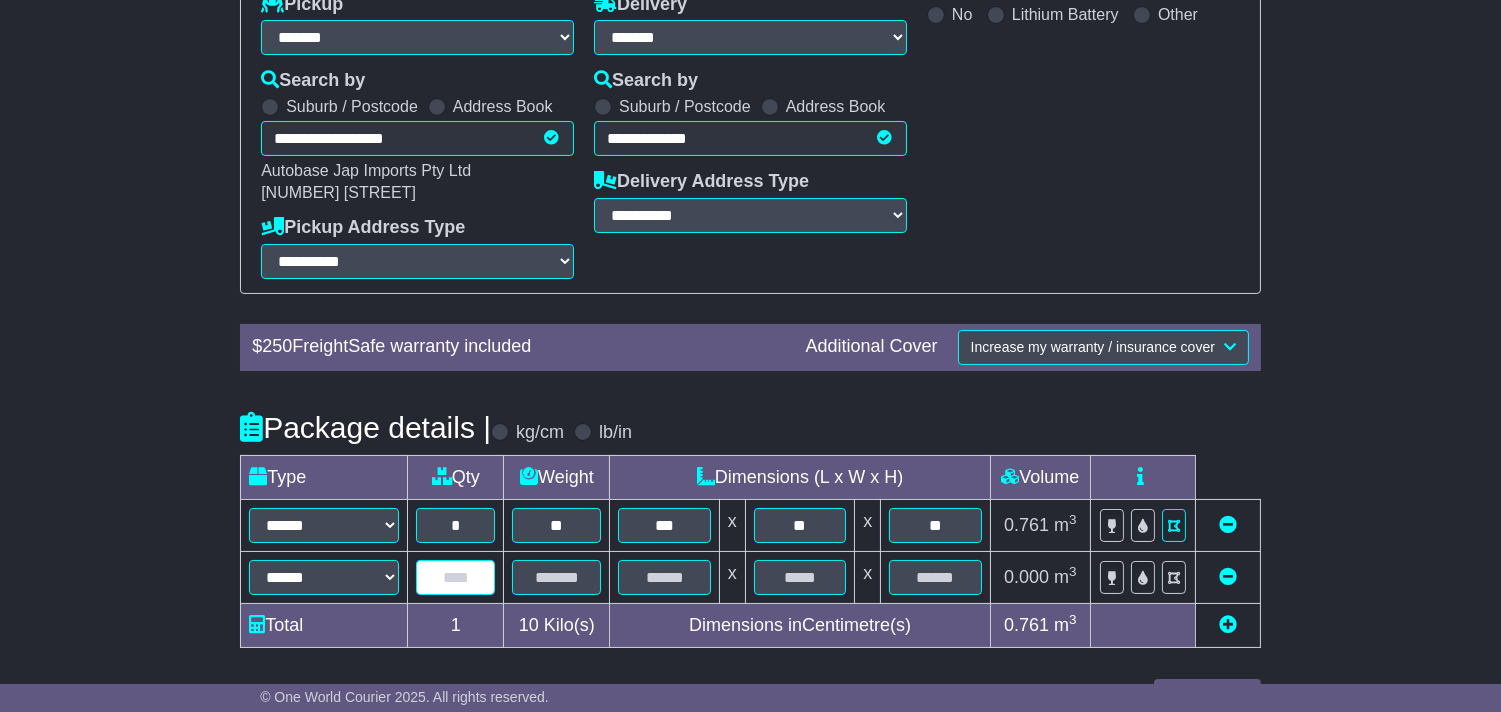 click at bounding box center (455, 577) 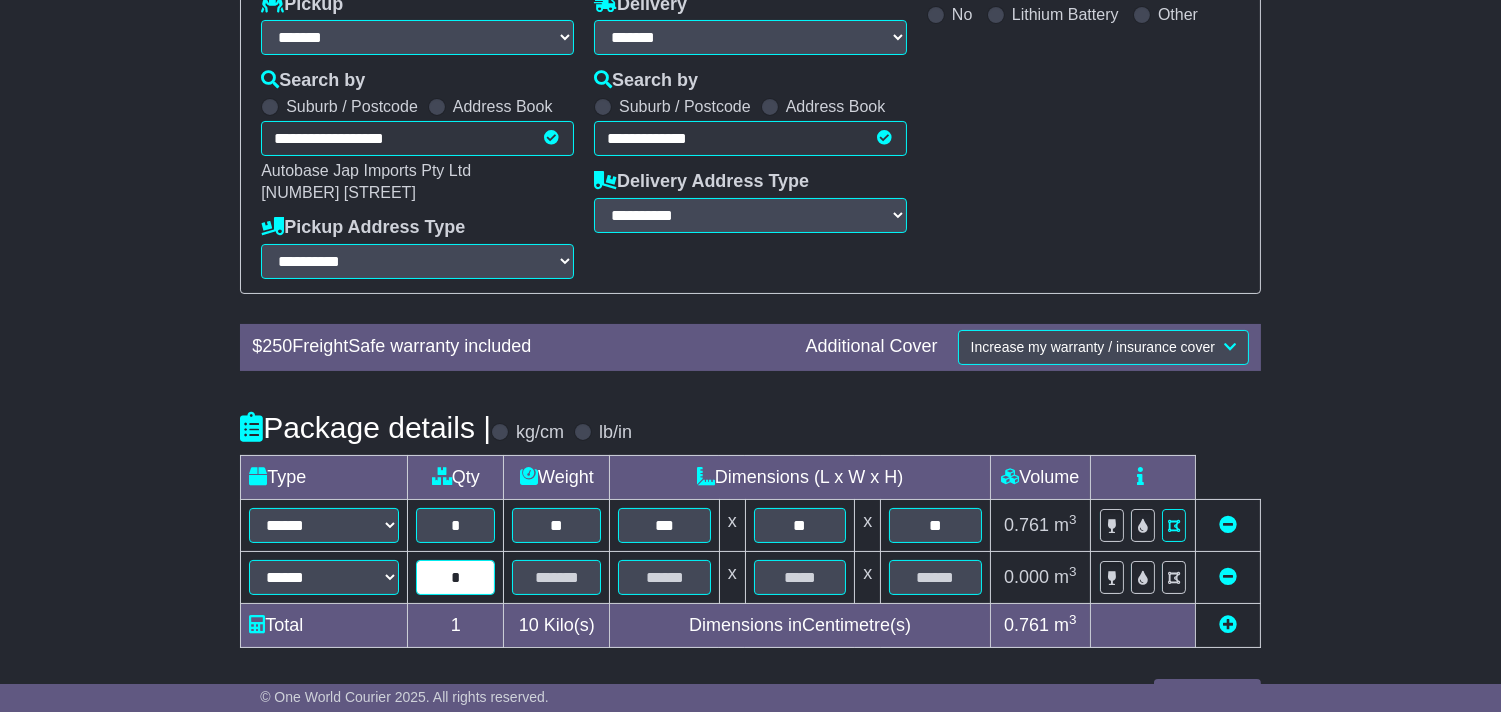 type on "*" 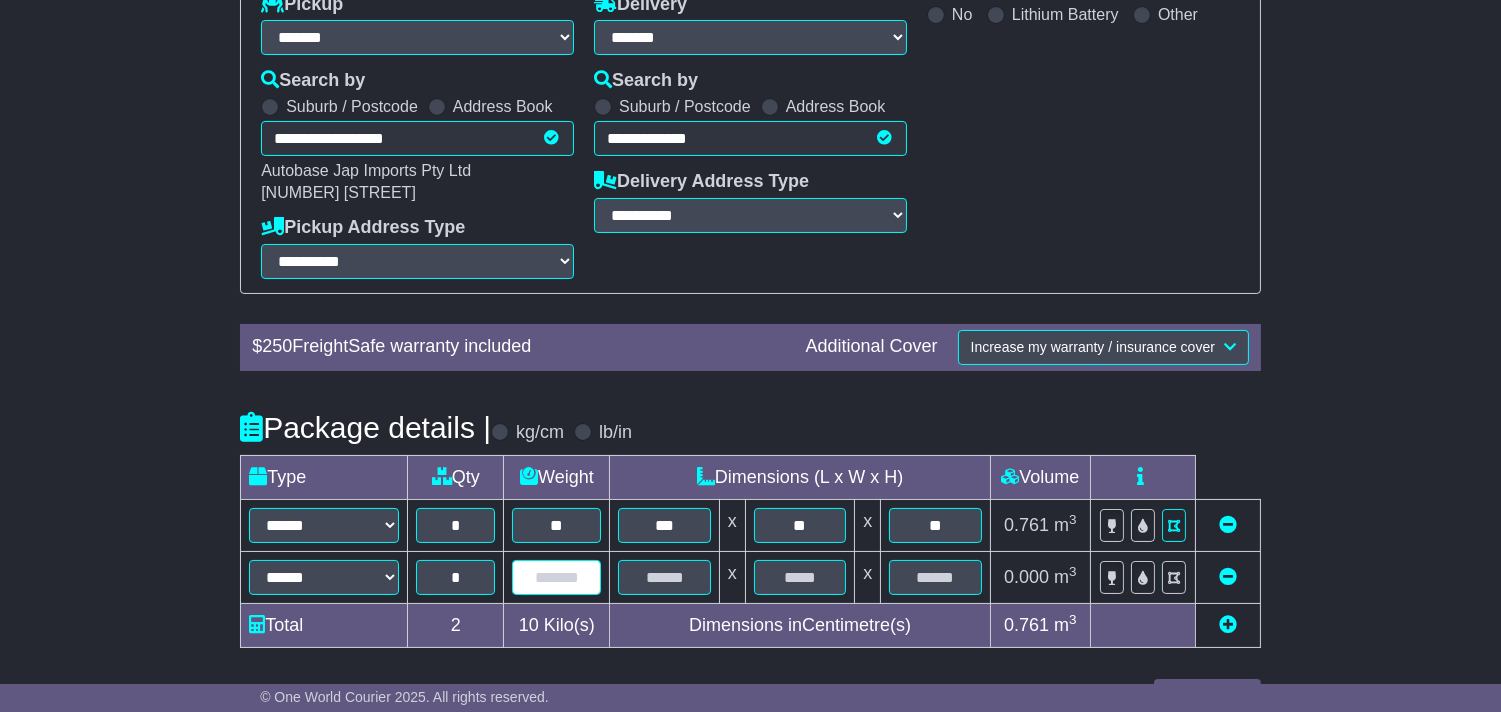 type on "*" 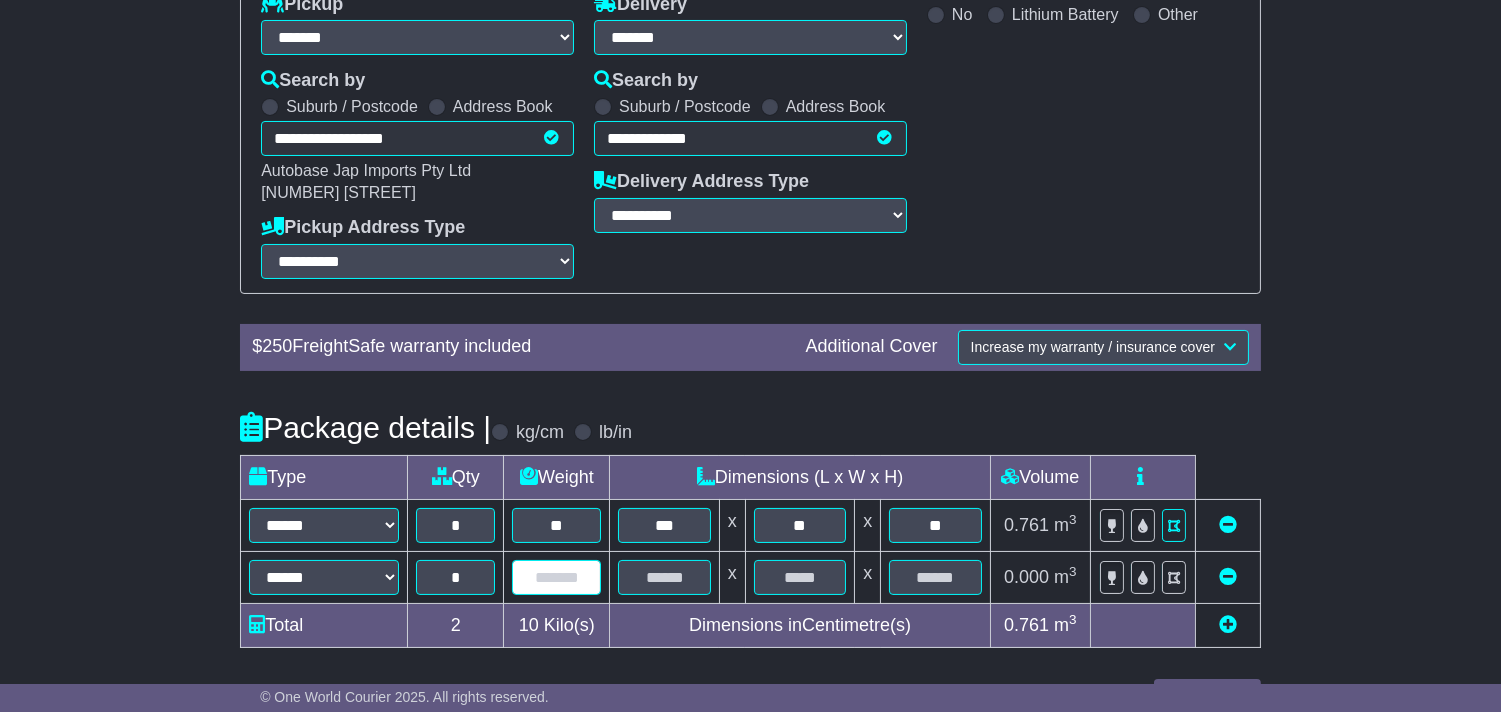 type on "*" 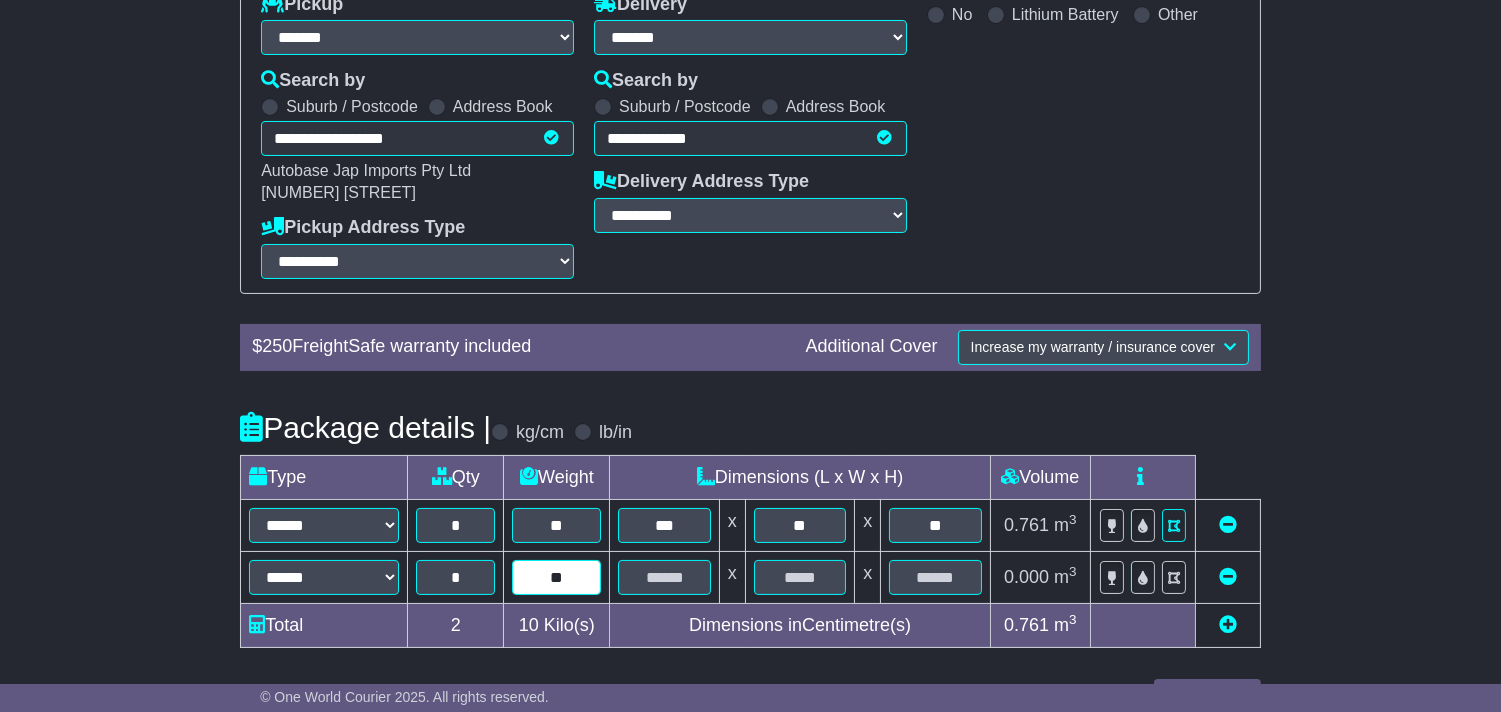 type on "**" 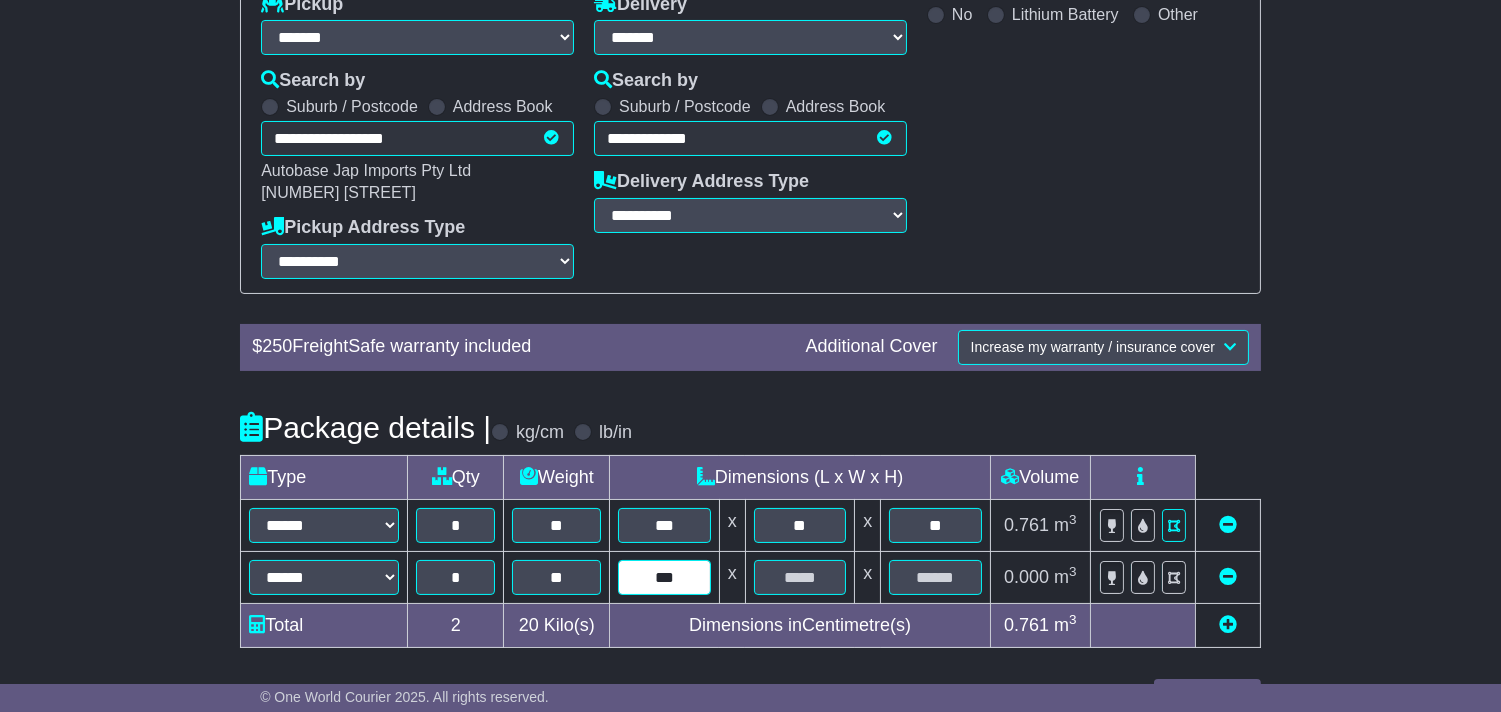type on "***" 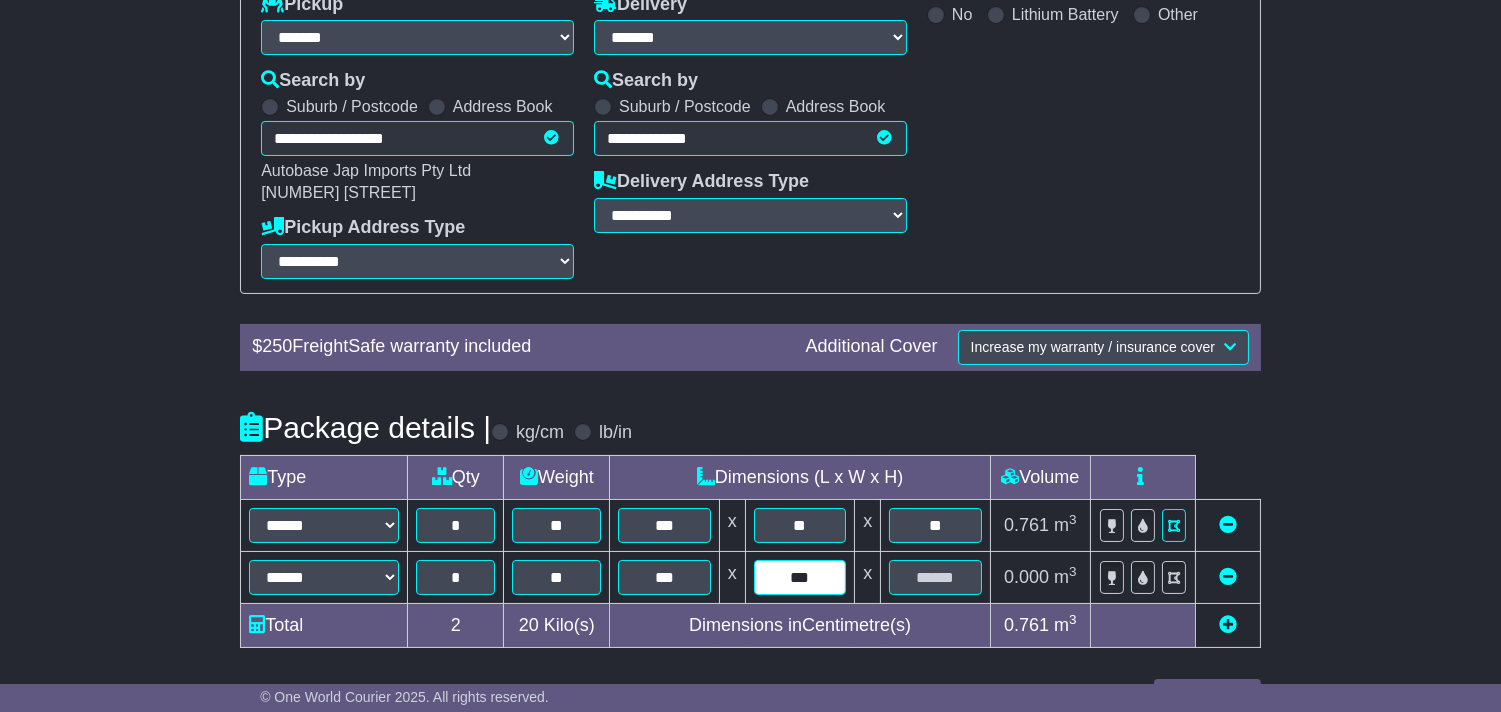 type on "***" 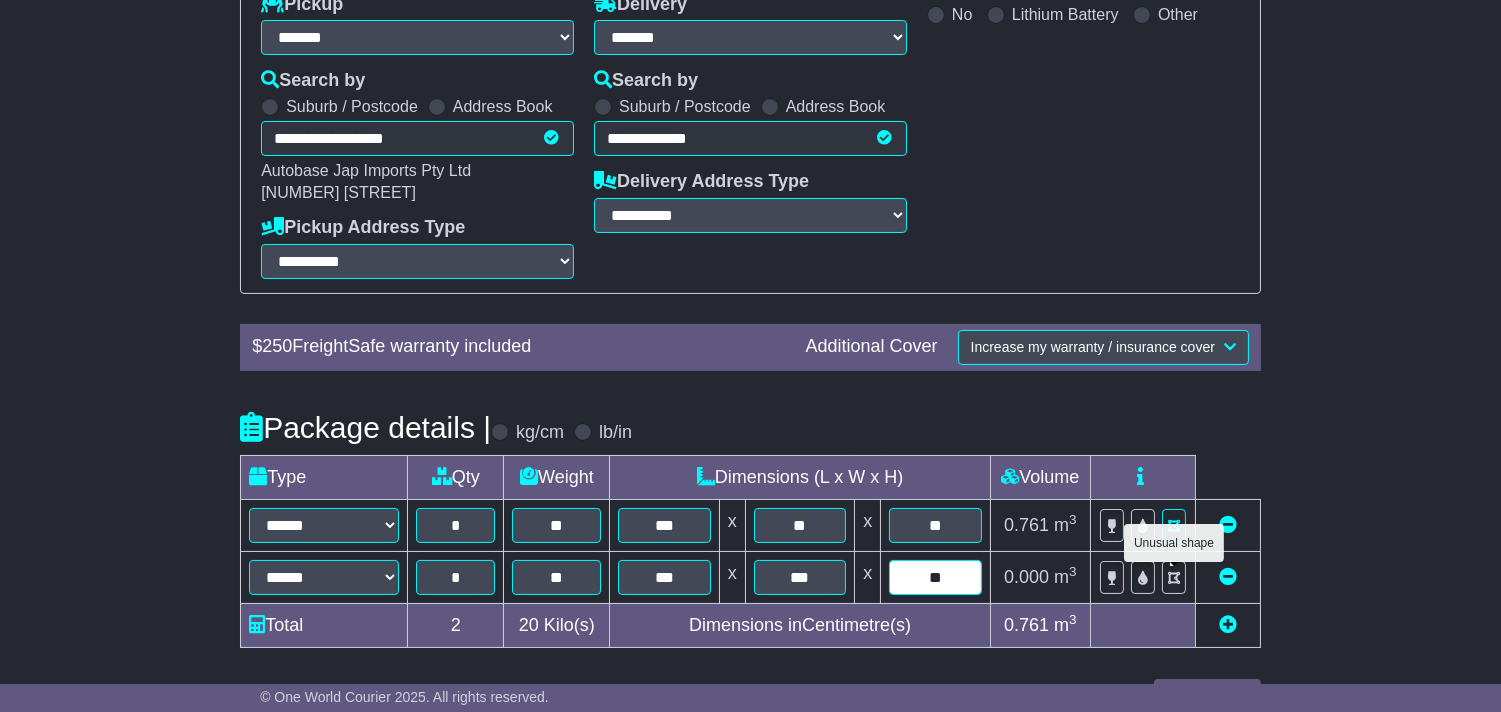 type on "**" 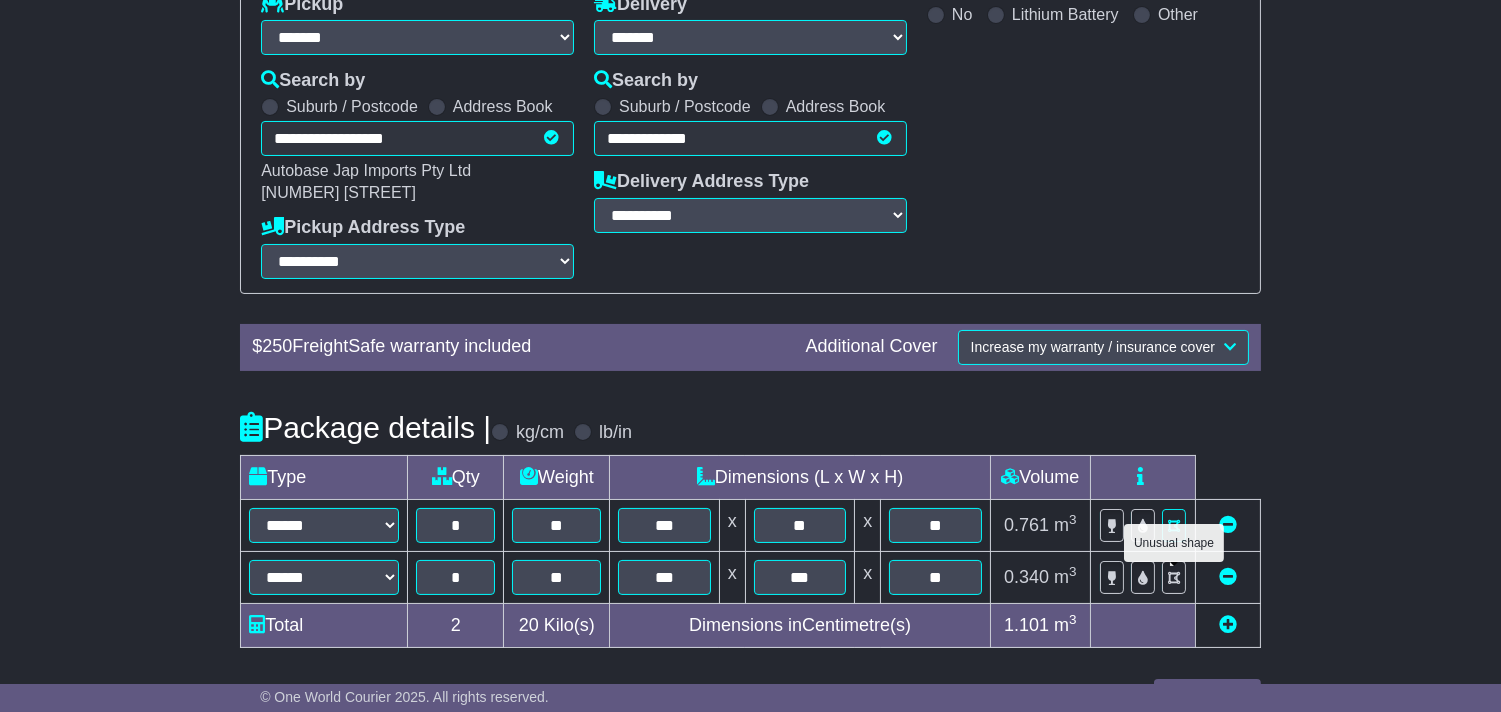 click at bounding box center [1174, 578] 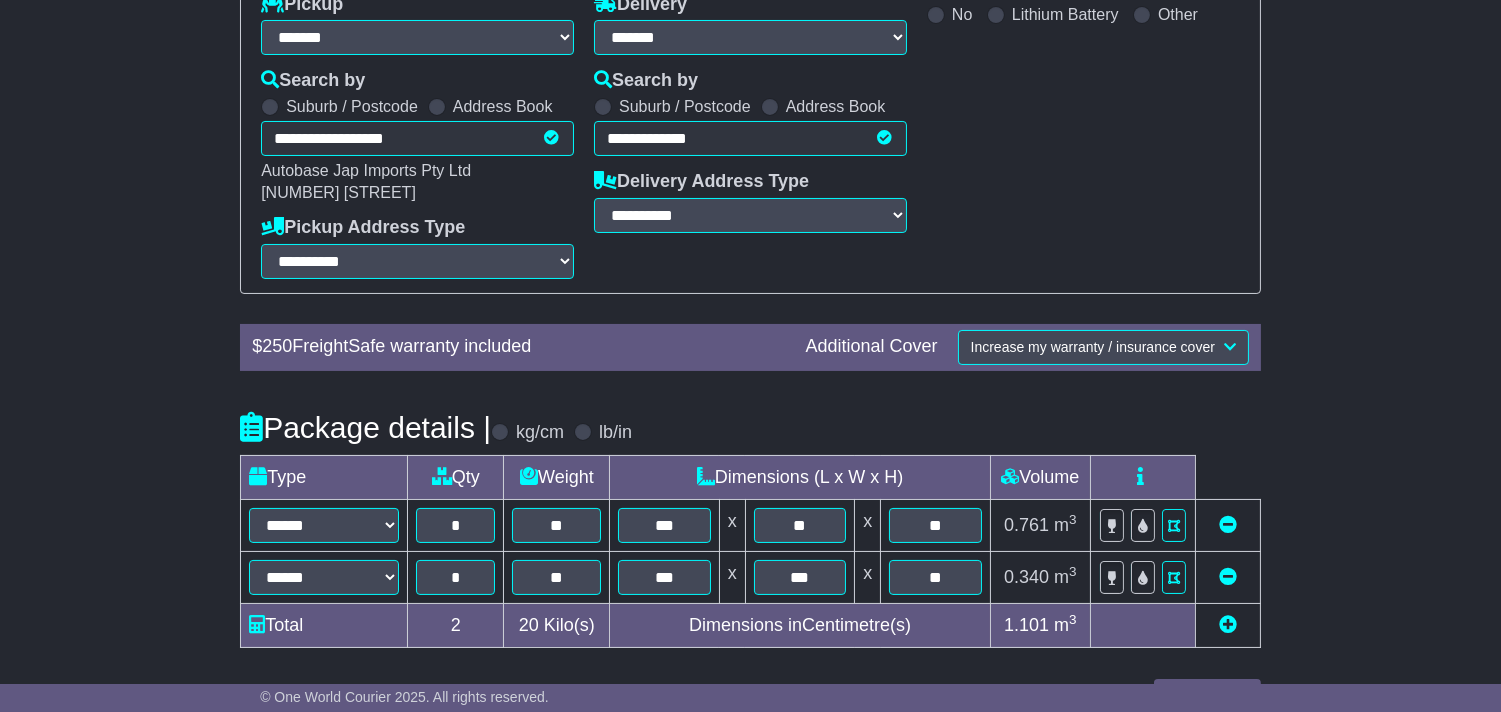 click at bounding box center [1227, 626] 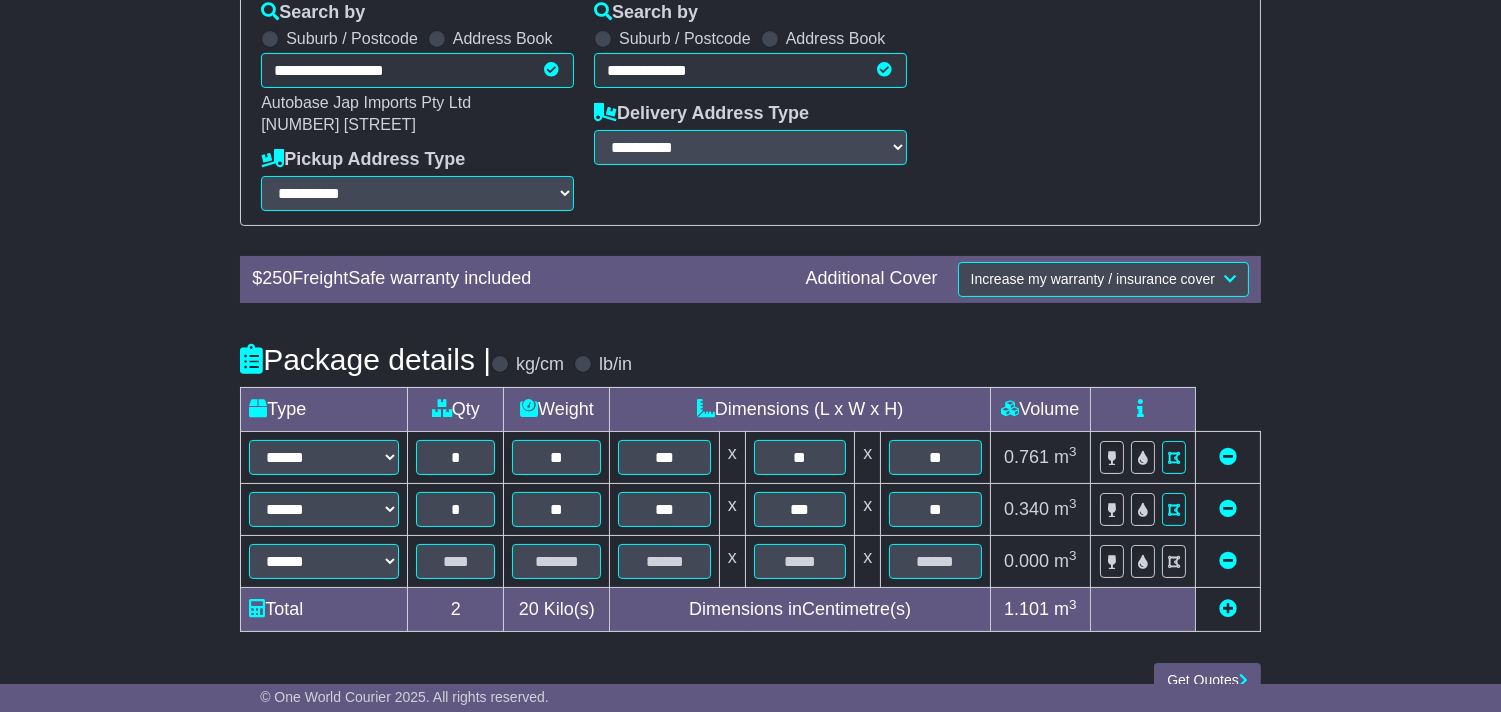 scroll, scrollTop: 452, scrollLeft: 0, axis: vertical 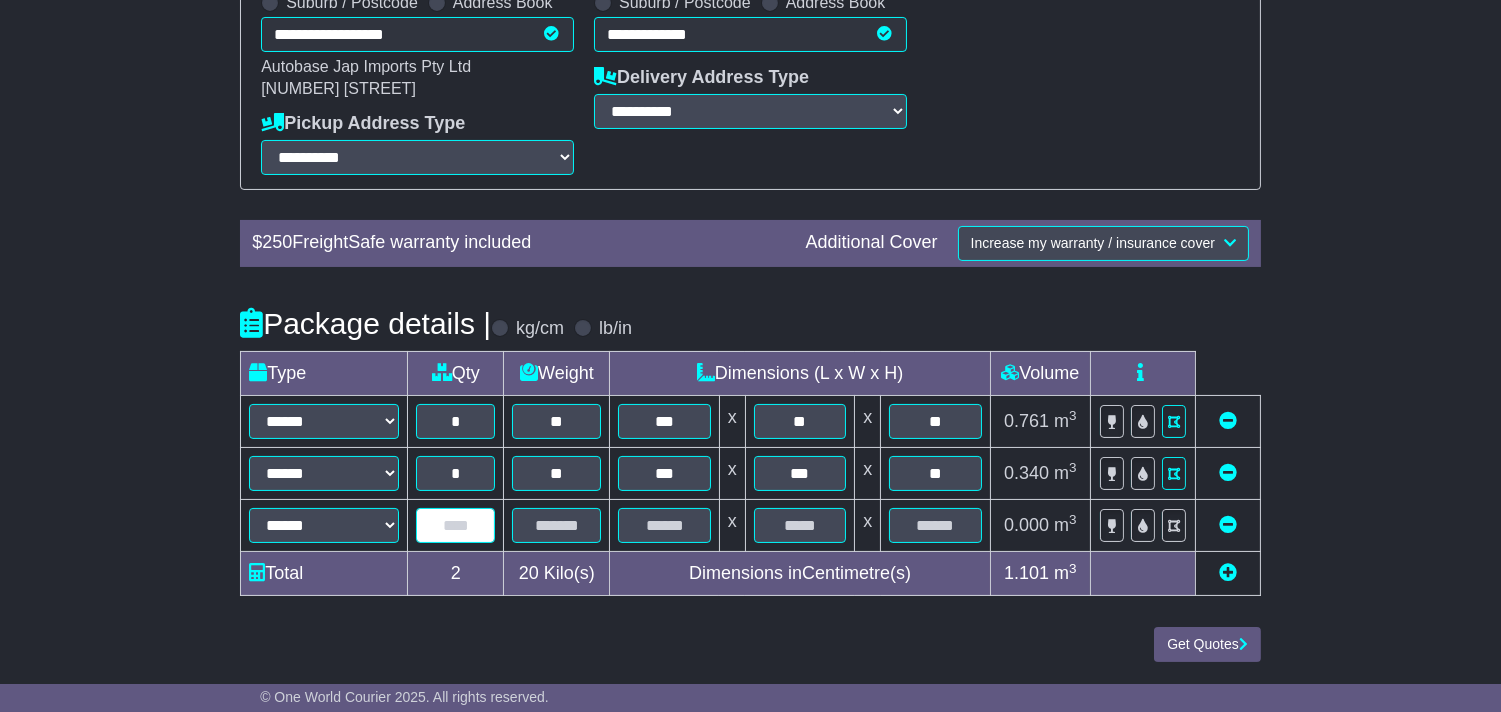 click at bounding box center (455, 525) 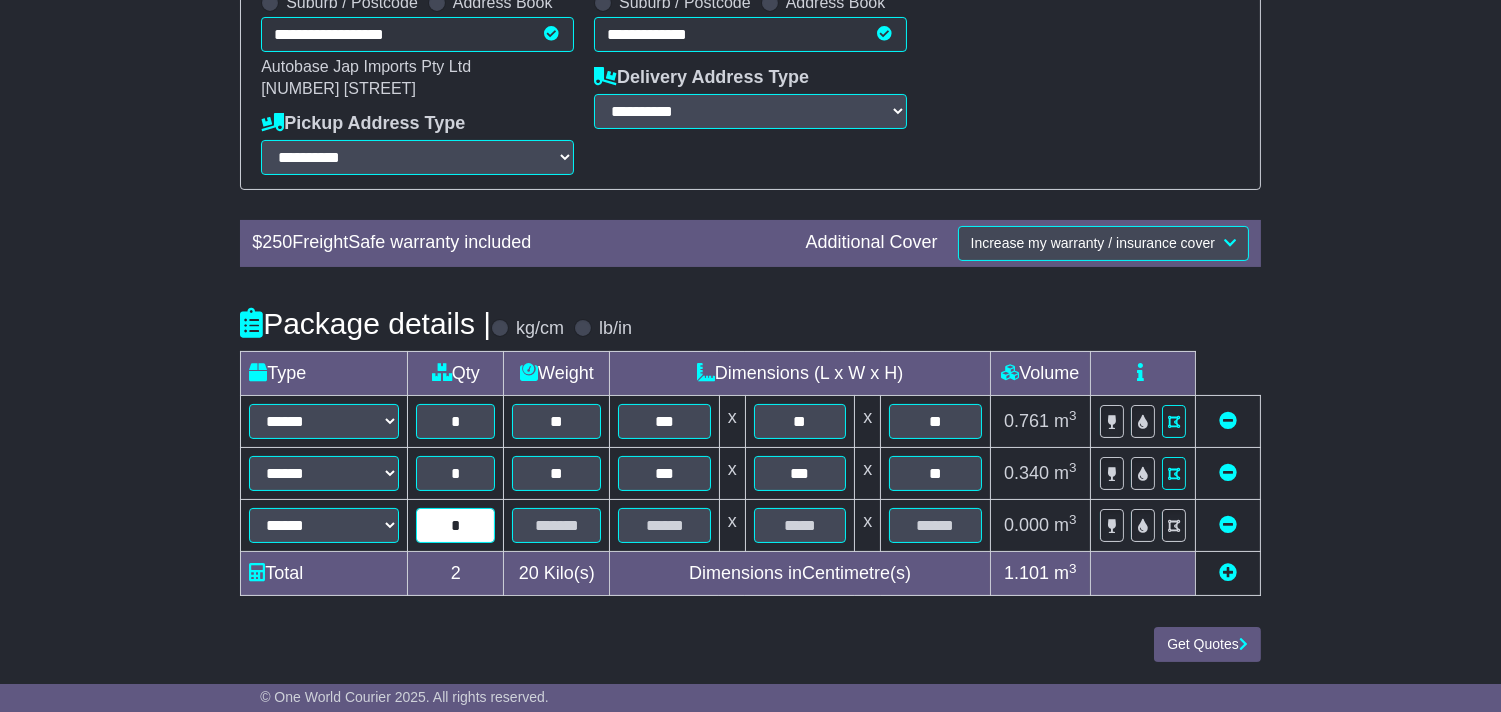 type on "*" 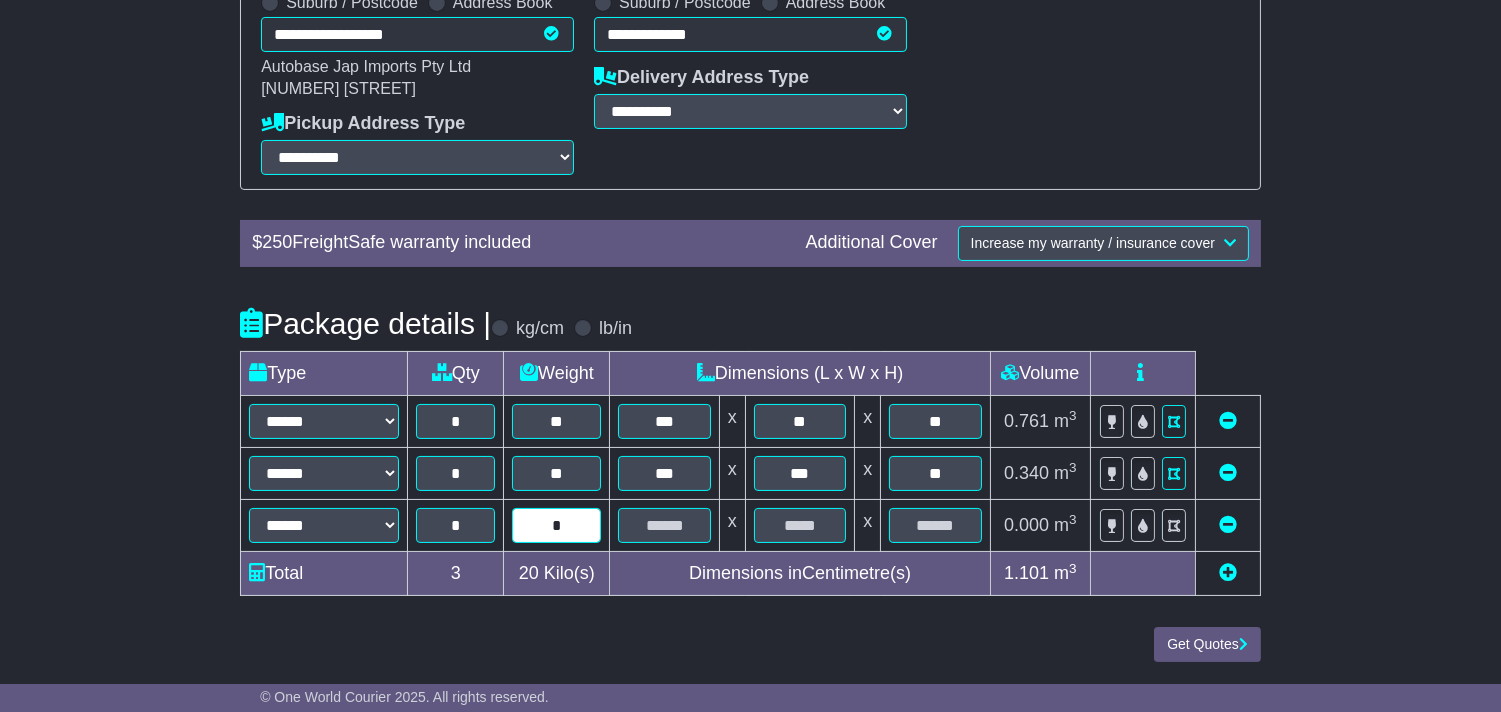type on "*" 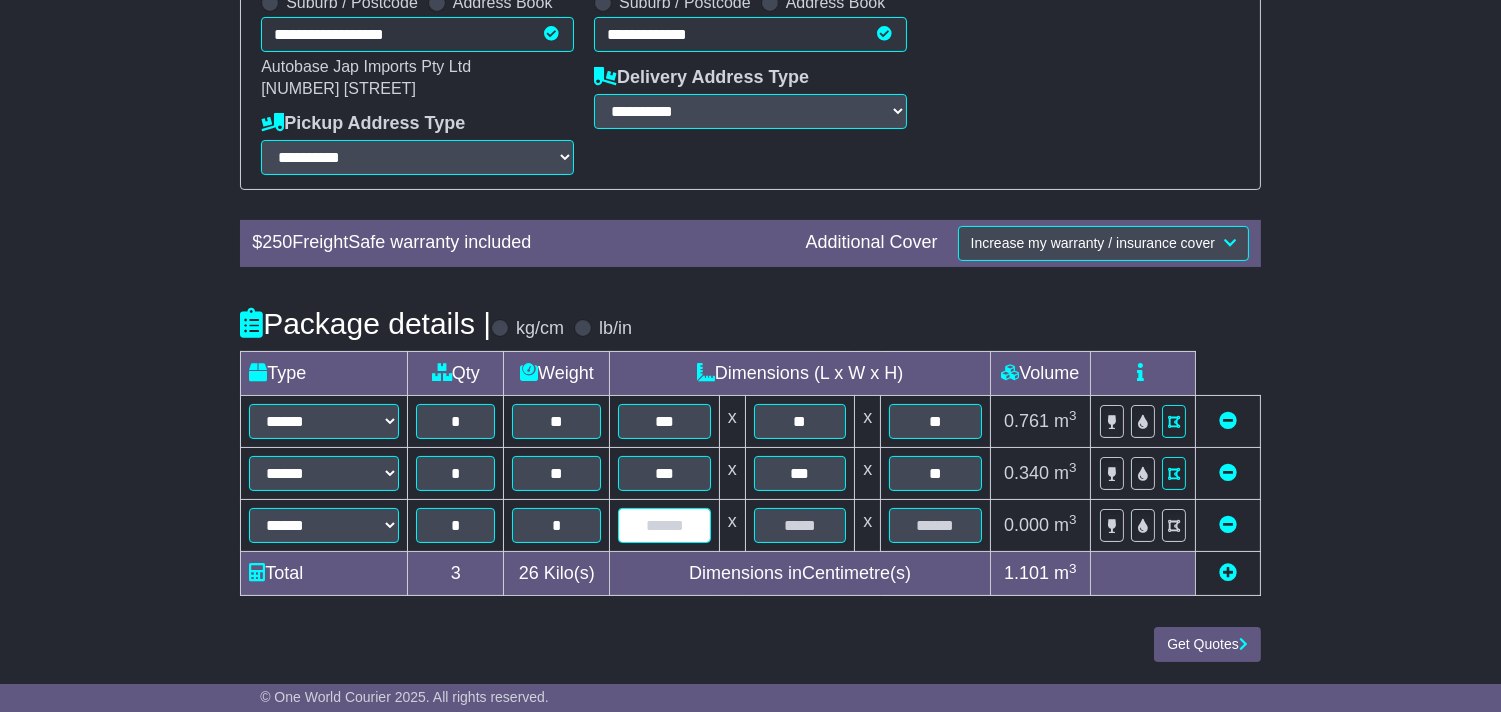 type on "*" 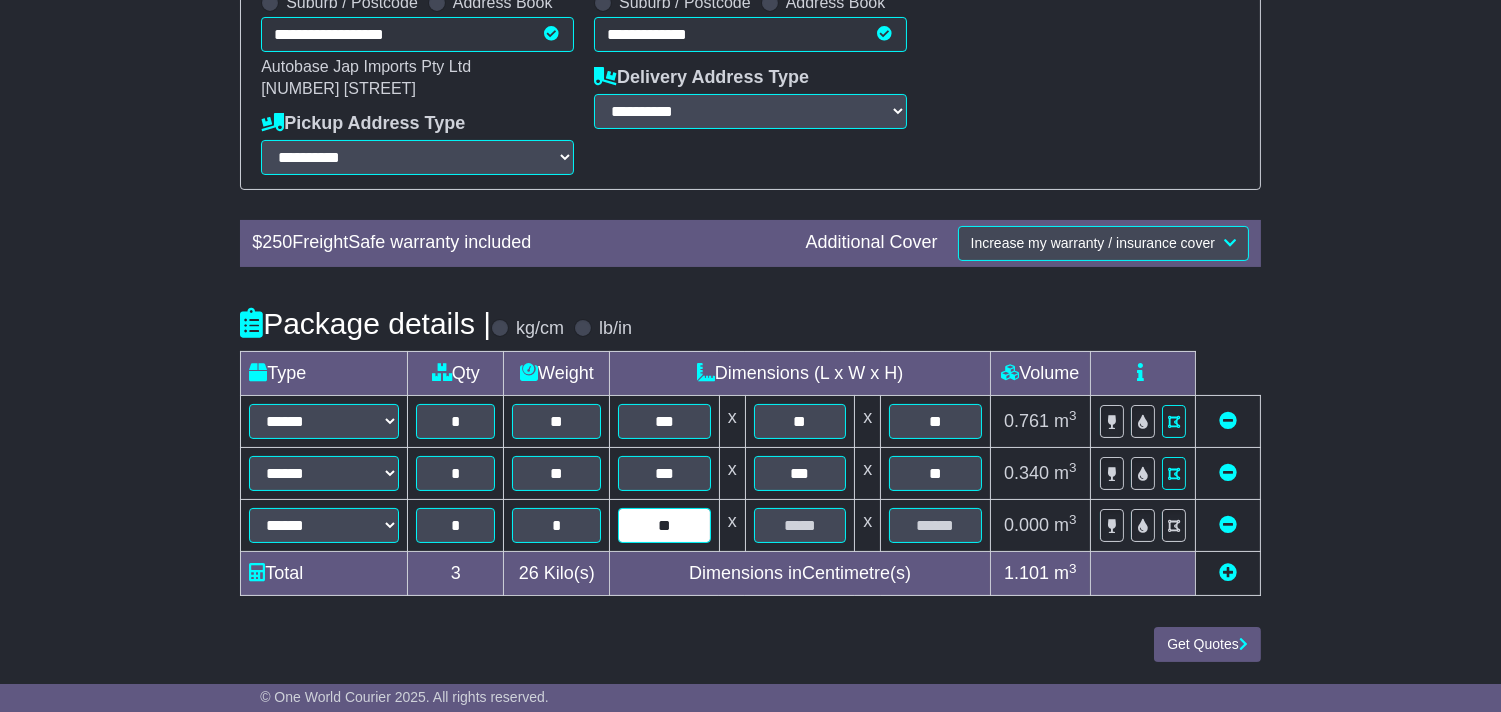 type on "**" 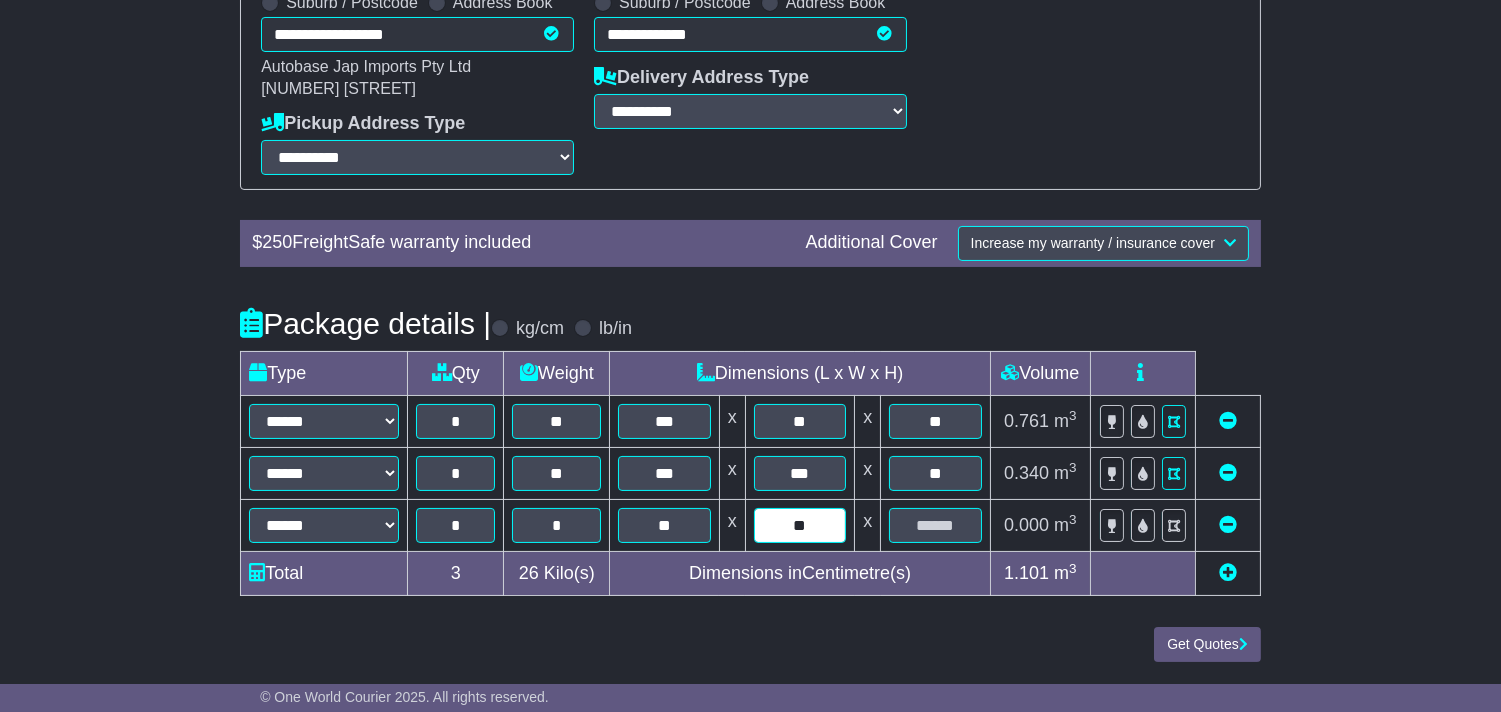 type on "**" 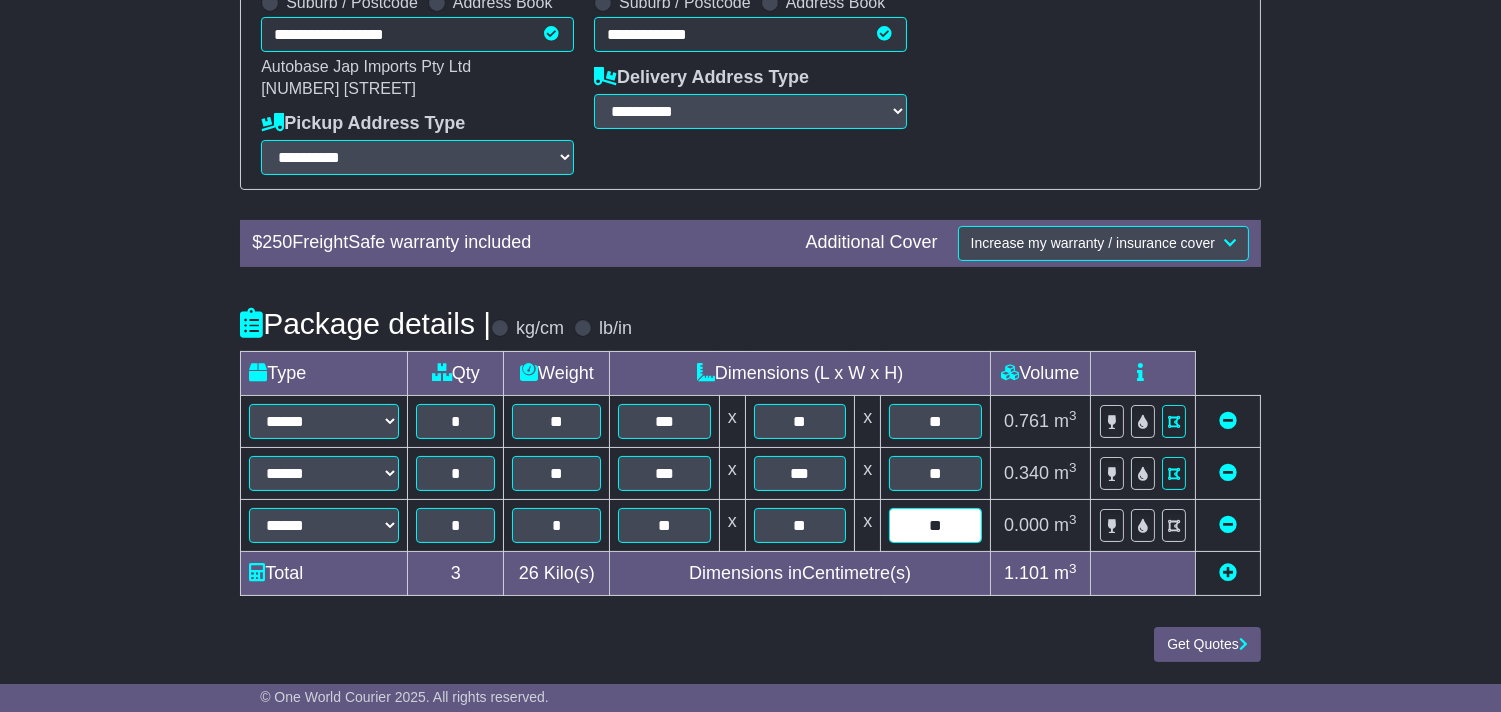 type on "**" 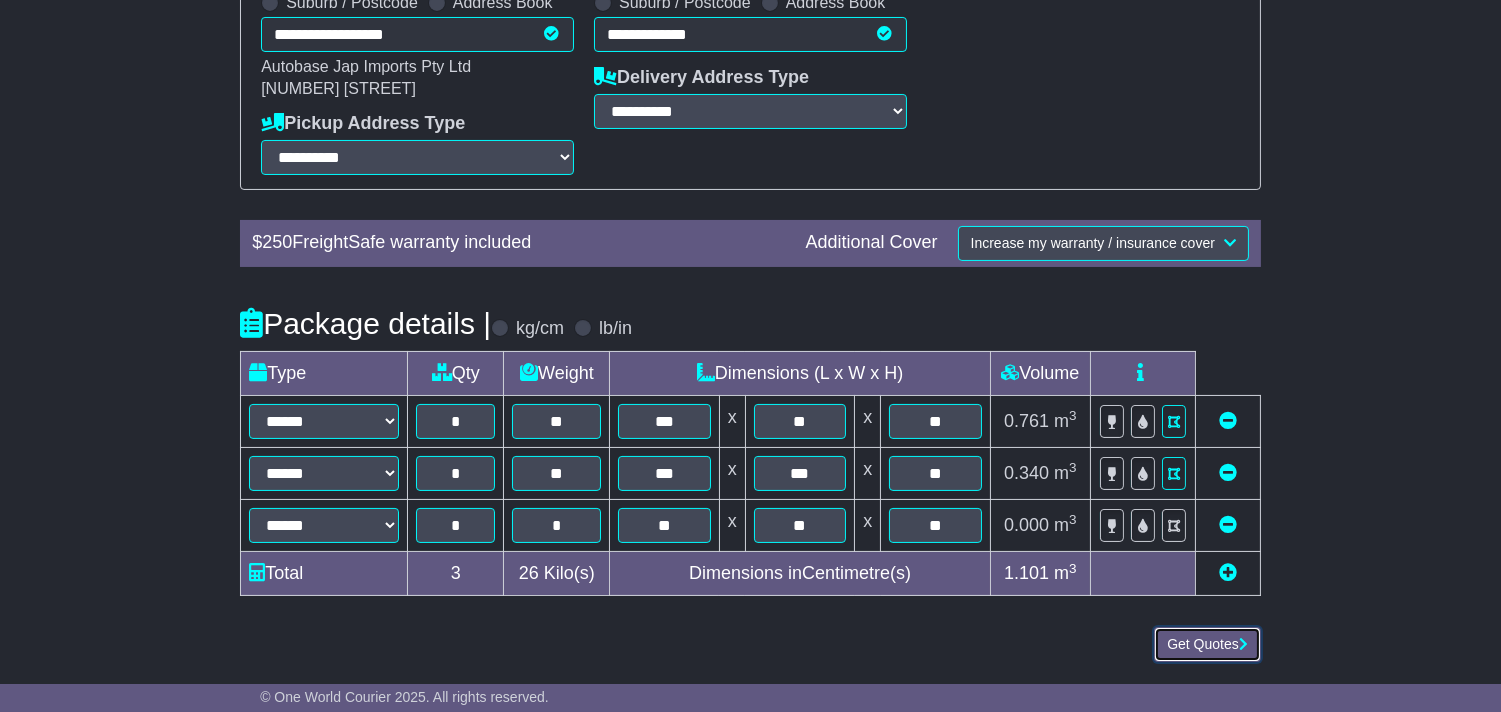 click on "Get Quotes" at bounding box center (1207, 644) 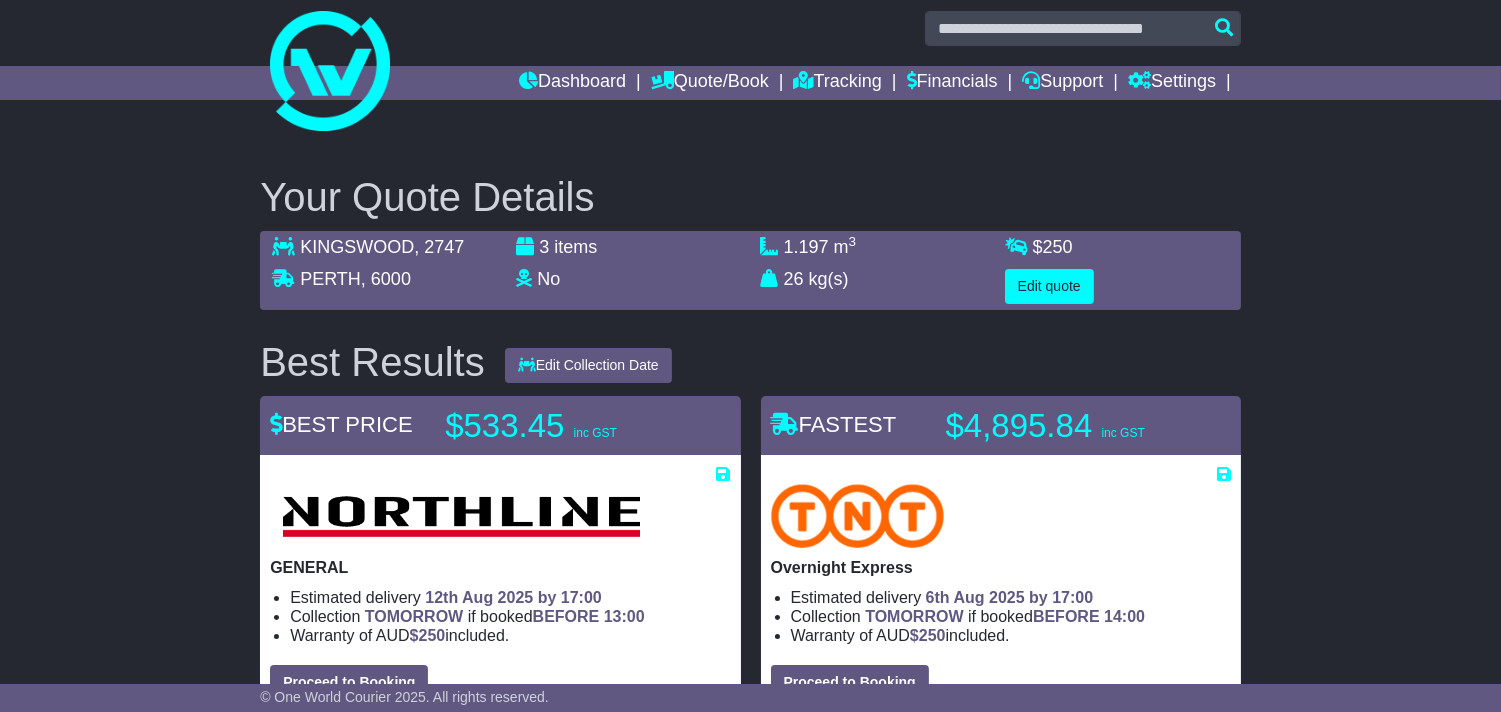 scroll, scrollTop: 0, scrollLeft: 0, axis: both 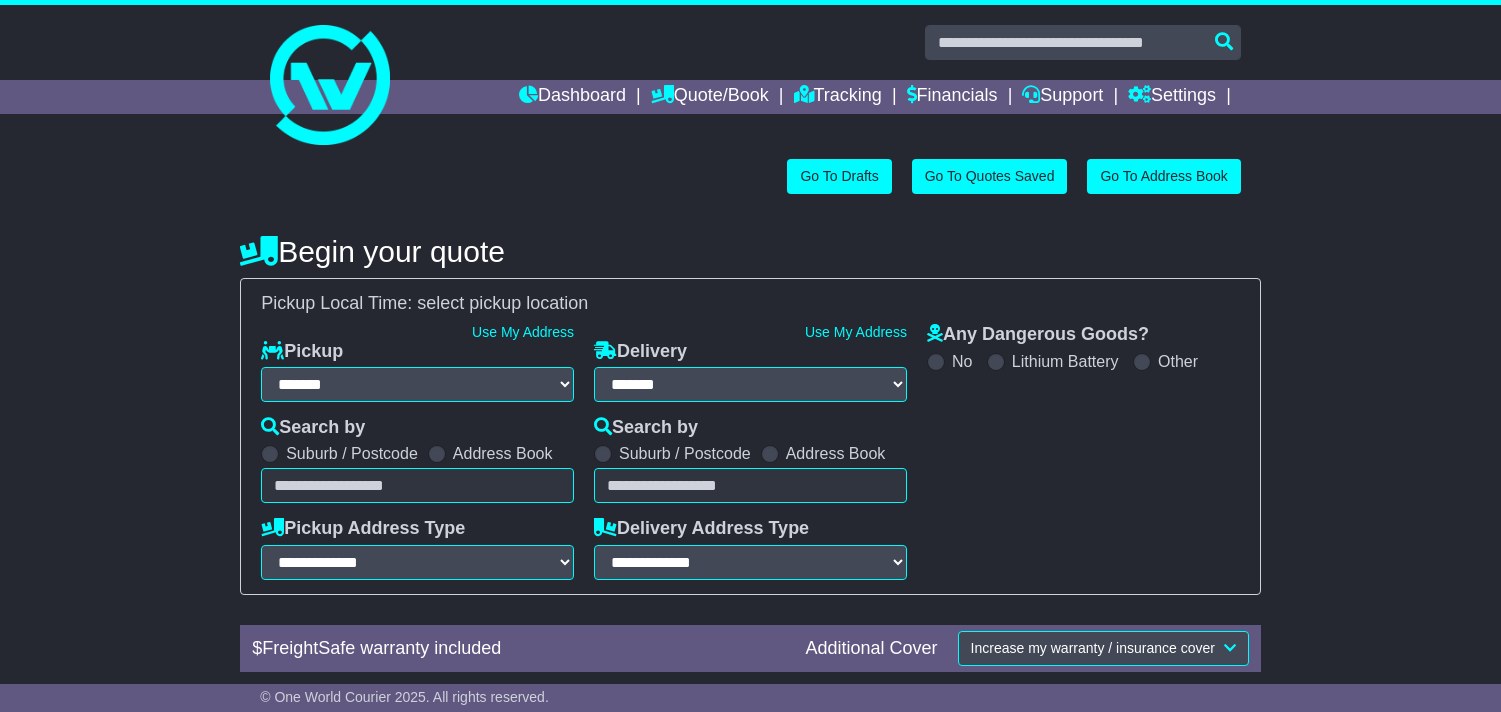 select on "**" 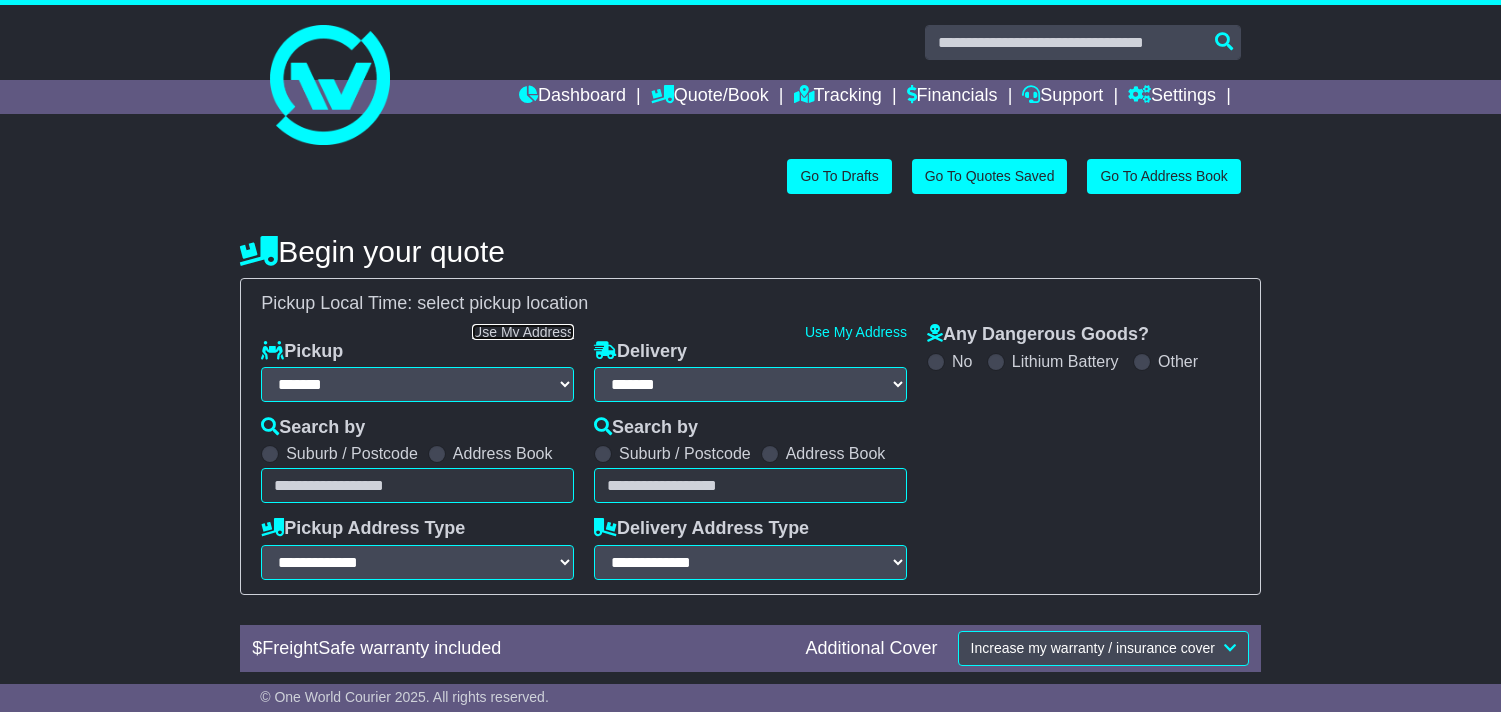 scroll, scrollTop: 0, scrollLeft: 0, axis: both 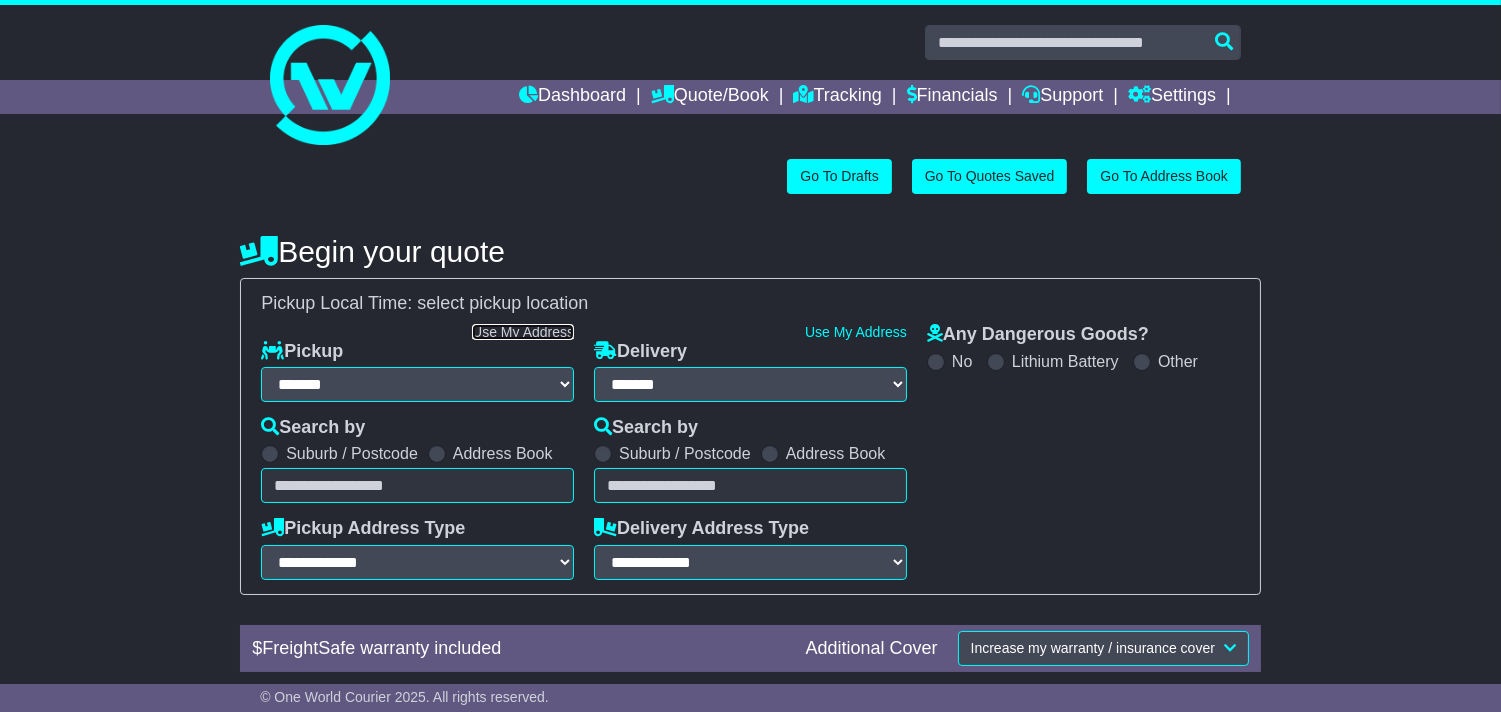 click on "Use My Address" at bounding box center (523, 332) 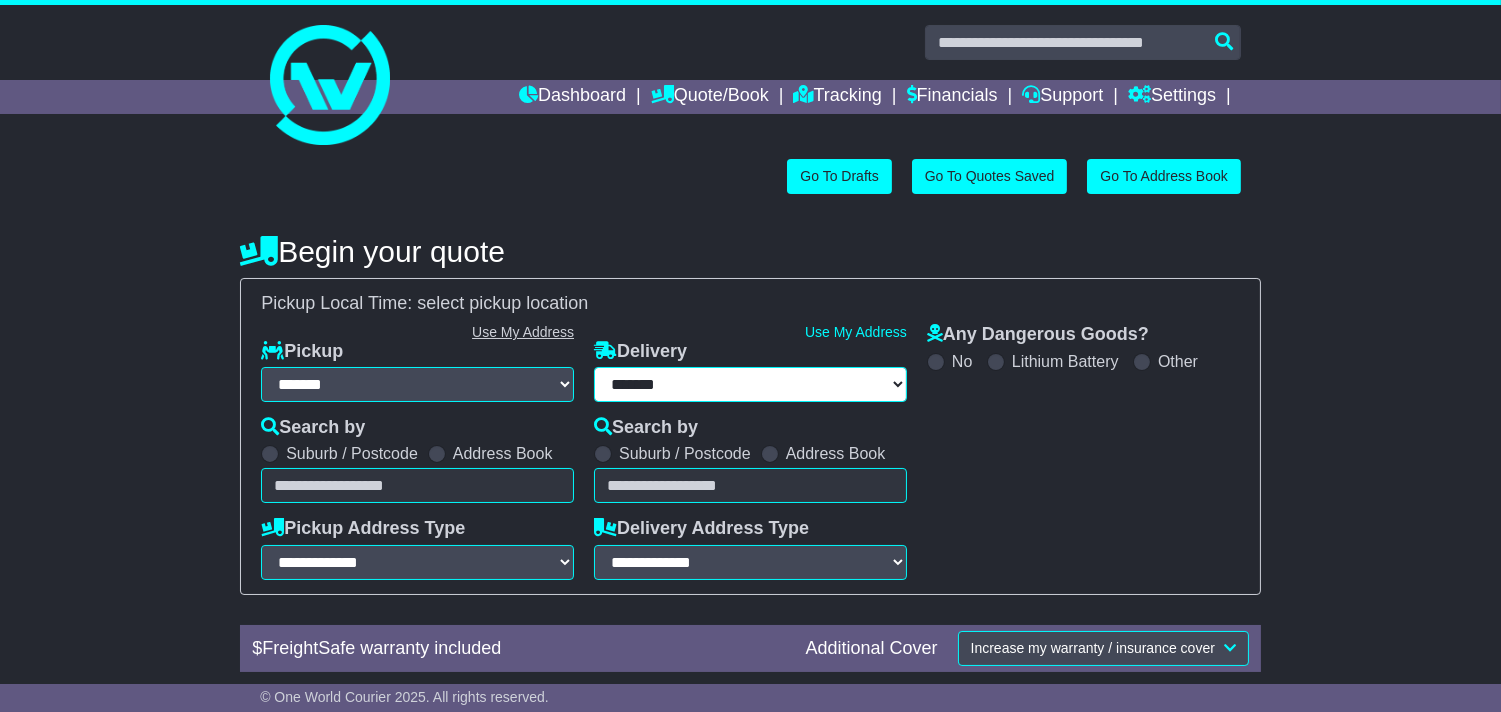 select 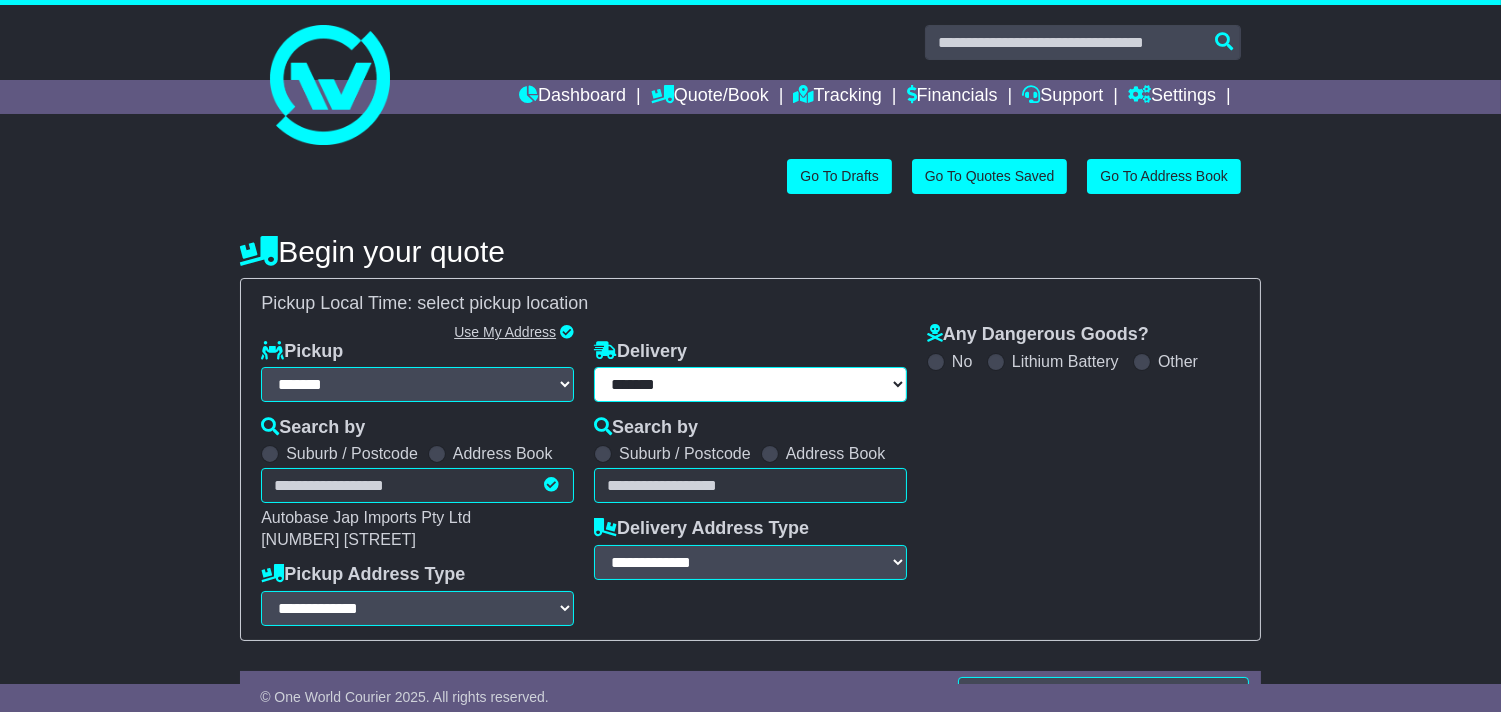 type on "**********" 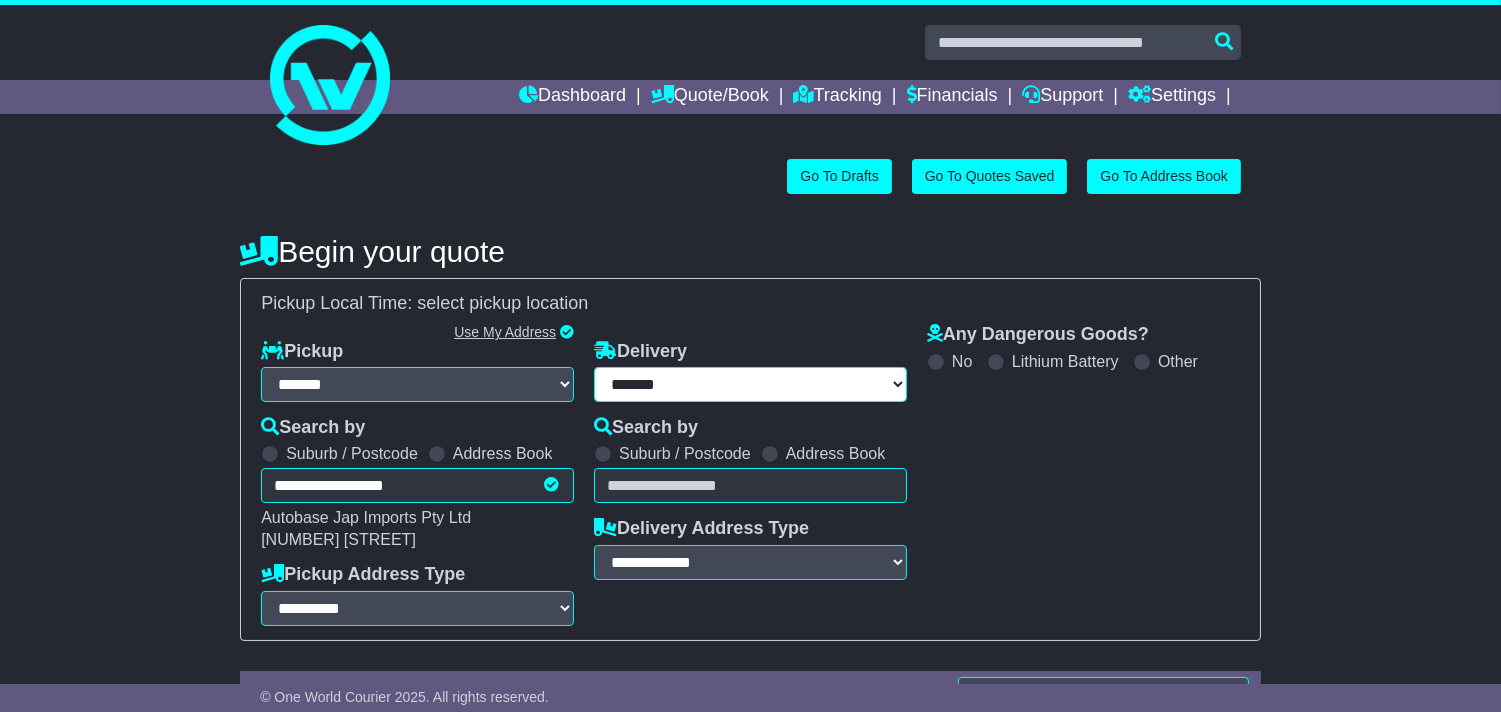 scroll, scrollTop: 0, scrollLeft: 0, axis: both 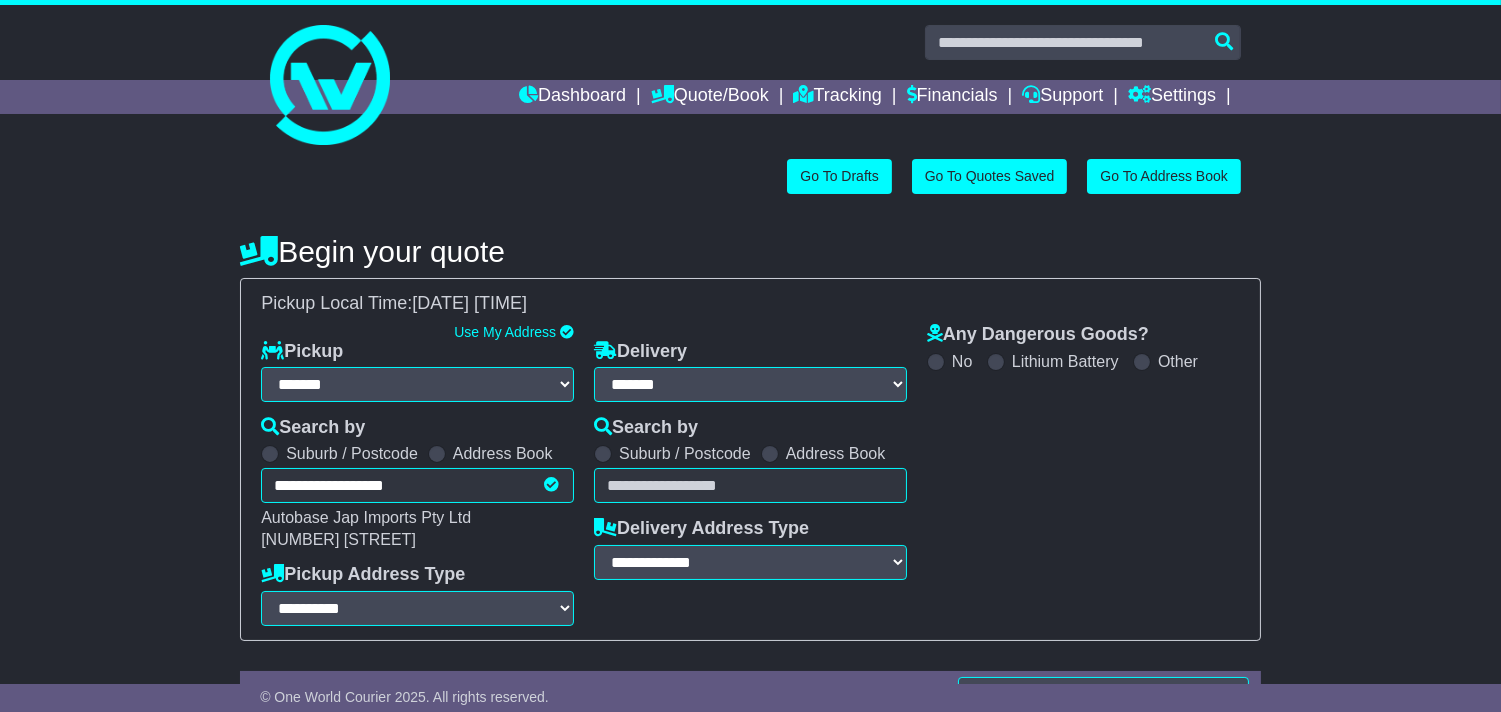 click at bounding box center (750, 485) 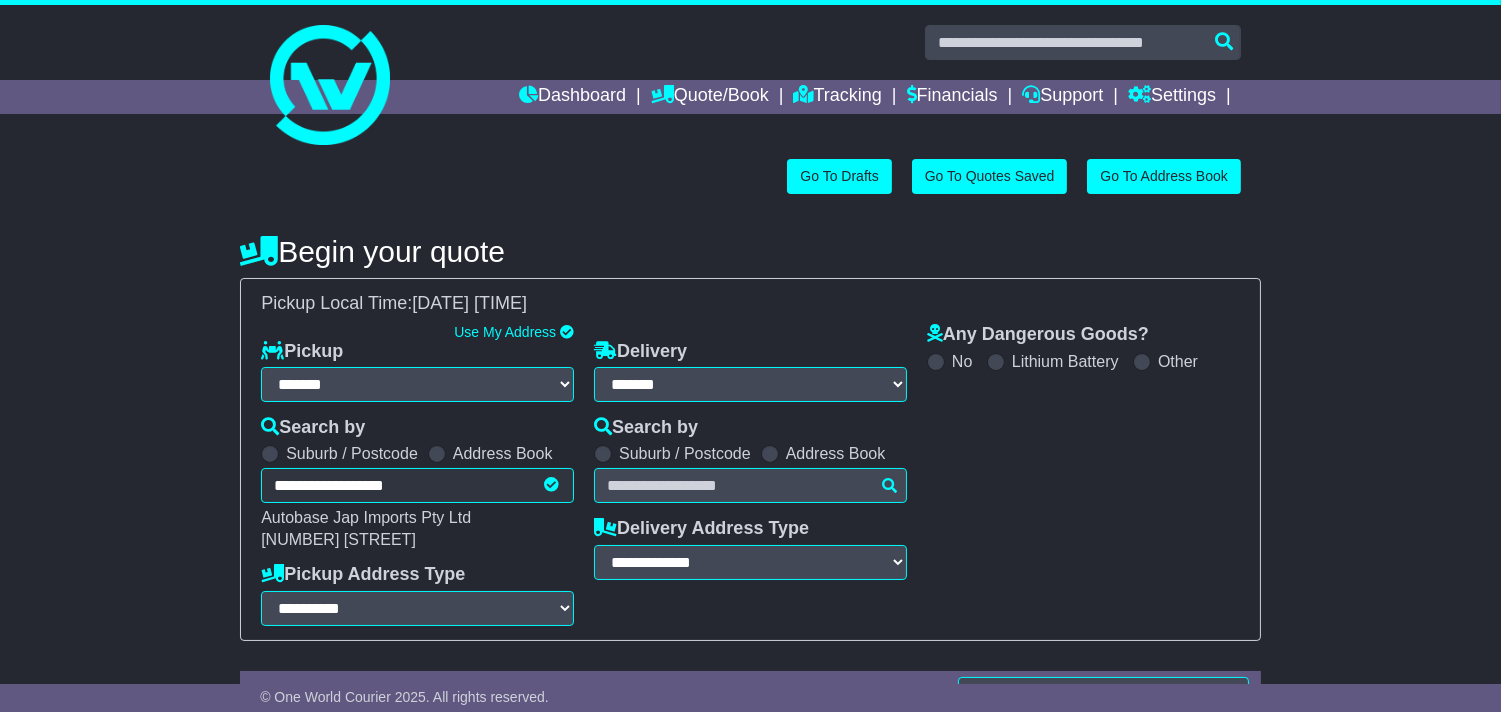 click on "**********" at bounding box center [750, 584] 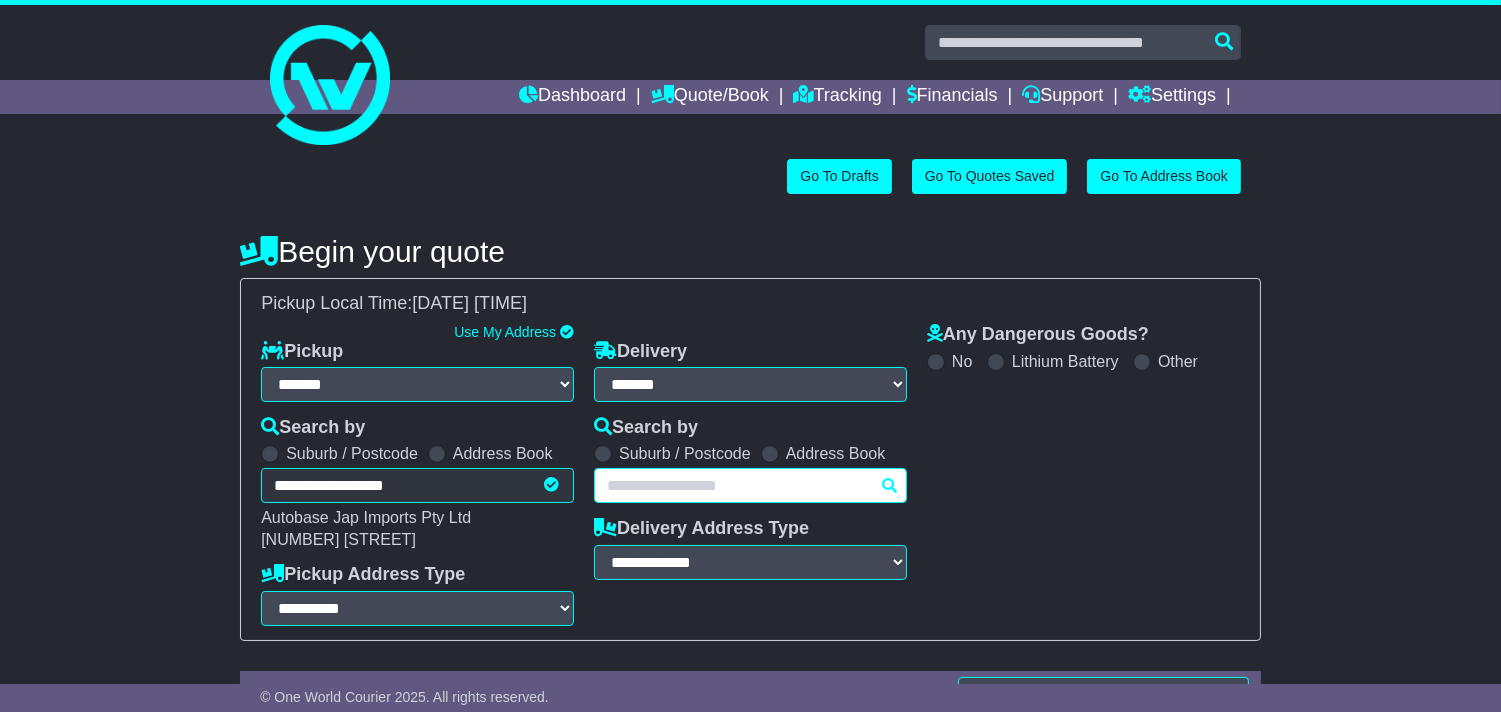 click at bounding box center (750, 485) 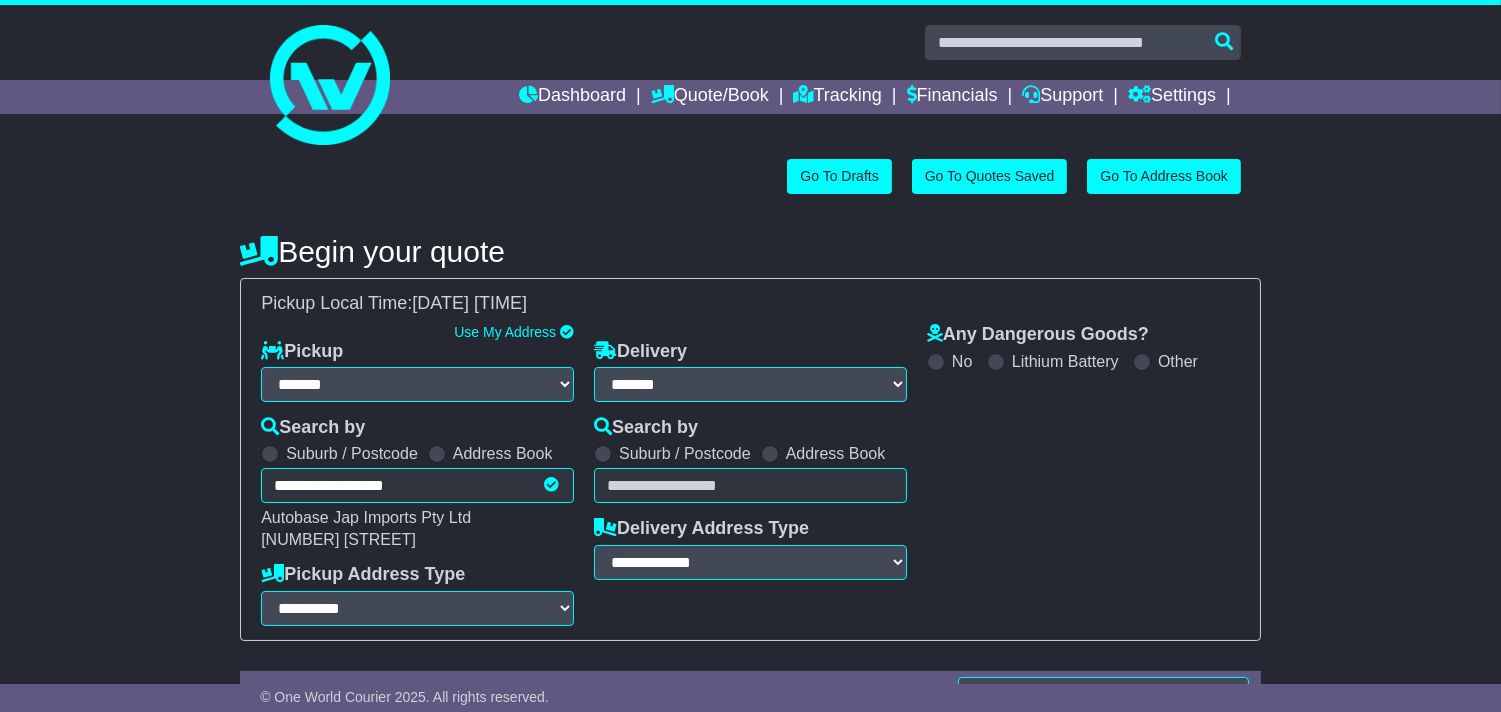click at bounding box center (750, 485) 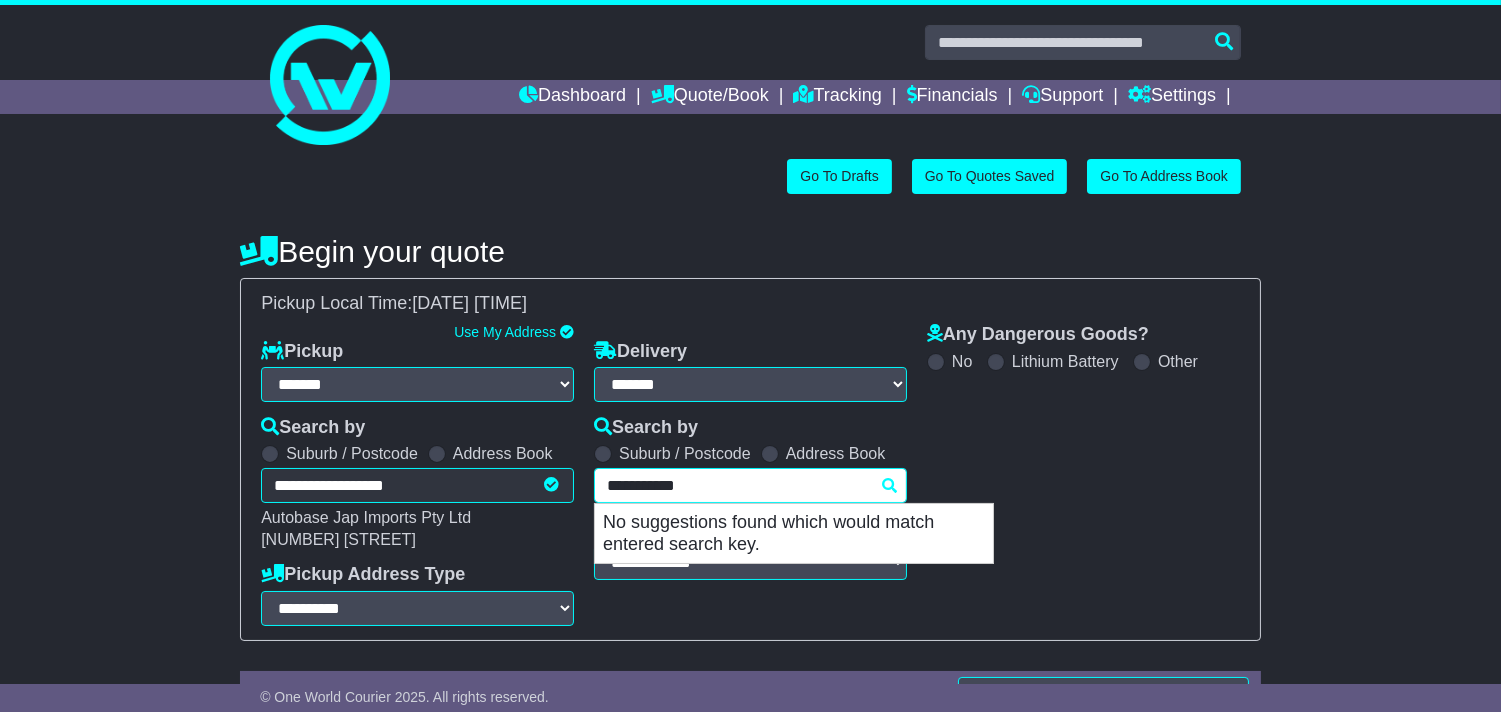 type on "**********" 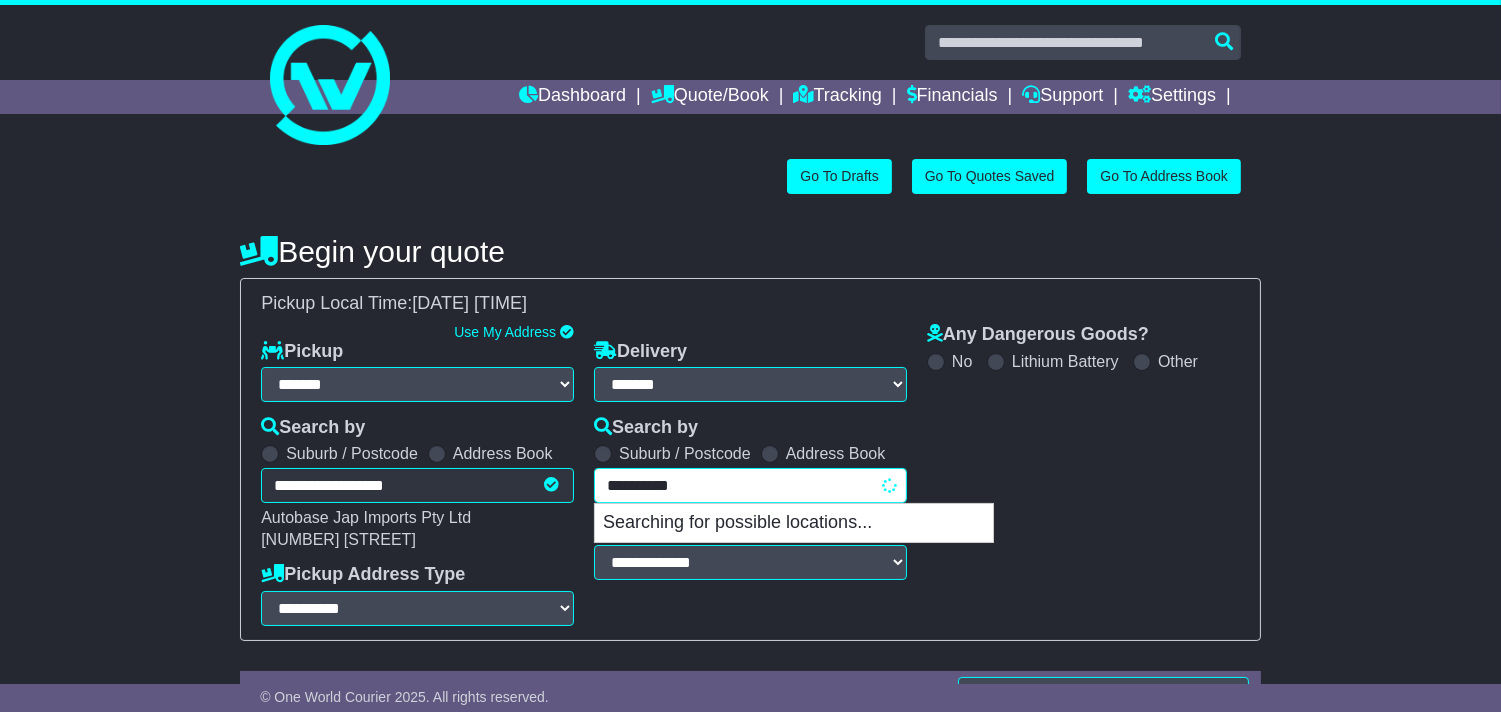 type on "**********" 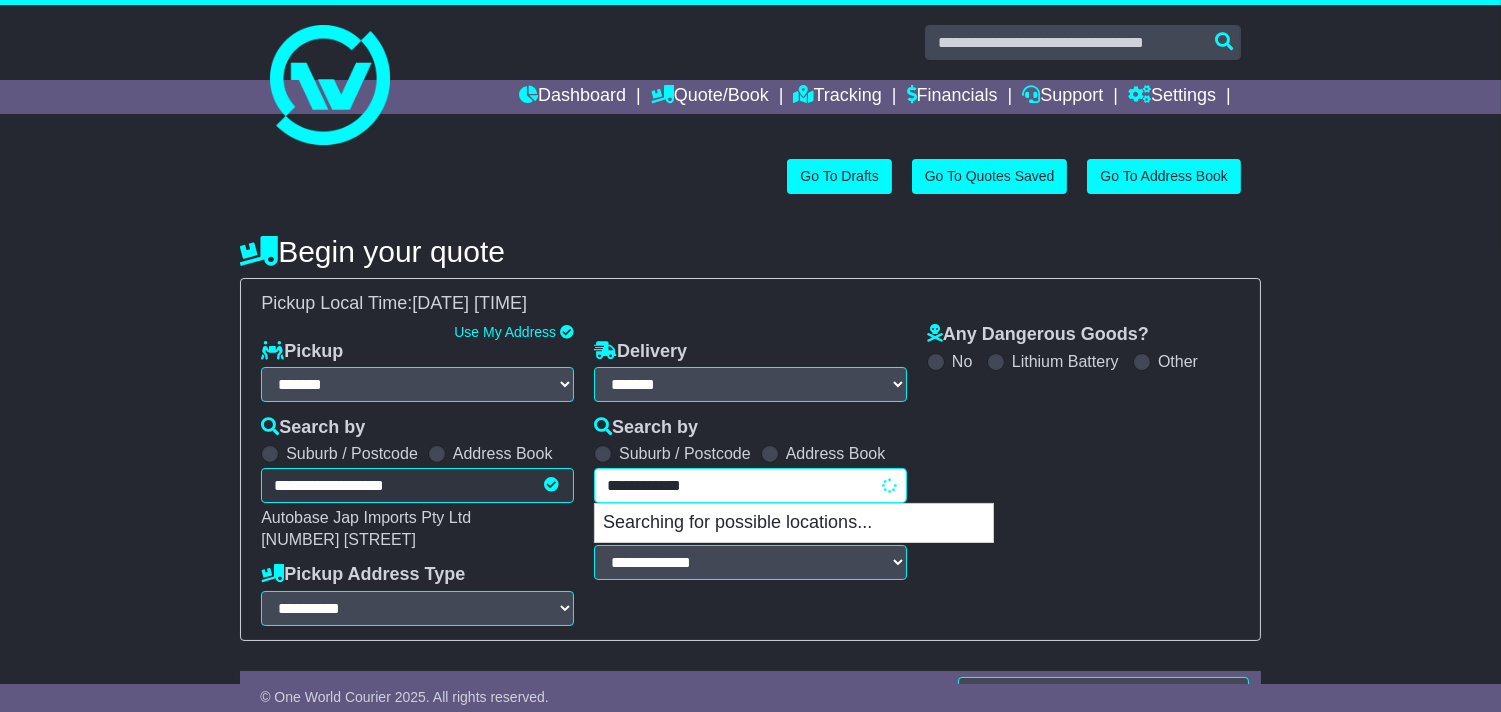 type on "**********" 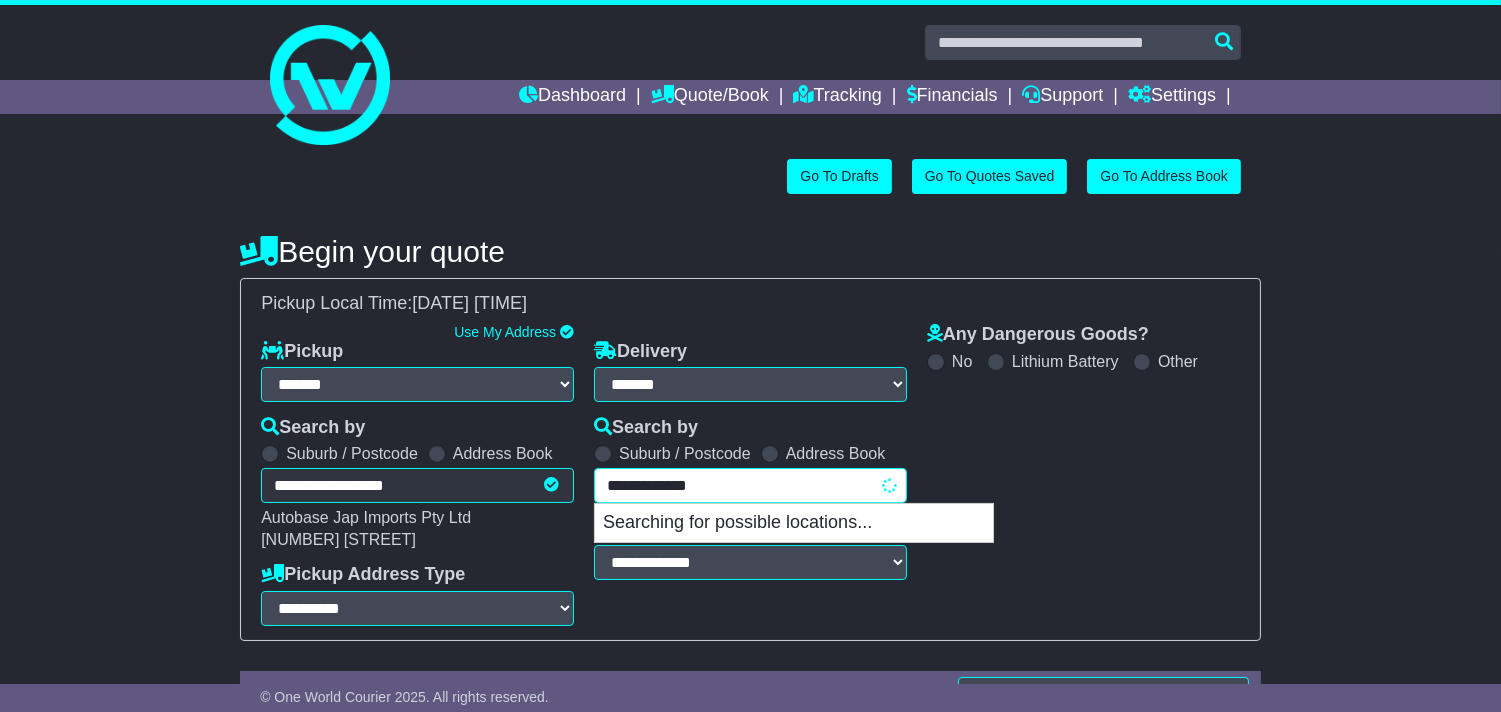 type on "**********" 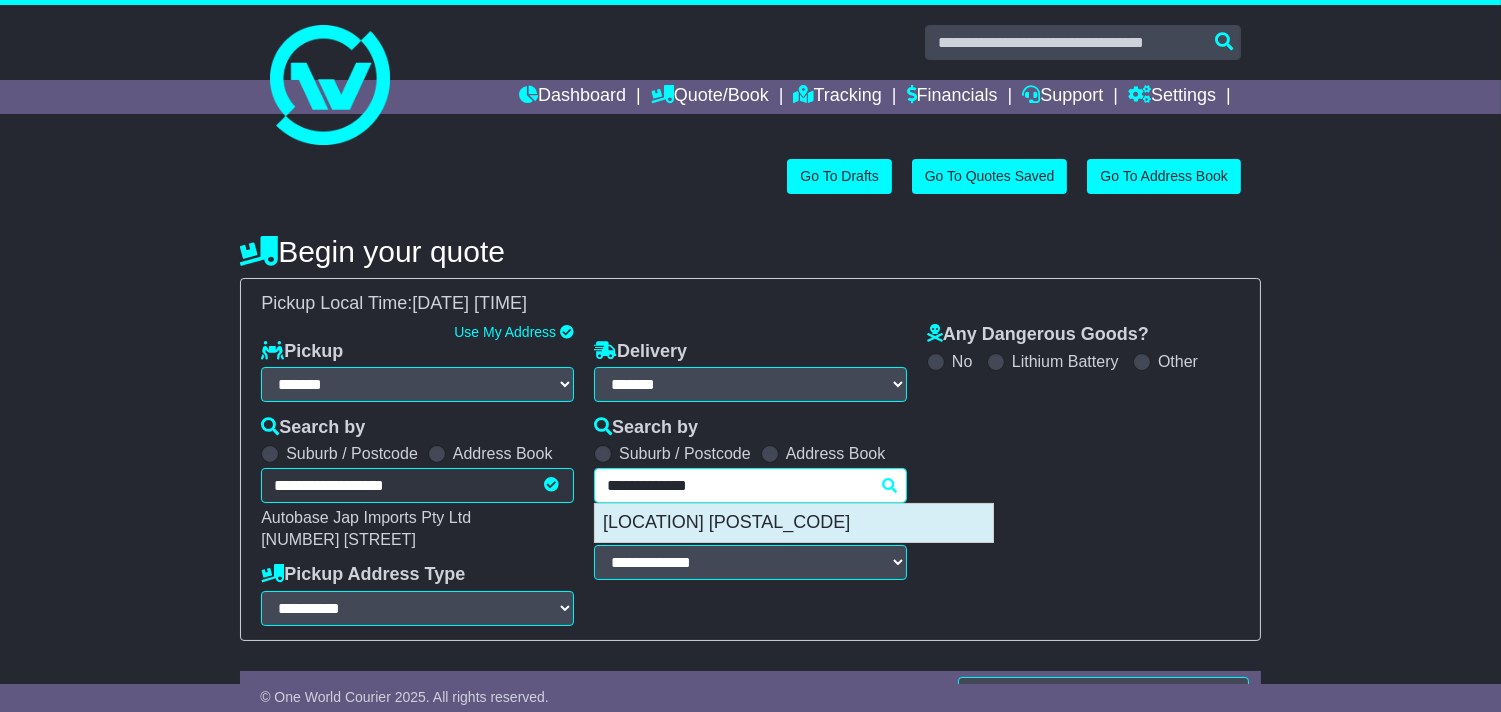 click on "HOPPERS CROSSING 3029" at bounding box center (794, 523) 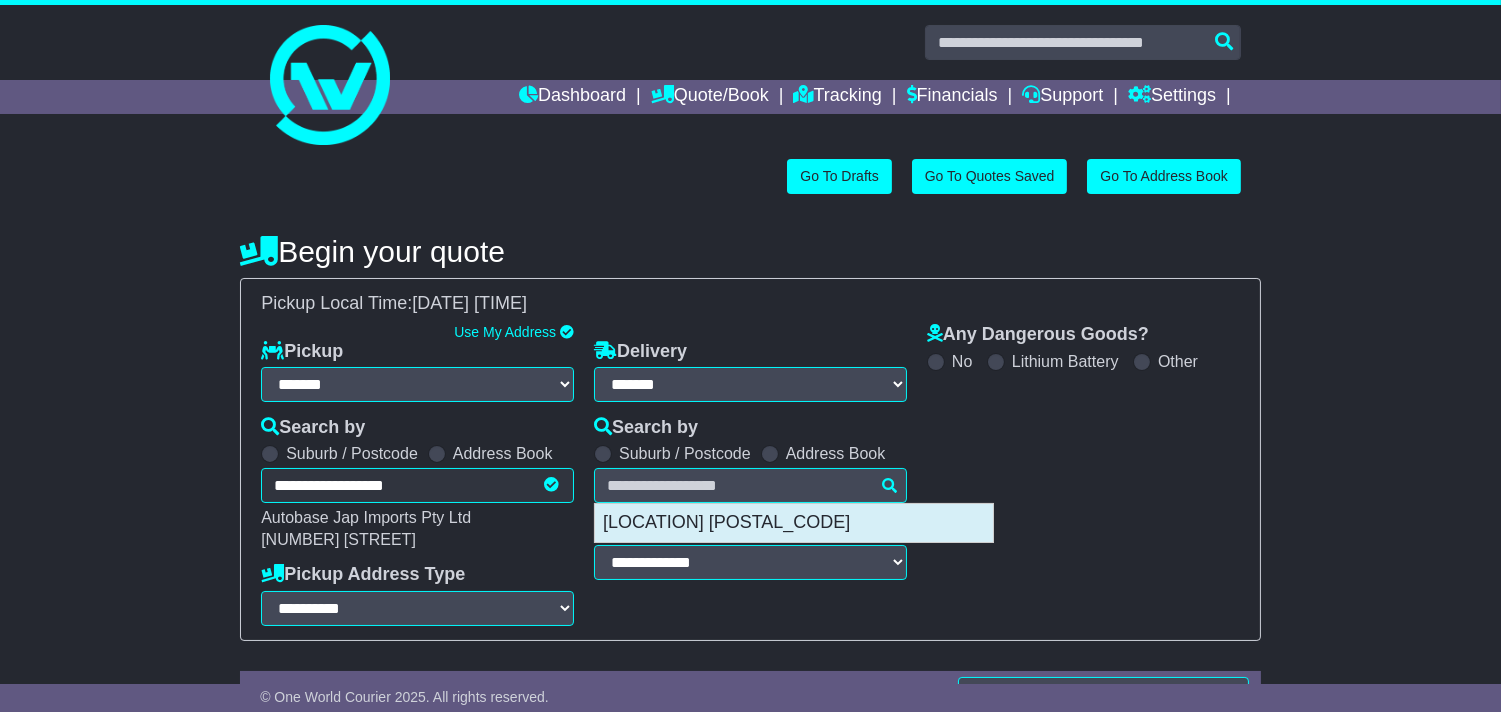type on "**********" 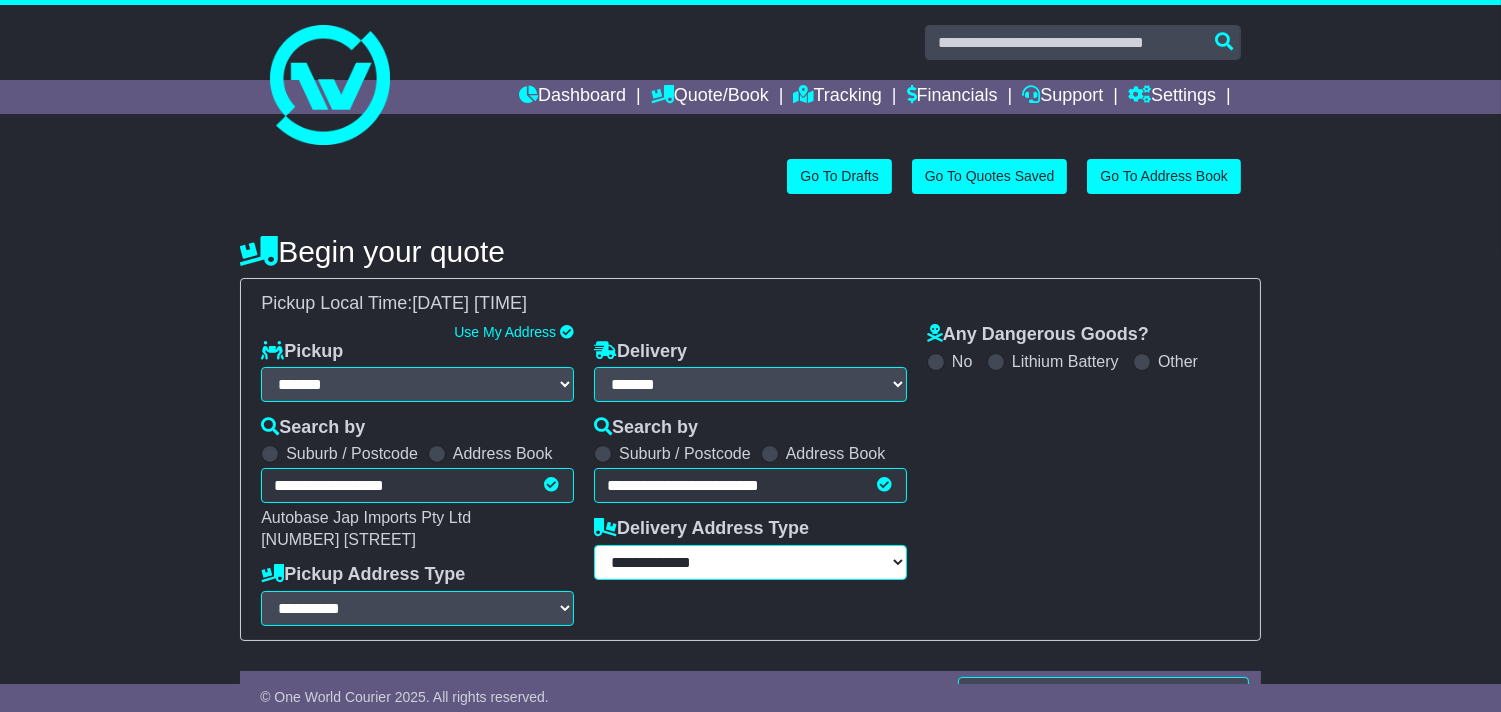 click on "**********" at bounding box center (750, 562) 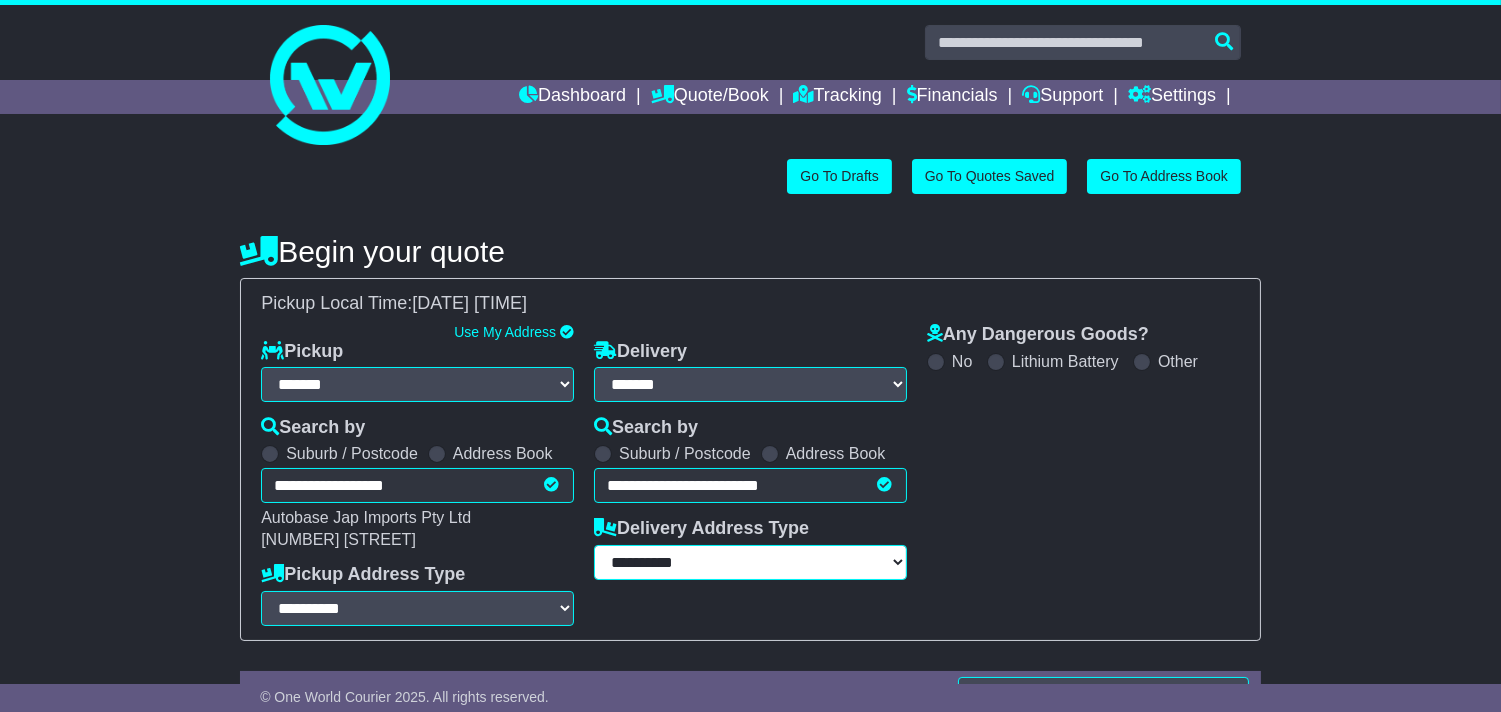 click on "**********" at bounding box center (750, 562) 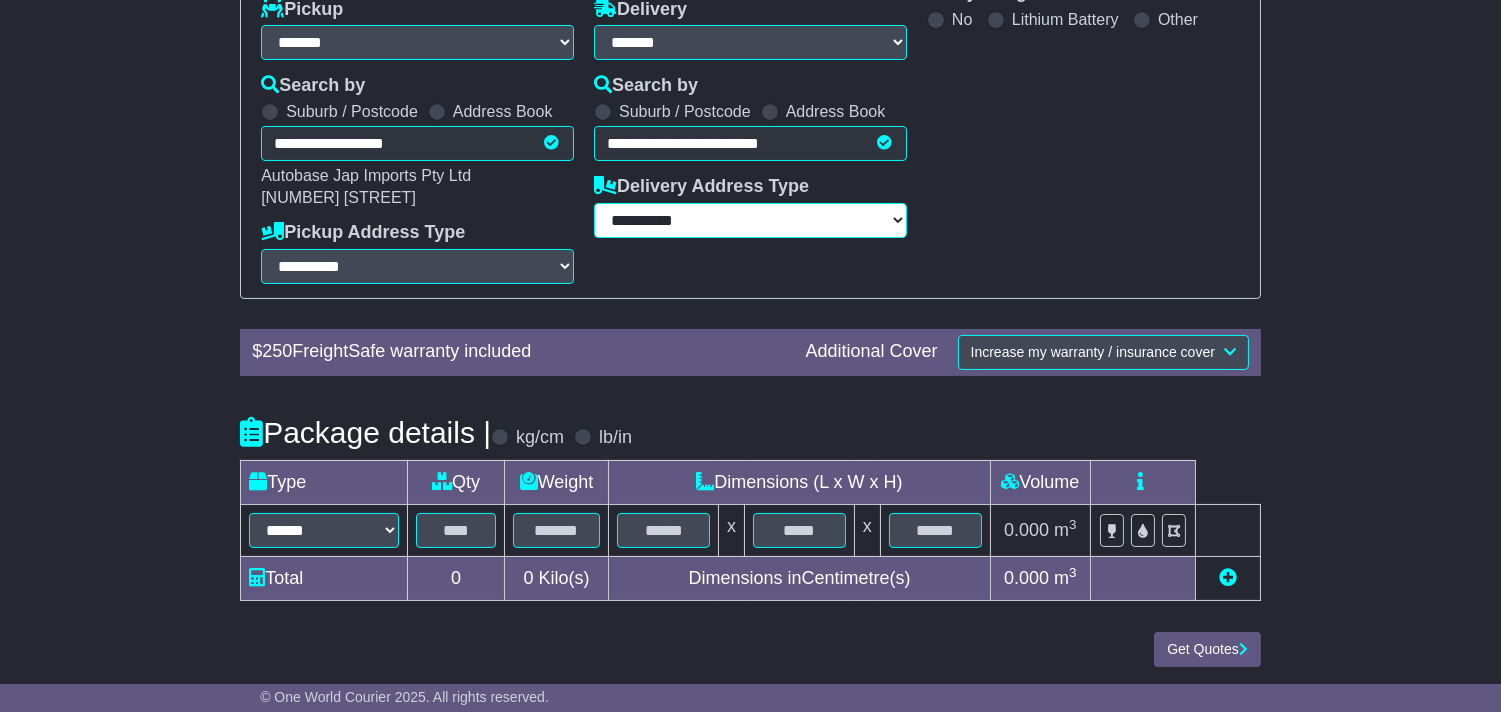scroll, scrollTop: 347, scrollLeft: 0, axis: vertical 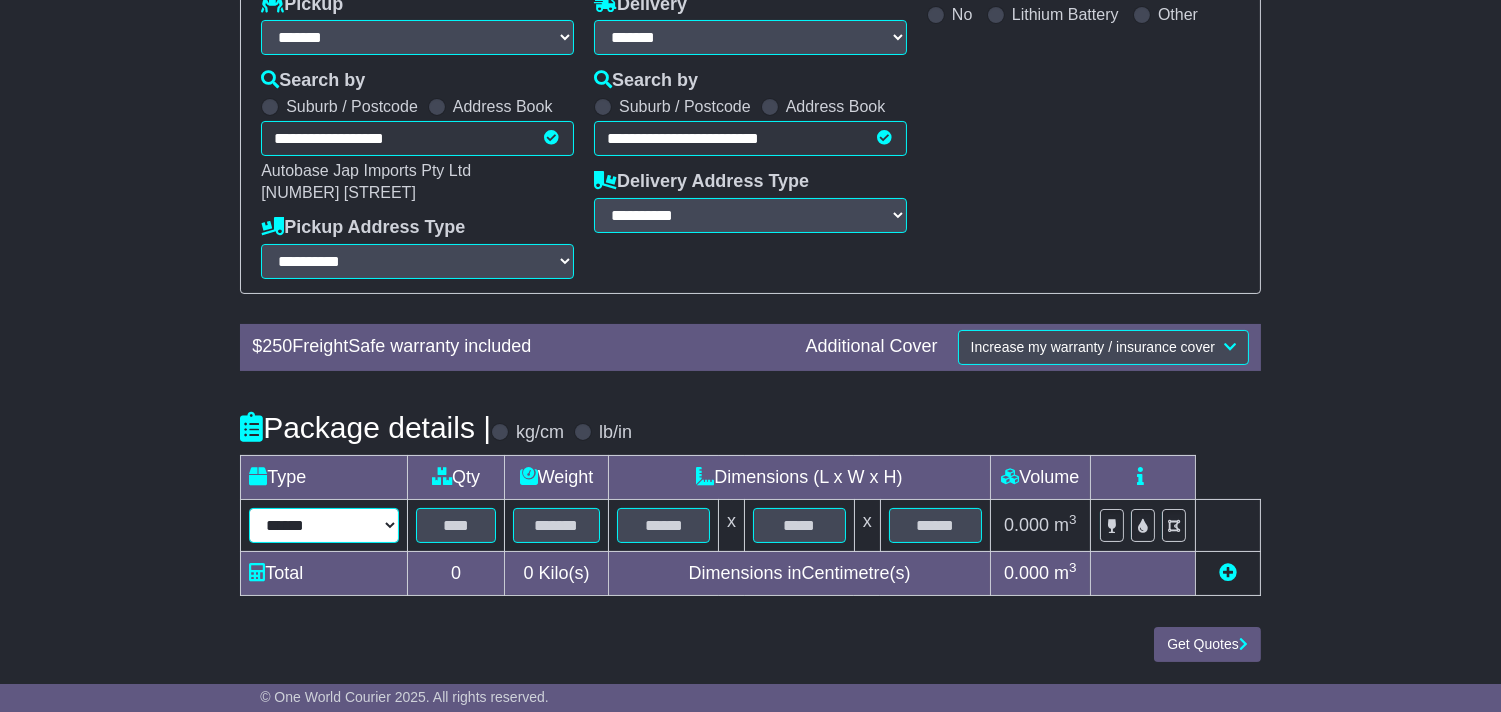 click on "****** ****** *** ******** ***** **** **** ****** *** *******" at bounding box center [324, 525] 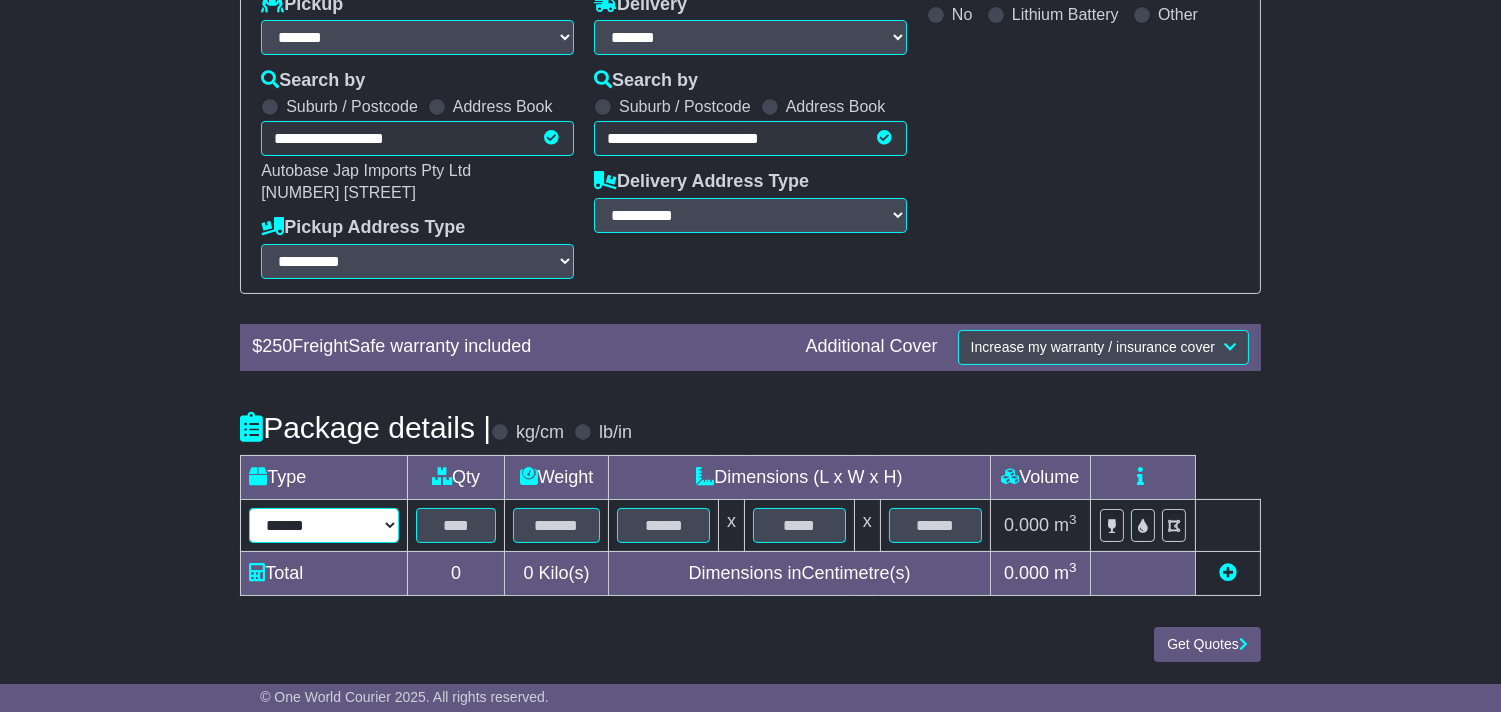 select on "****" 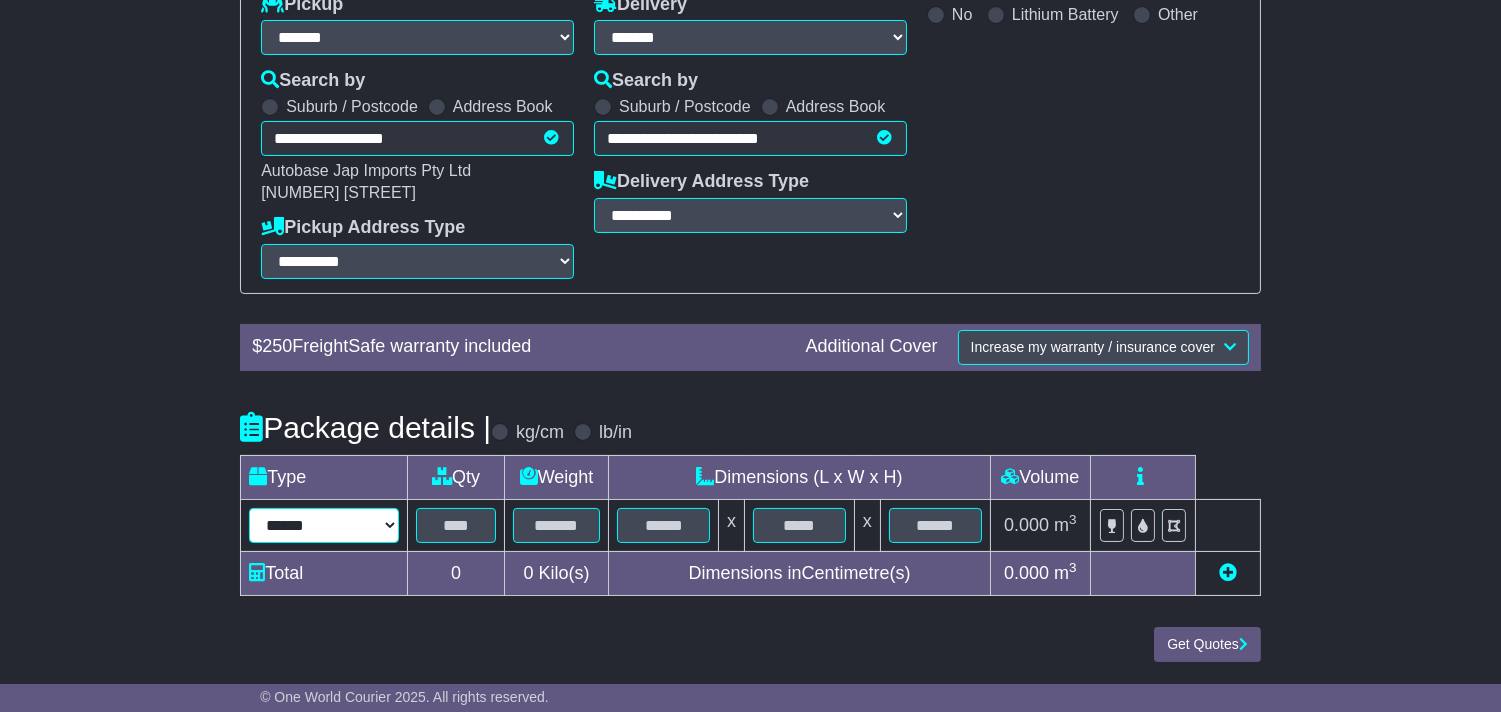 click on "****** ****** *** ******** ***** **** **** ****** *** *******" at bounding box center [324, 525] 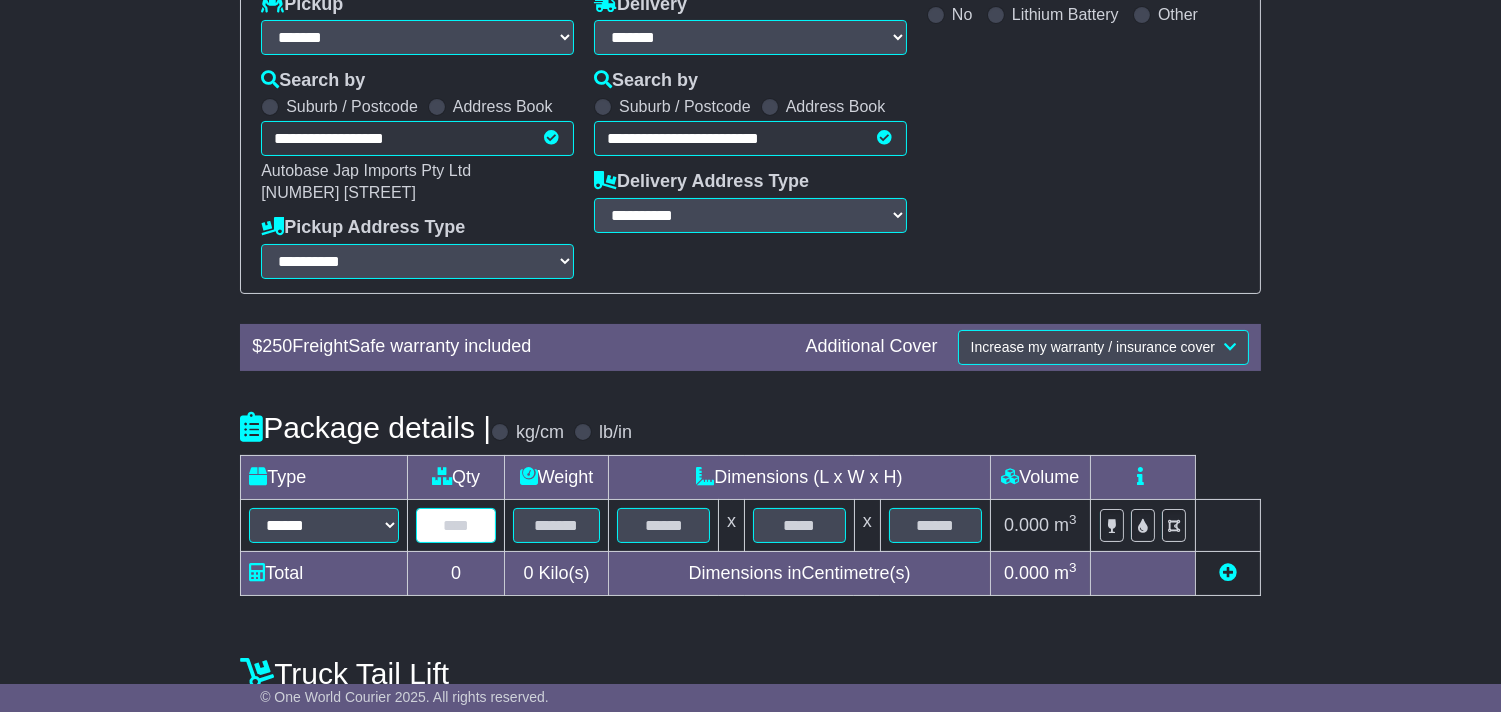 click at bounding box center [456, 525] 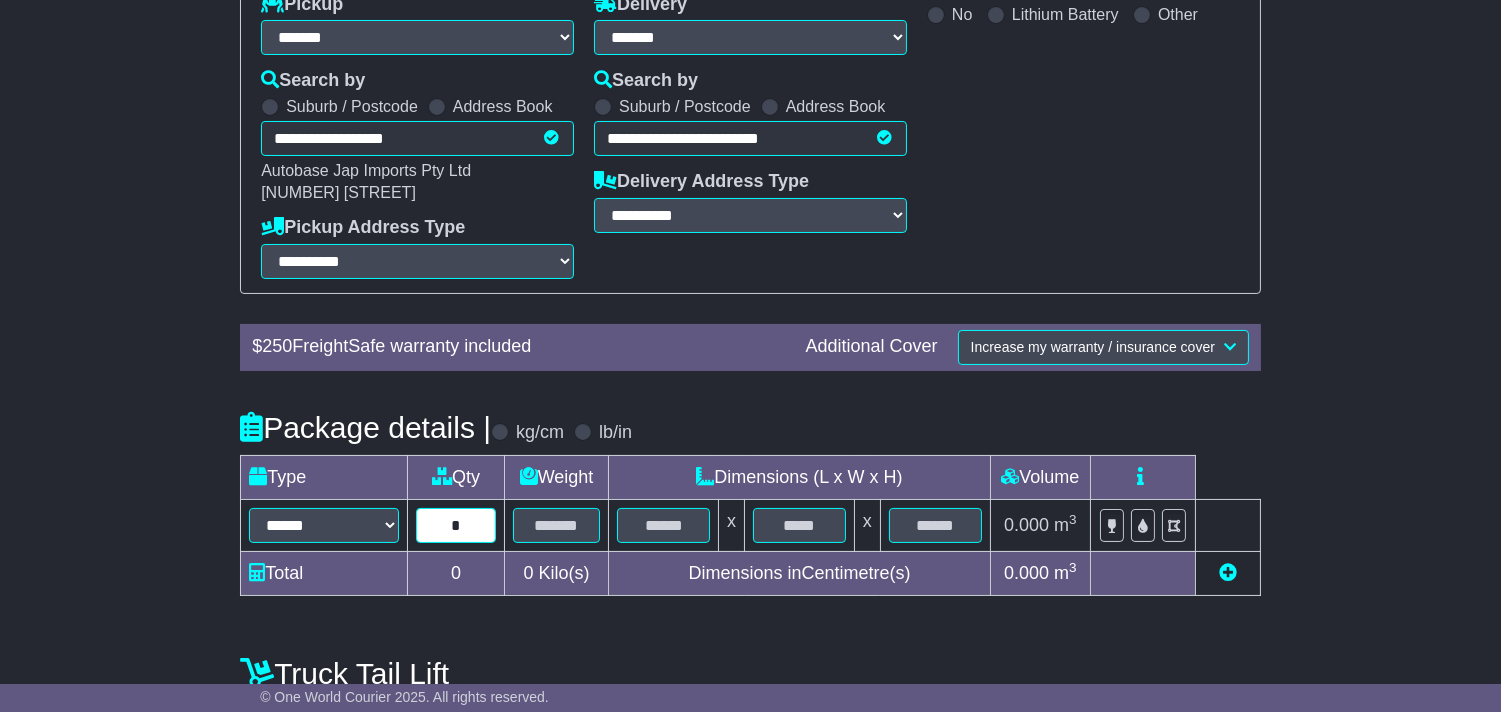 type on "*" 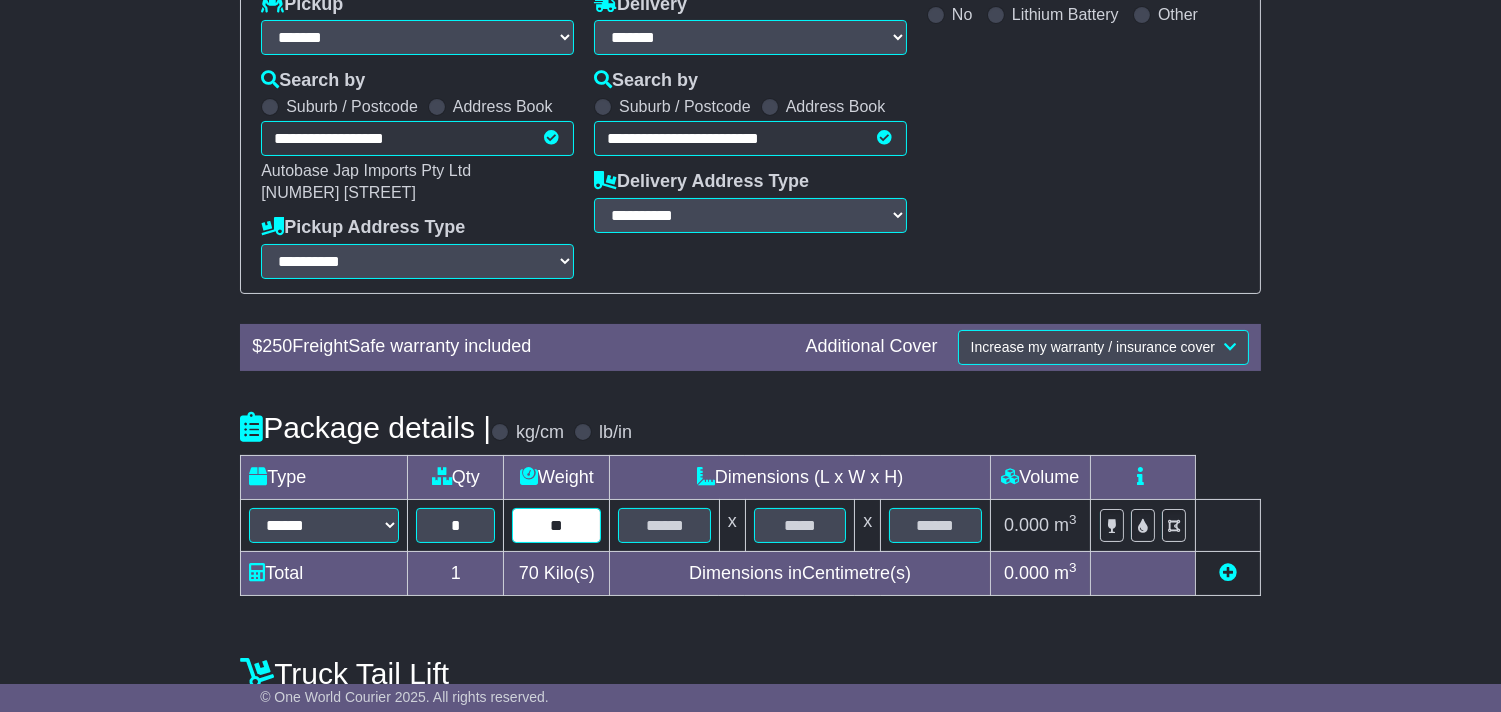 click on "**" at bounding box center (556, 525) 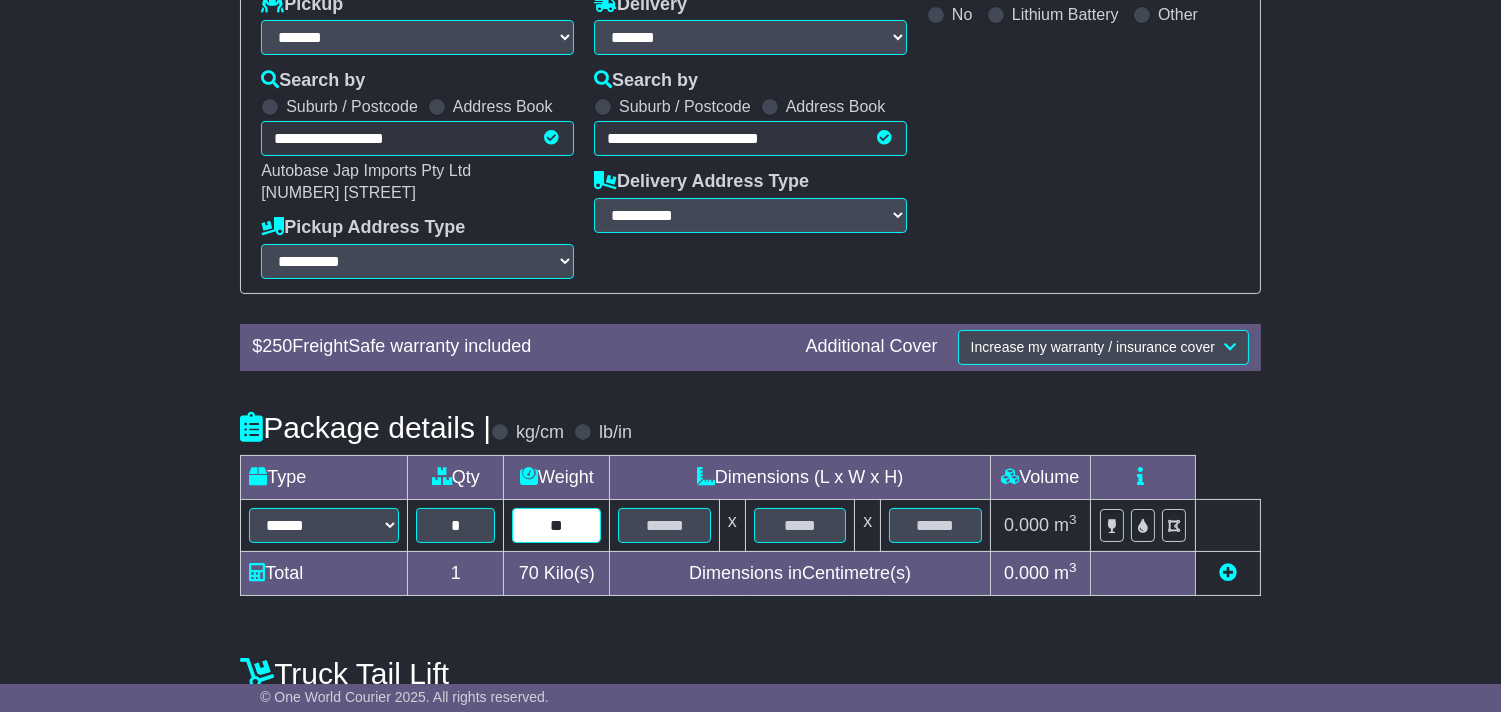 type on "**" 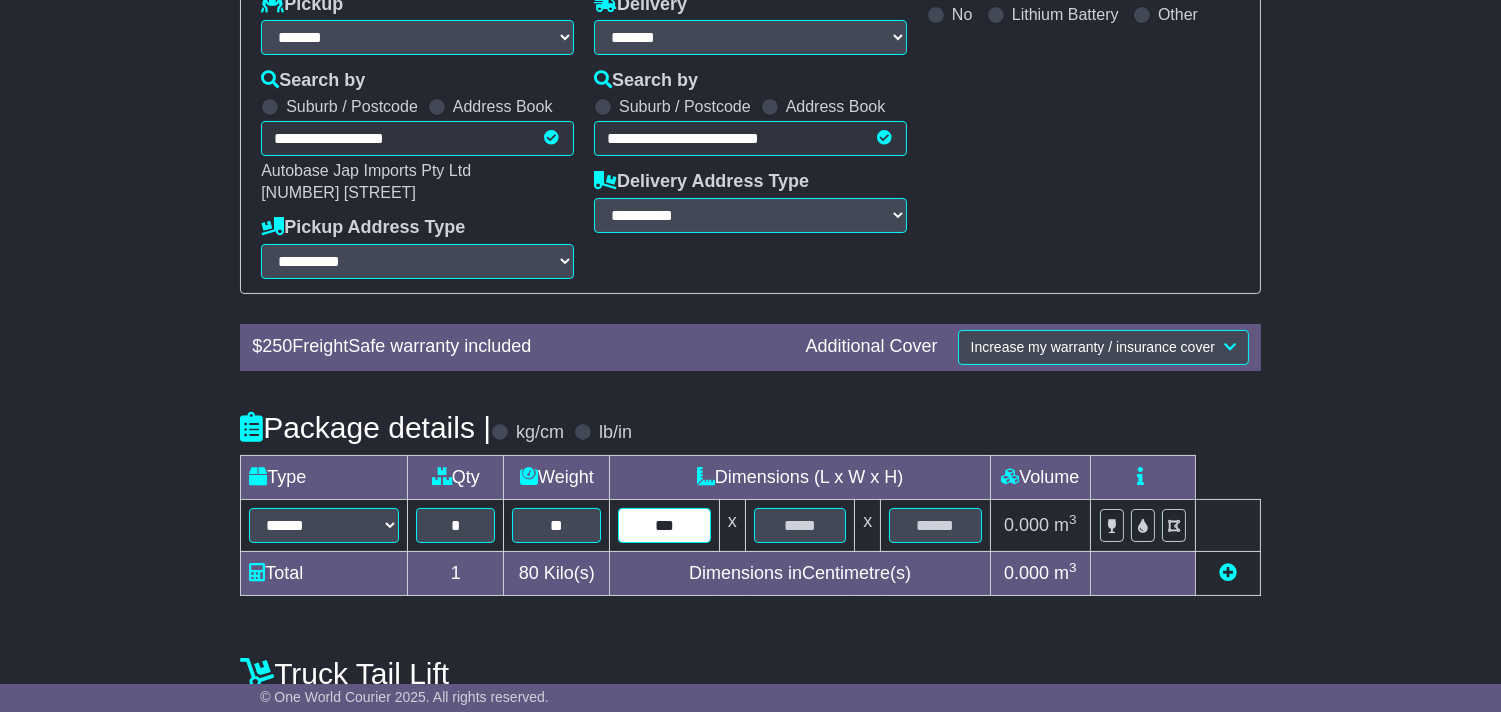 type on "***" 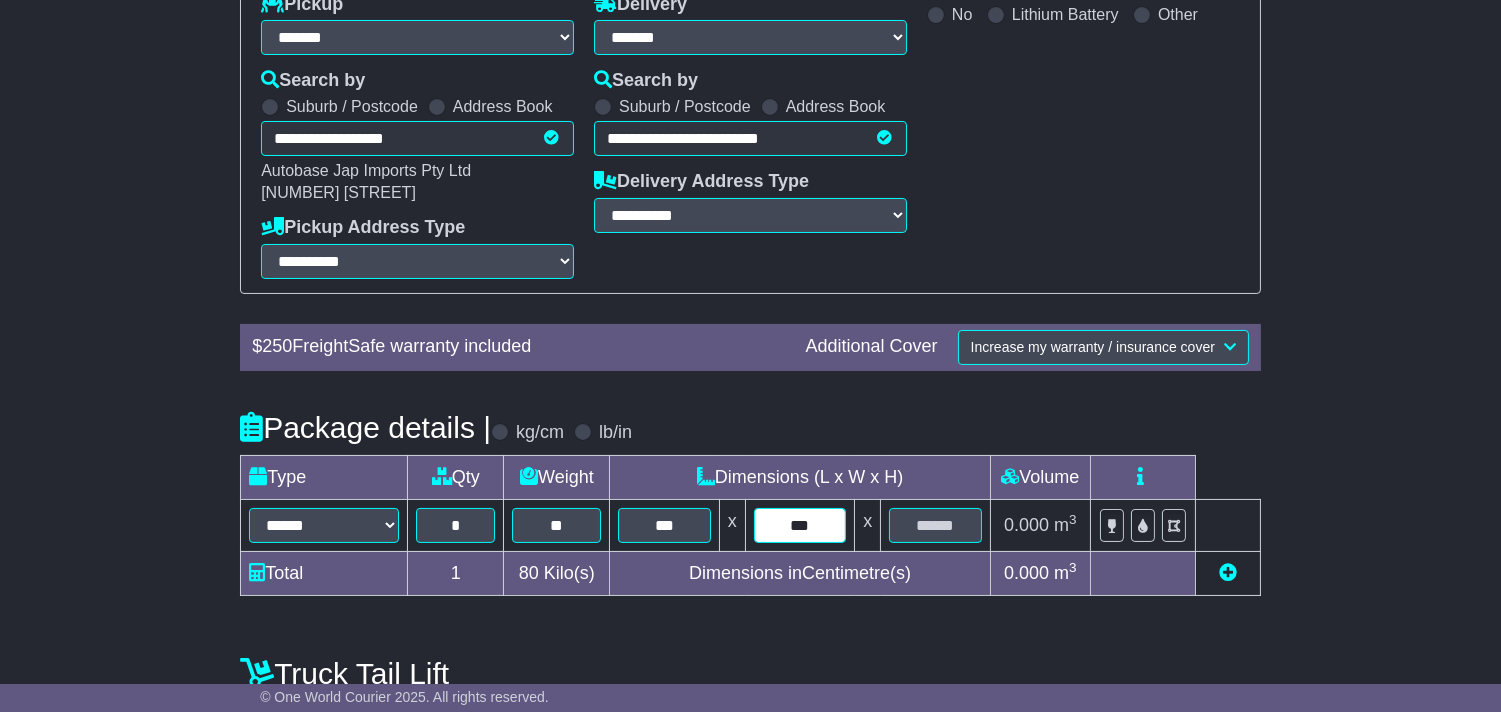 type on "***" 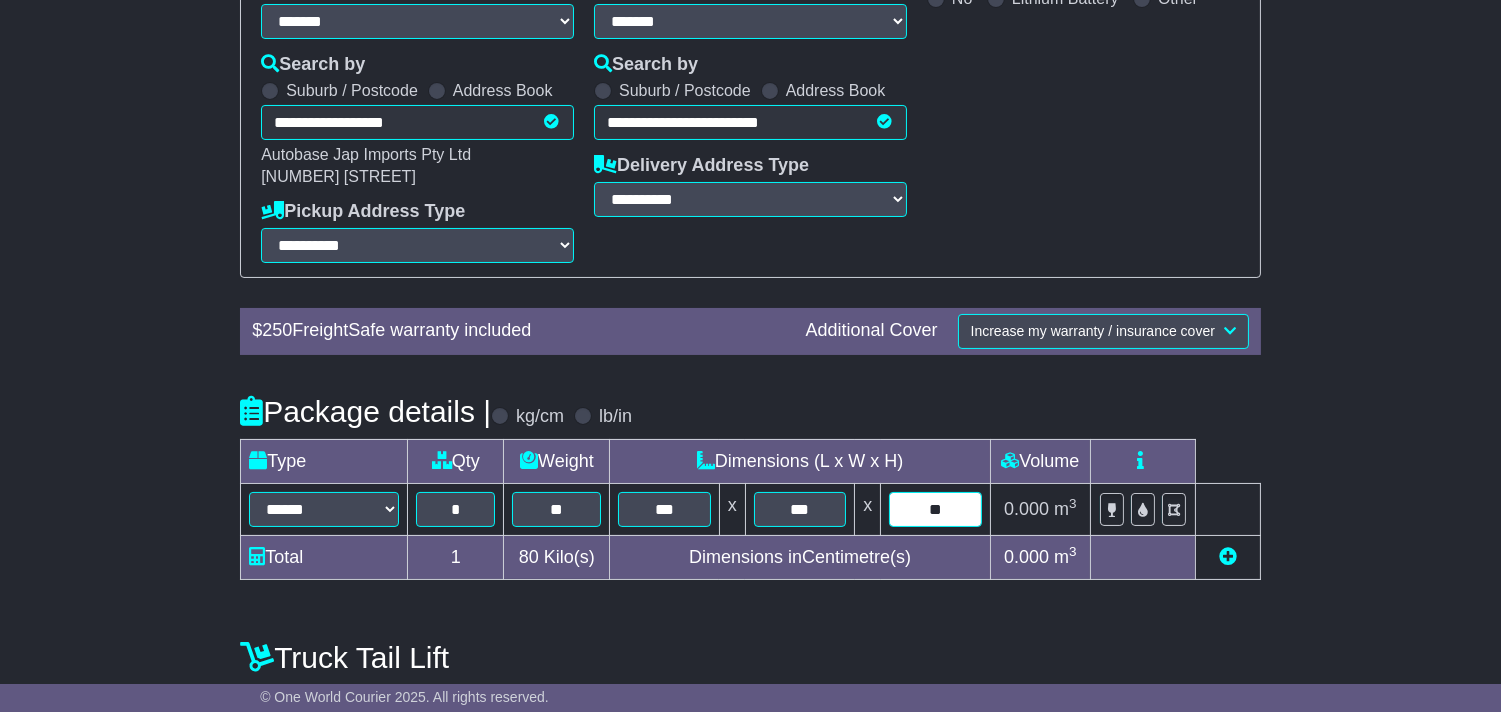 scroll, scrollTop: 621, scrollLeft: 0, axis: vertical 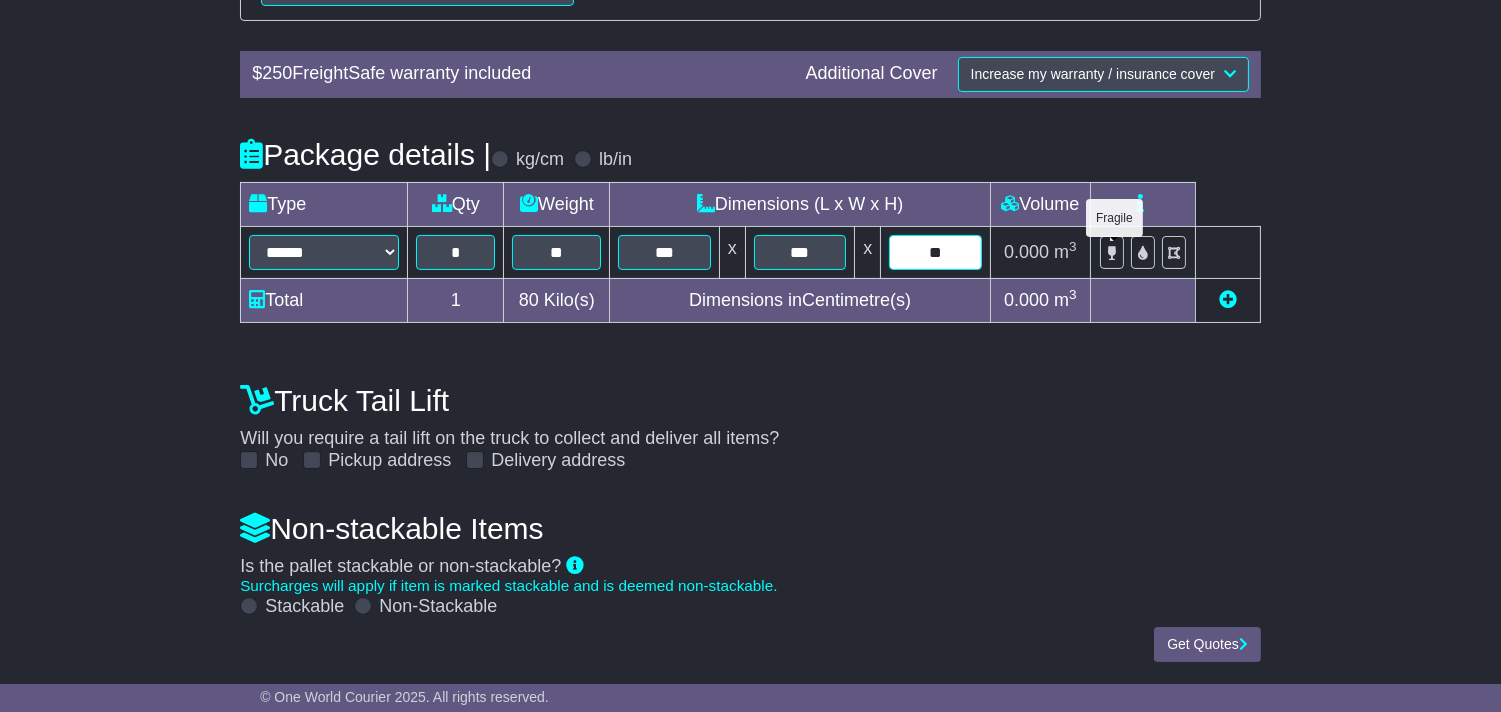 type on "**" 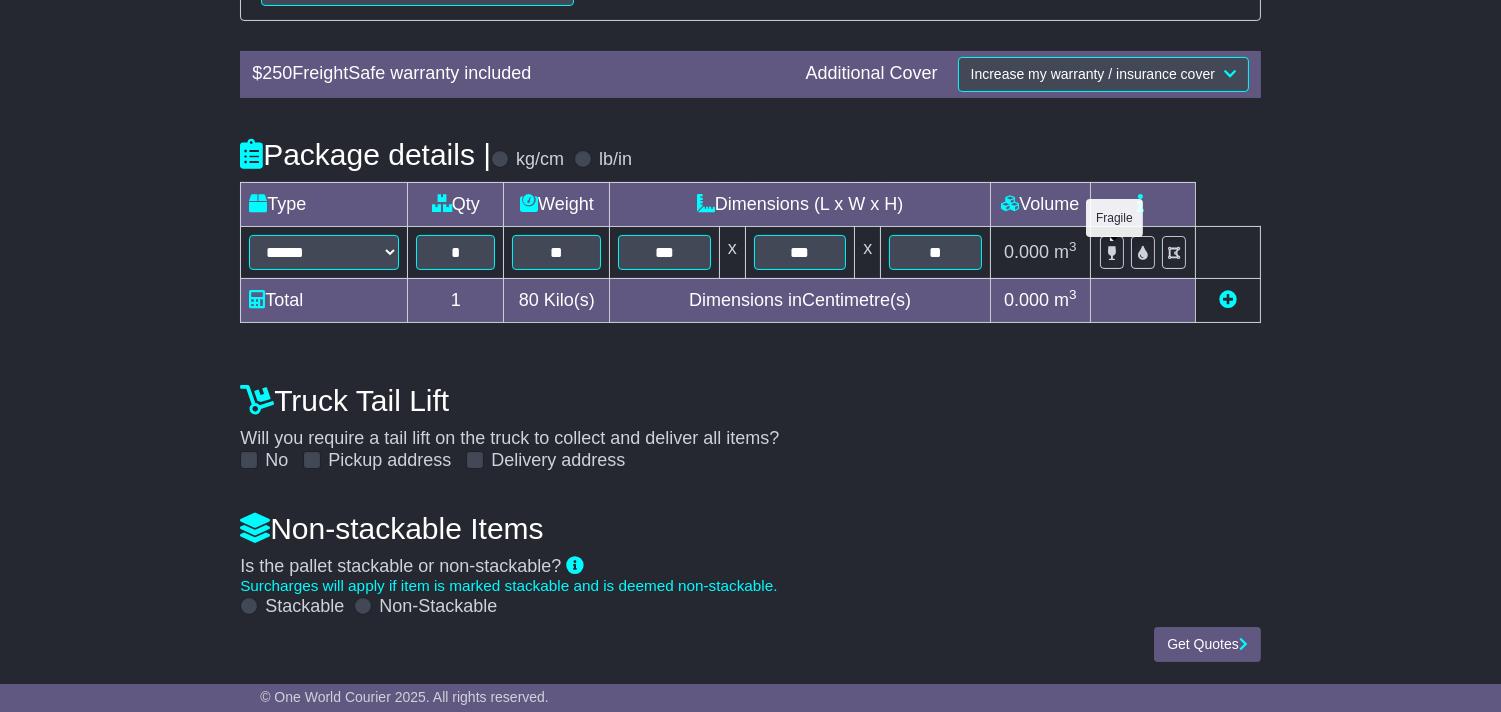 click at bounding box center (1112, 252) 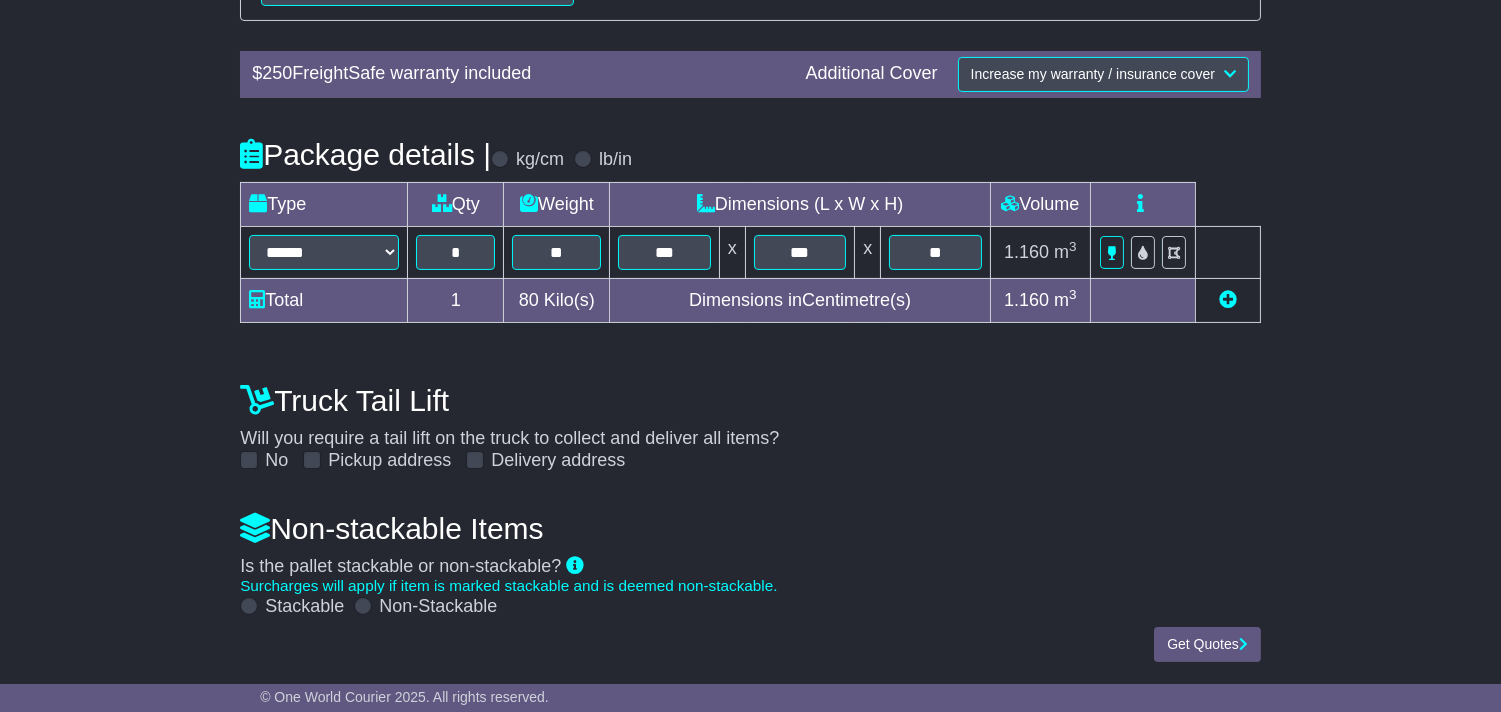 click on "Non-Stackable" at bounding box center [438, 607] 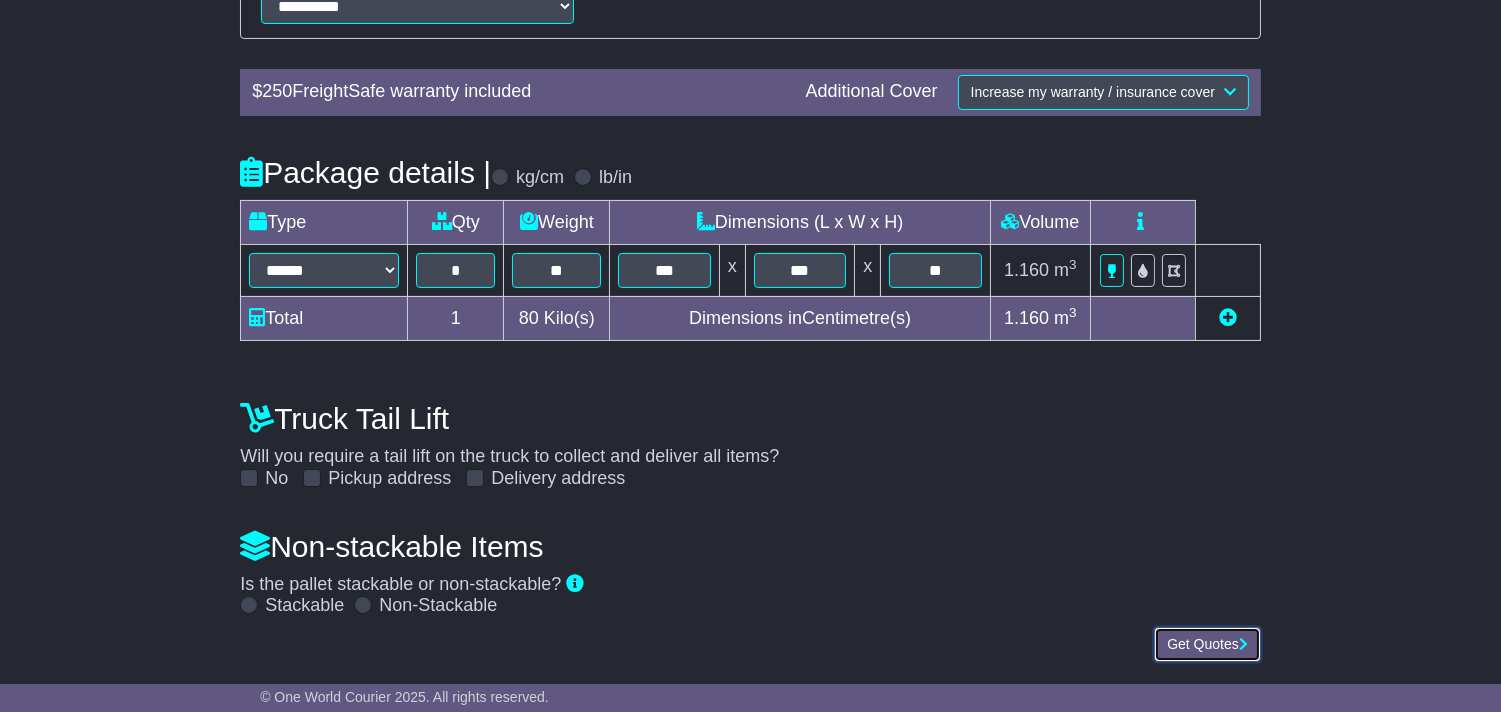 click on "Get Quotes" at bounding box center (1207, 644) 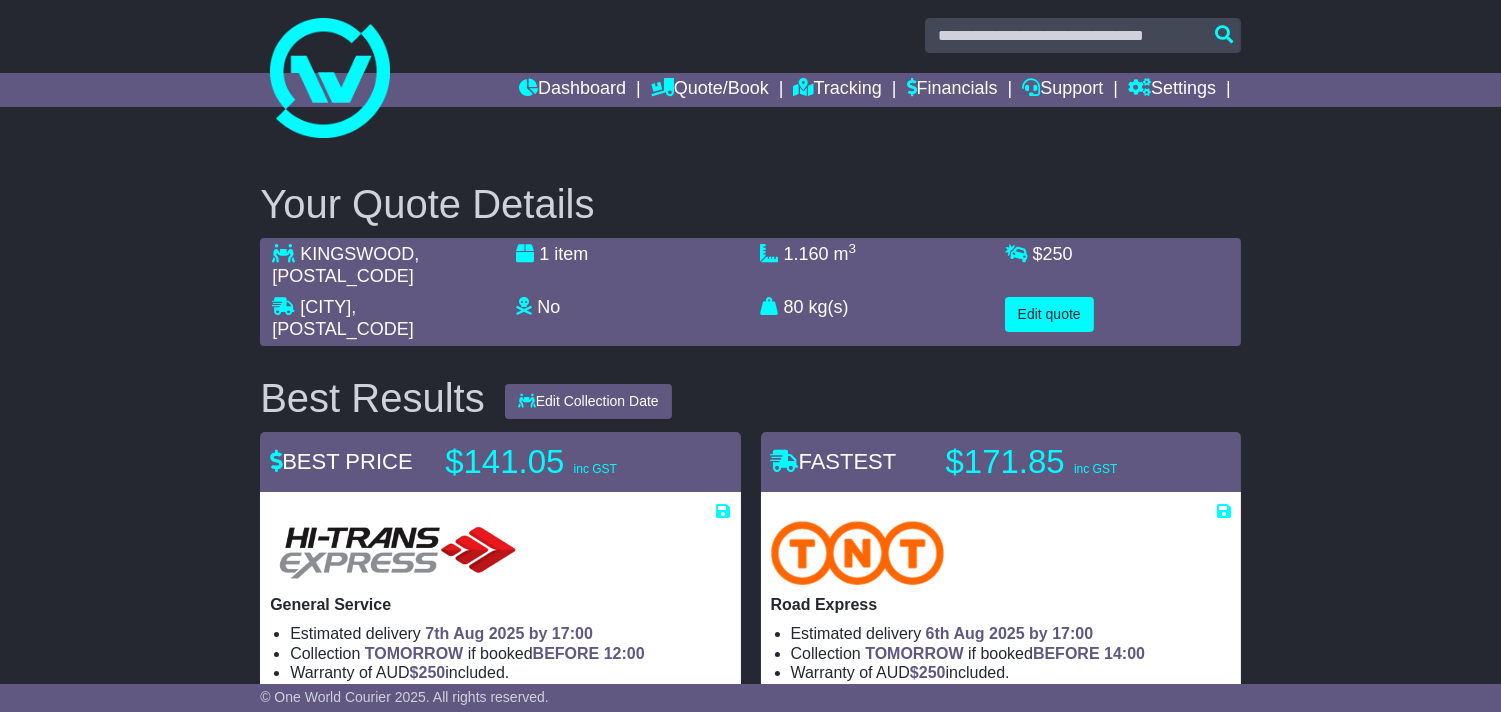 scroll, scrollTop: 0, scrollLeft: 0, axis: both 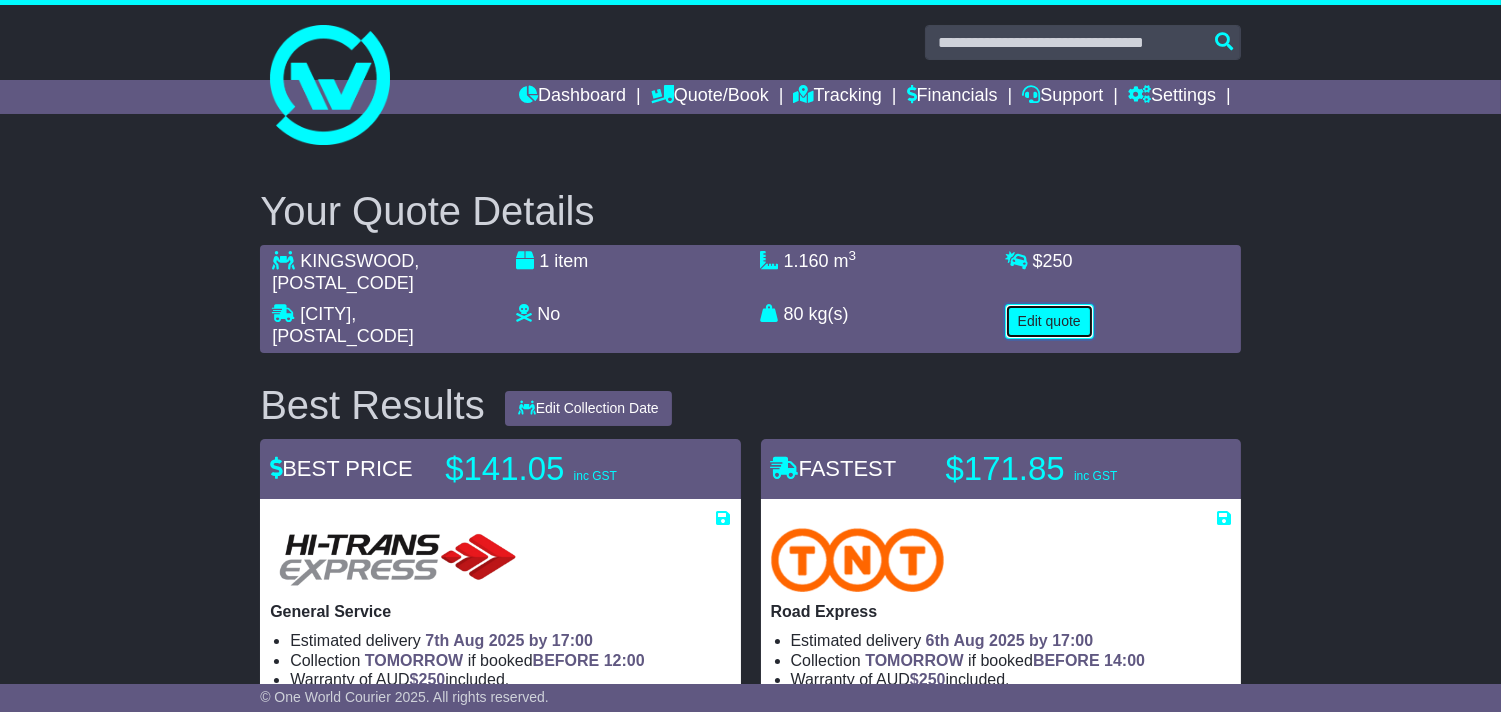 click on "Edit quote" at bounding box center (1049, 321) 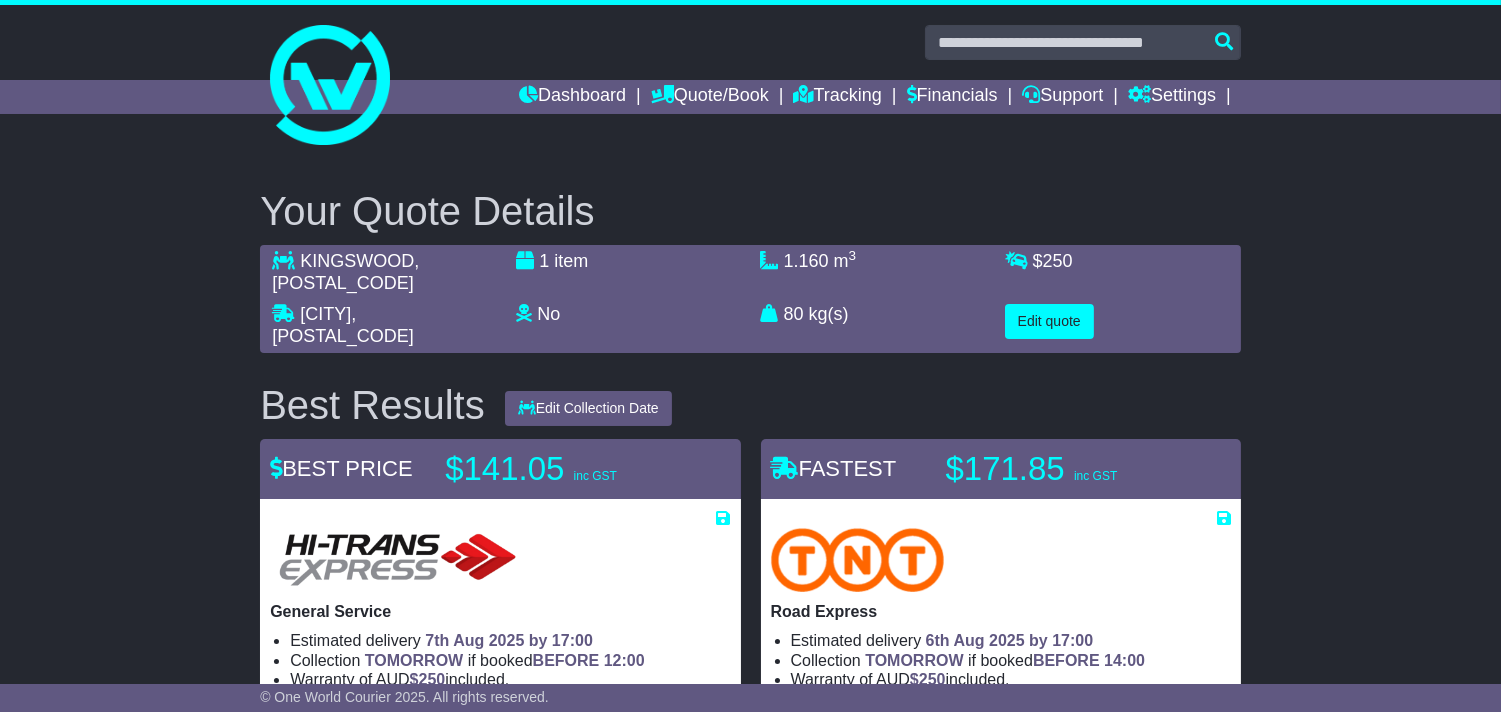 select on "**" 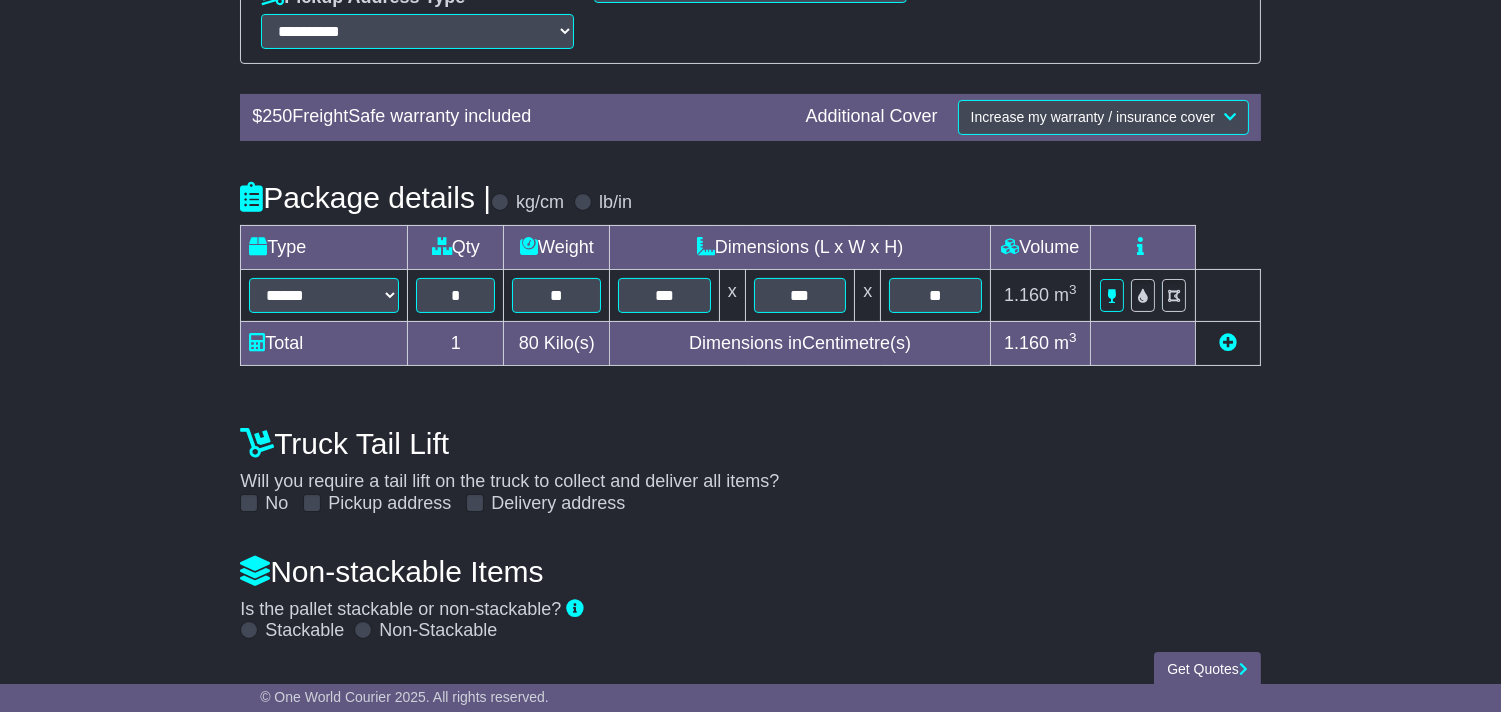 scroll, scrollTop: 602, scrollLeft: 0, axis: vertical 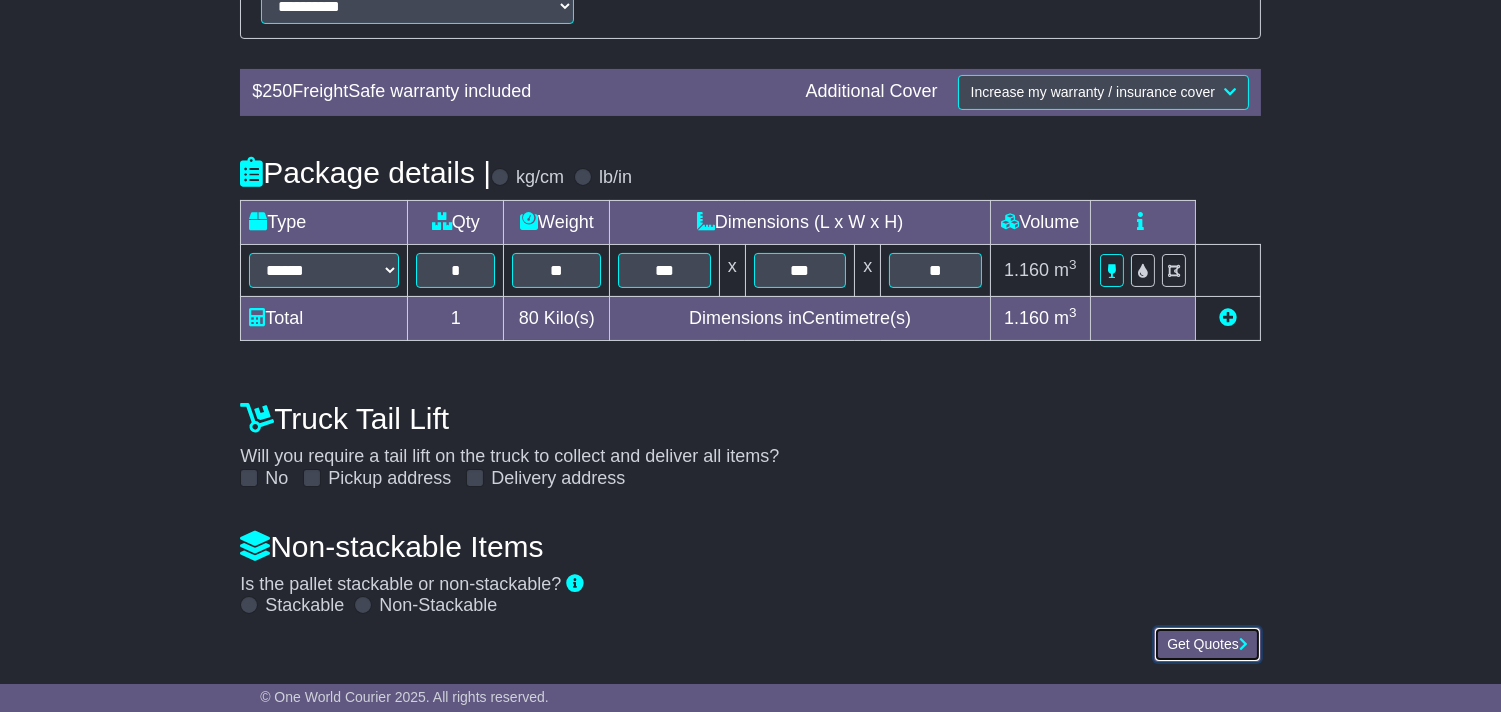 click on "Get Quotes" at bounding box center [1207, 644] 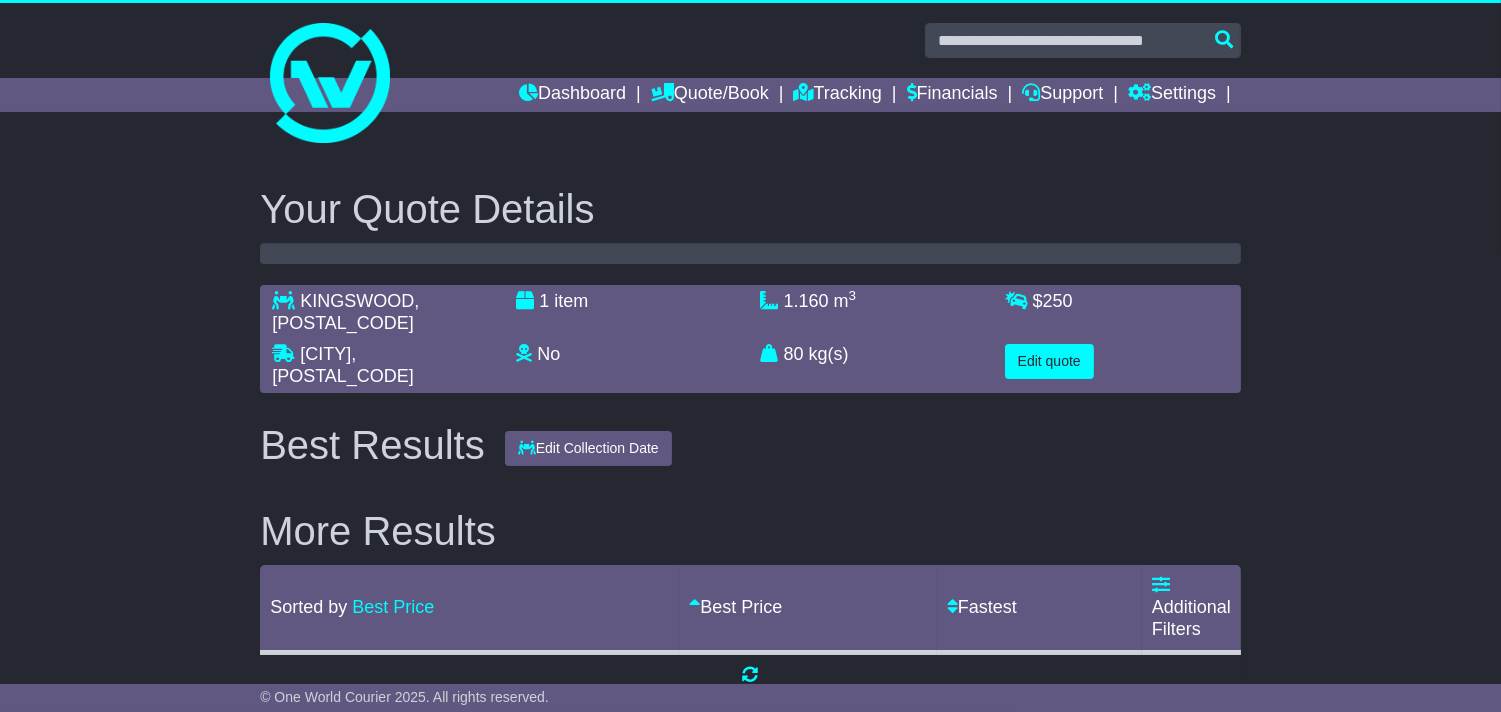 scroll, scrollTop: 0, scrollLeft: 0, axis: both 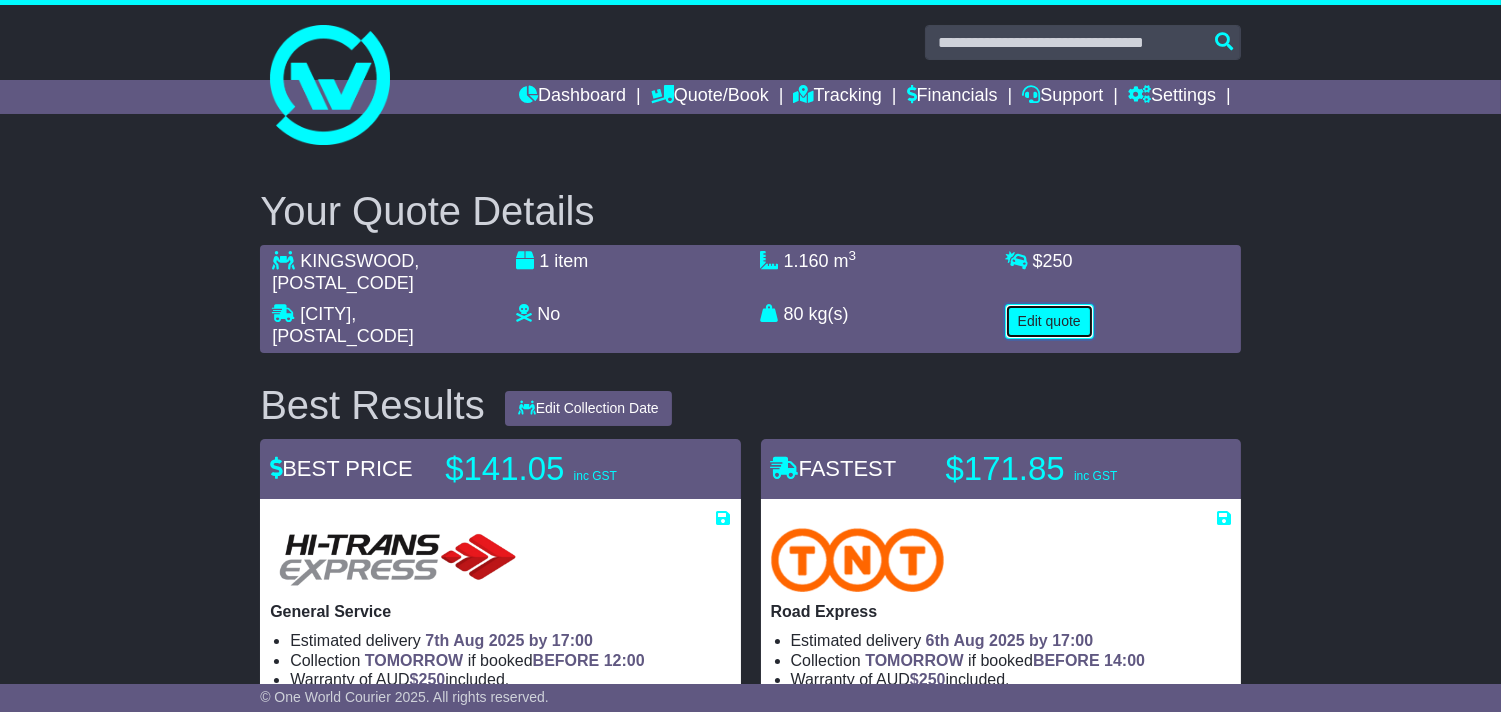 click on "Edit quote" at bounding box center (1049, 321) 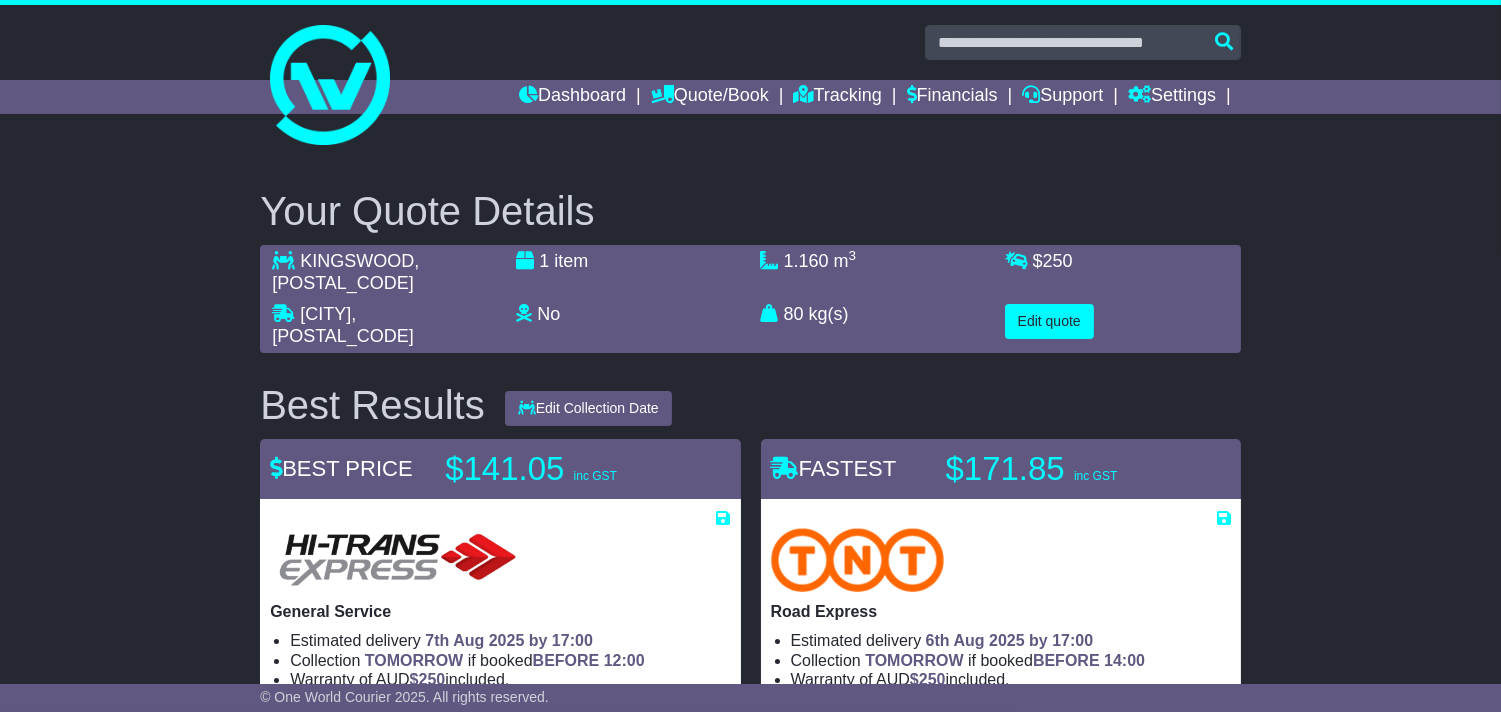 select on "**" 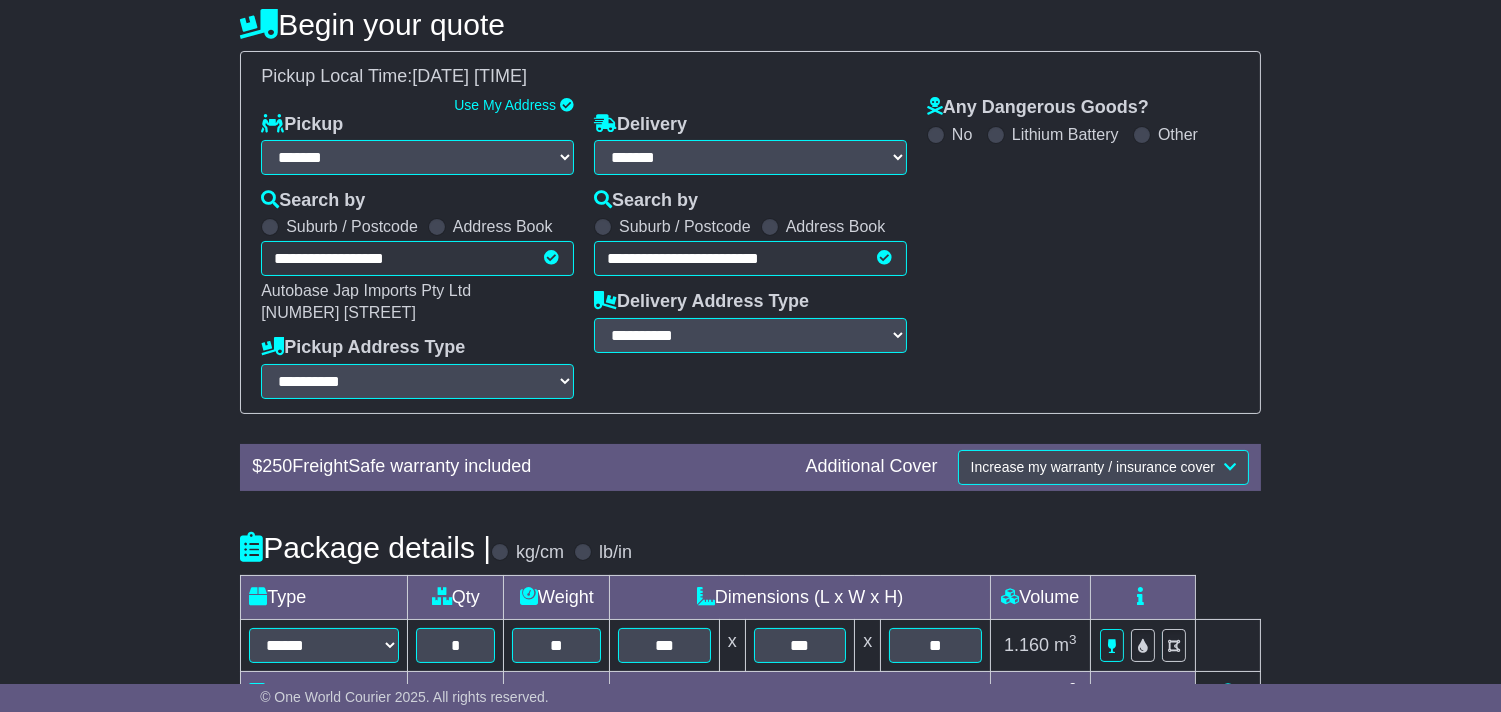 scroll, scrollTop: 444, scrollLeft: 0, axis: vertical 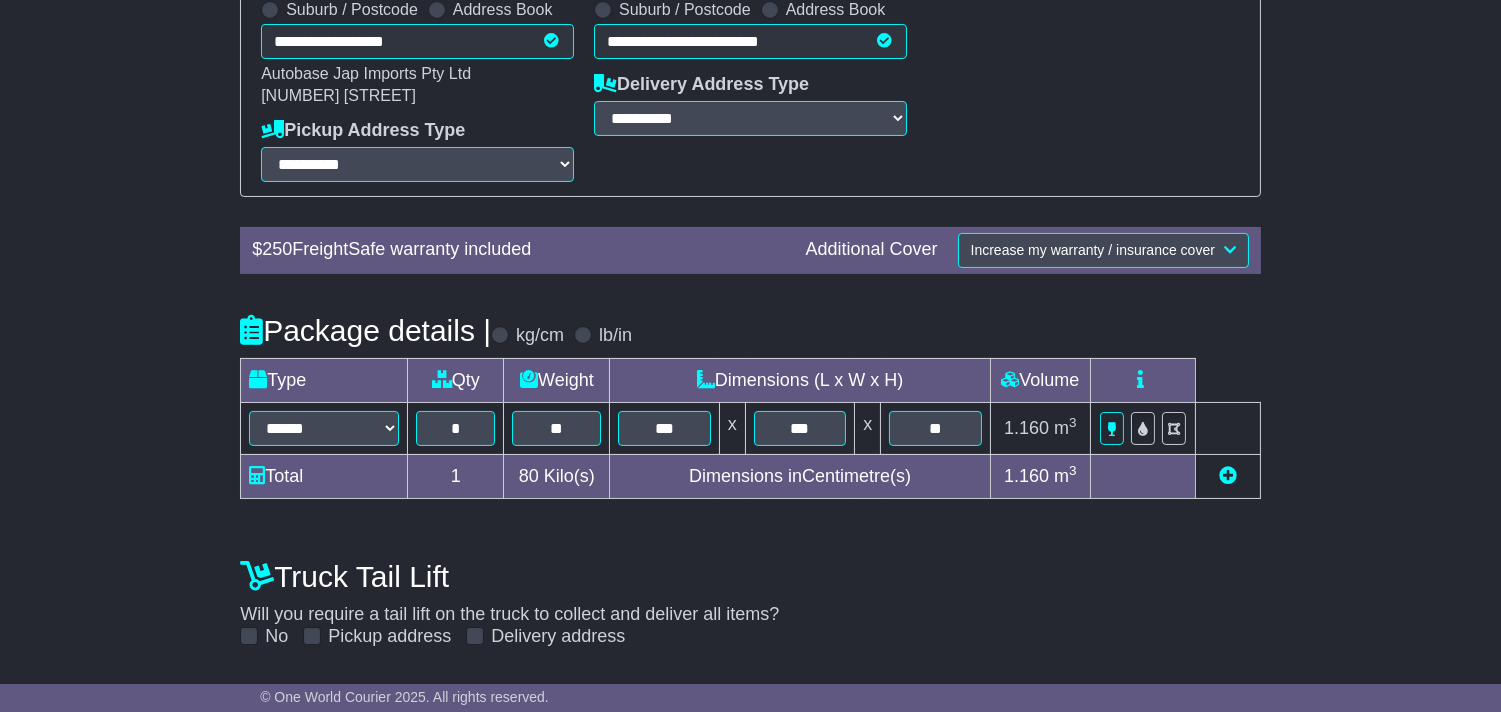 click on "Package details |
kg/cm
lb/in" at bounding box center (750, 331) 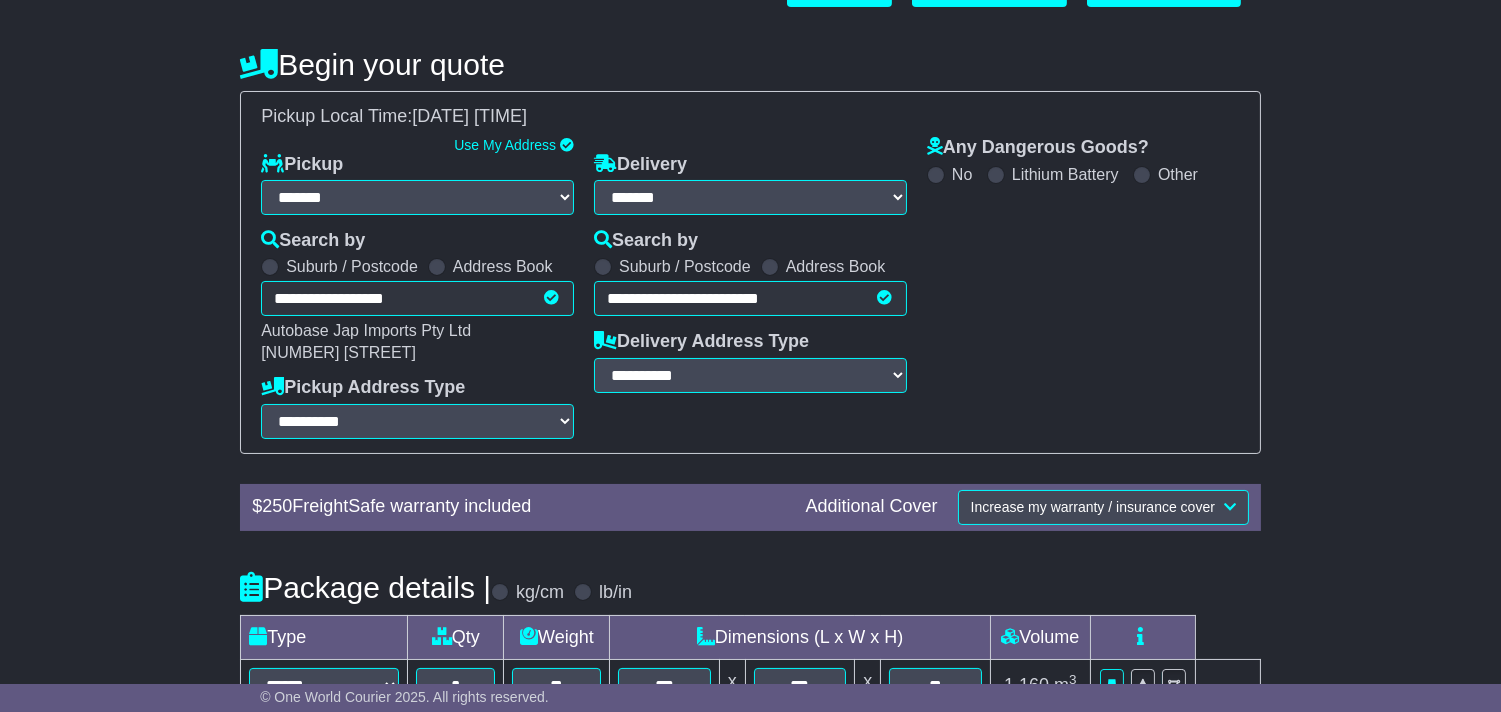scroll, scrollTop: 0, scrollLeft: 0, axis: both 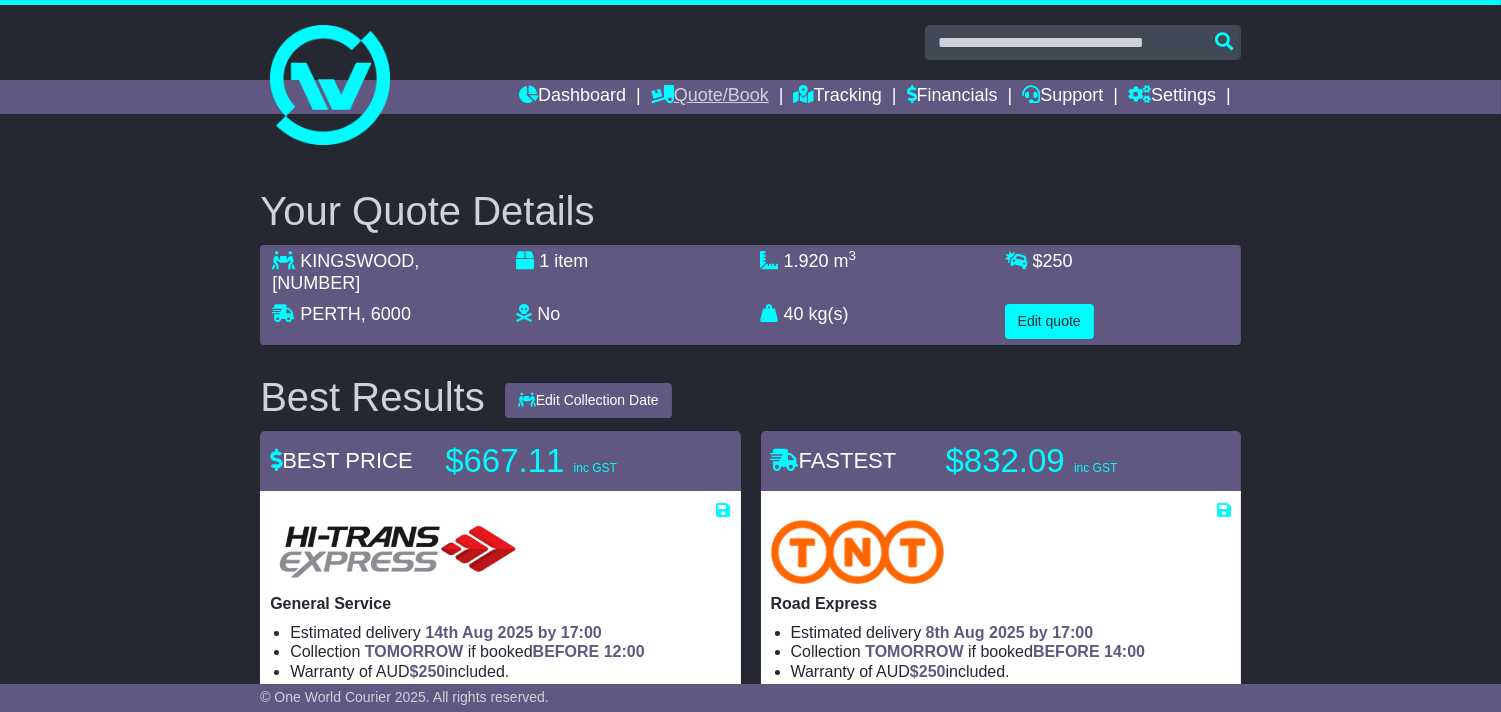 click on "Quote/Book" at bounding box center [710, 97] 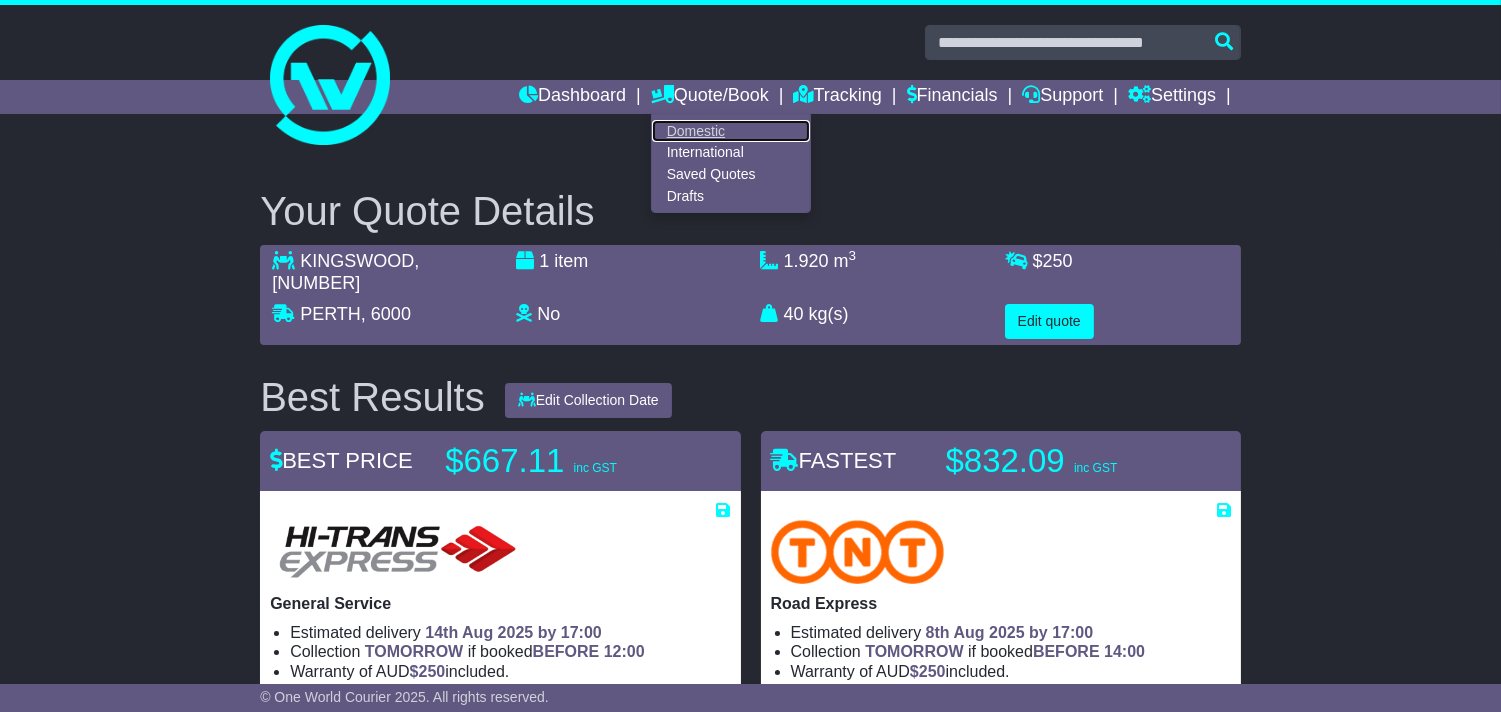 click on "Domestic" at bounding box center (731, 131) 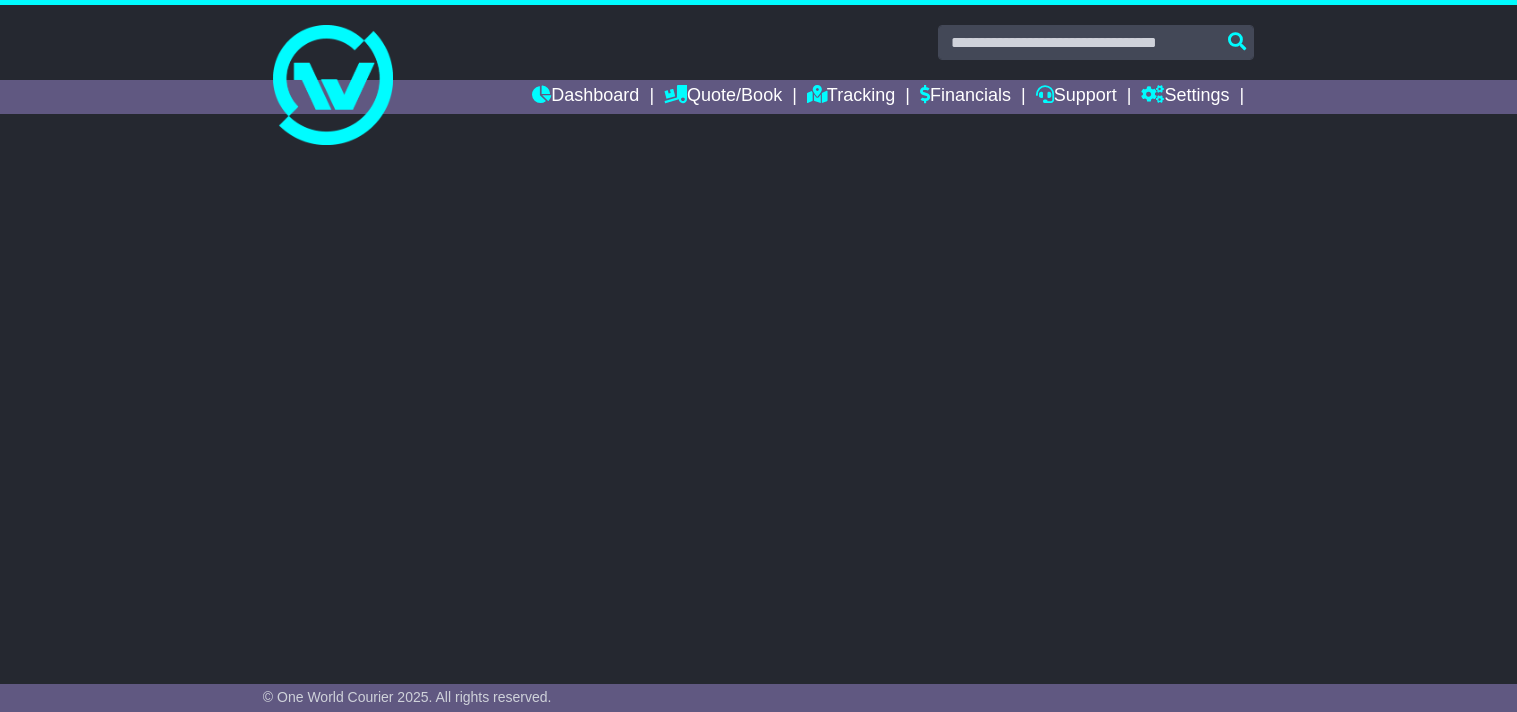 scroll, scrollTop: 0, scrollLeft: 0, axis: both 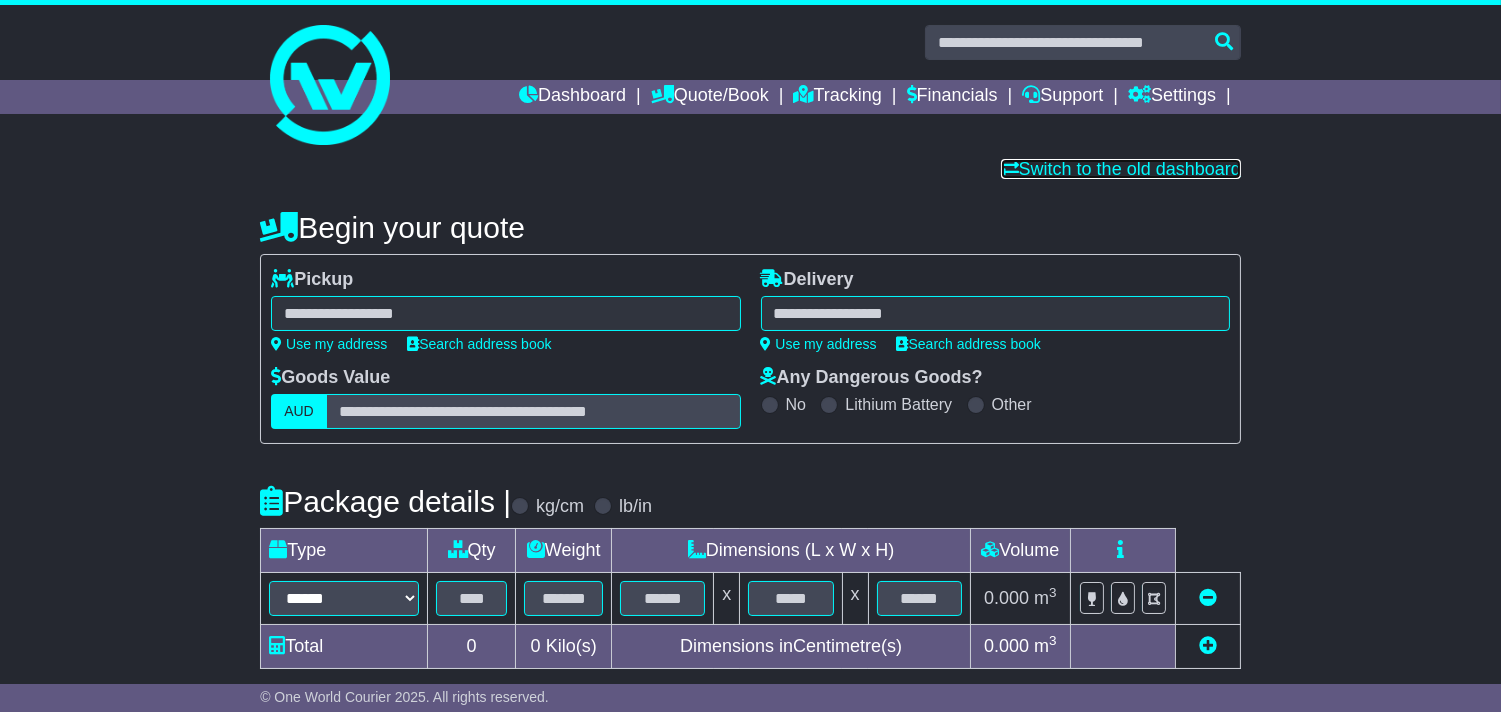 click on "Switch to the old dashboard" at bounding box center [1121, 169] 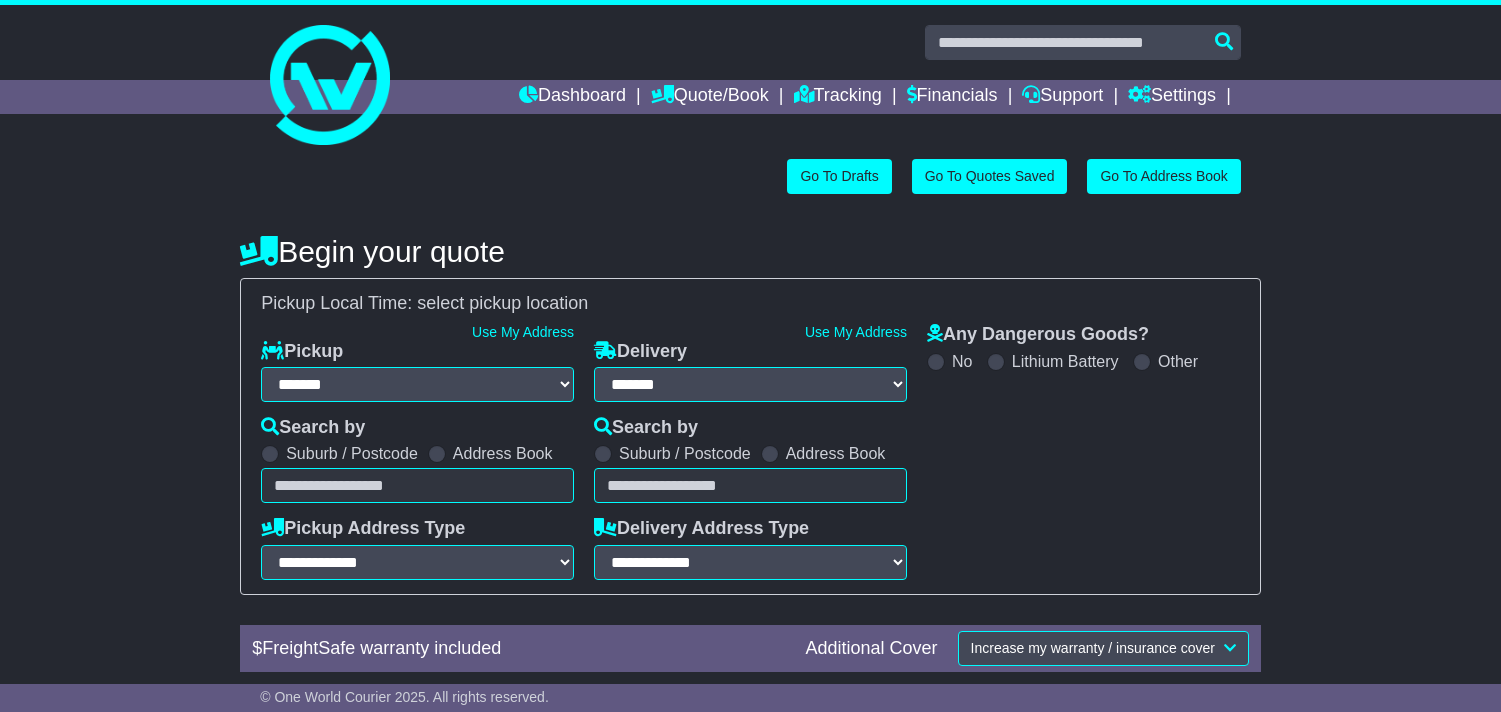 select on "**" 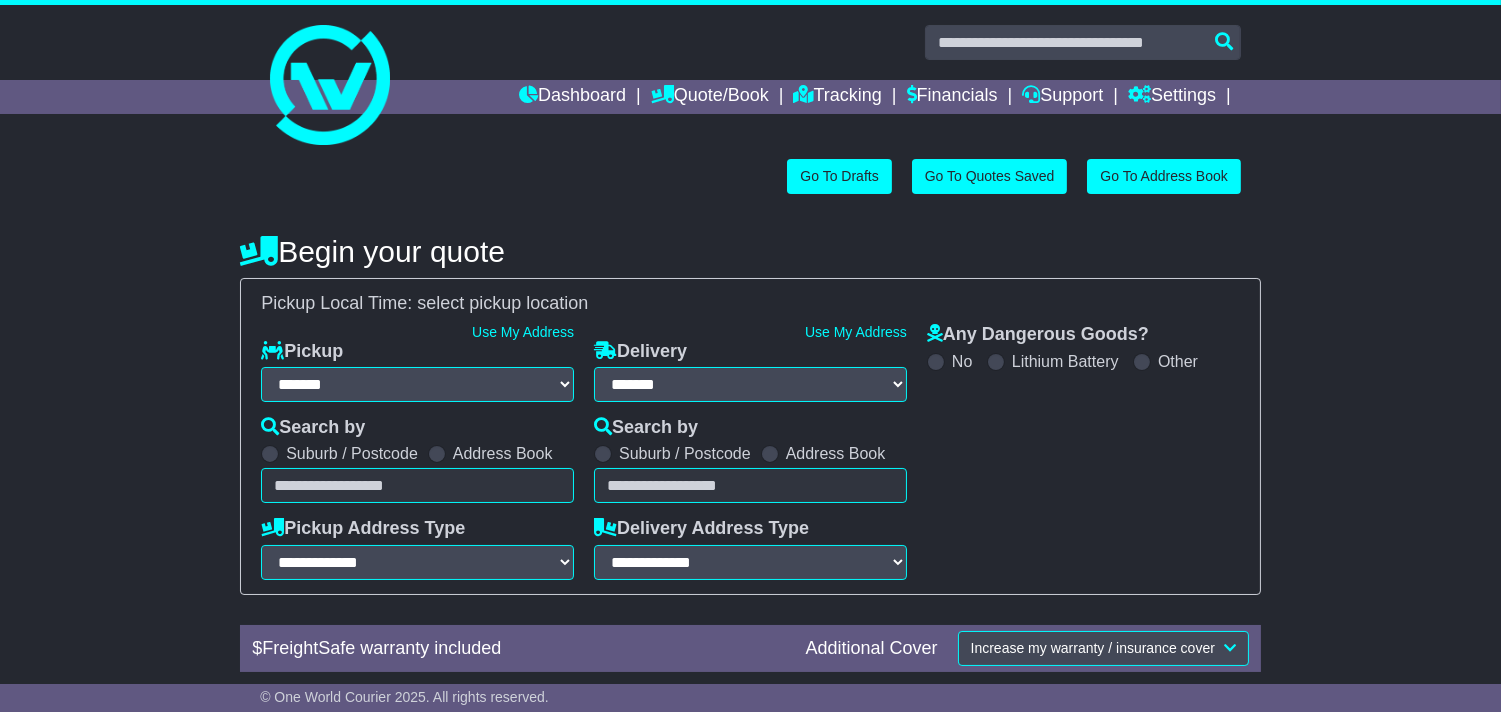 scroll, scrollTop: 0, scrollLeft: 0, axis: both 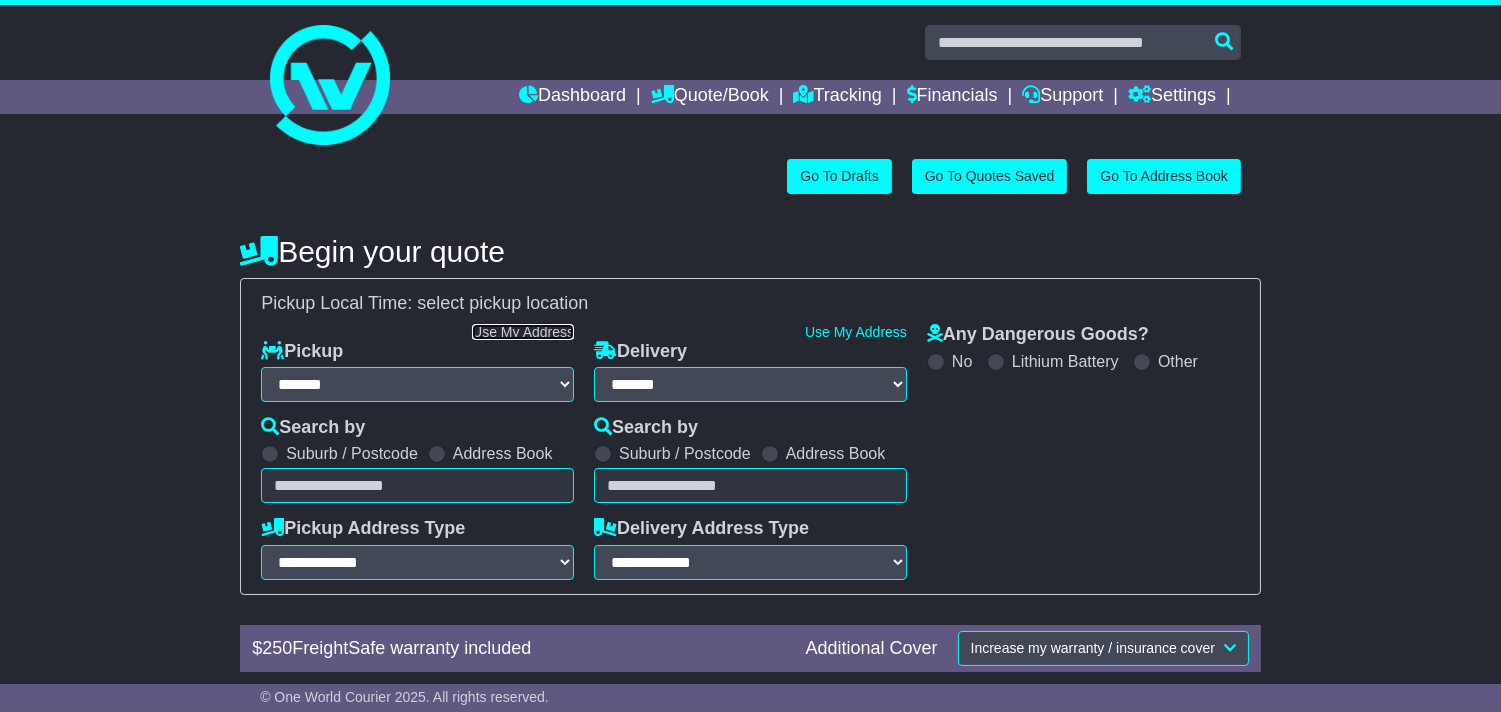 click on "Use My Address" at bounding box center [523, 332] 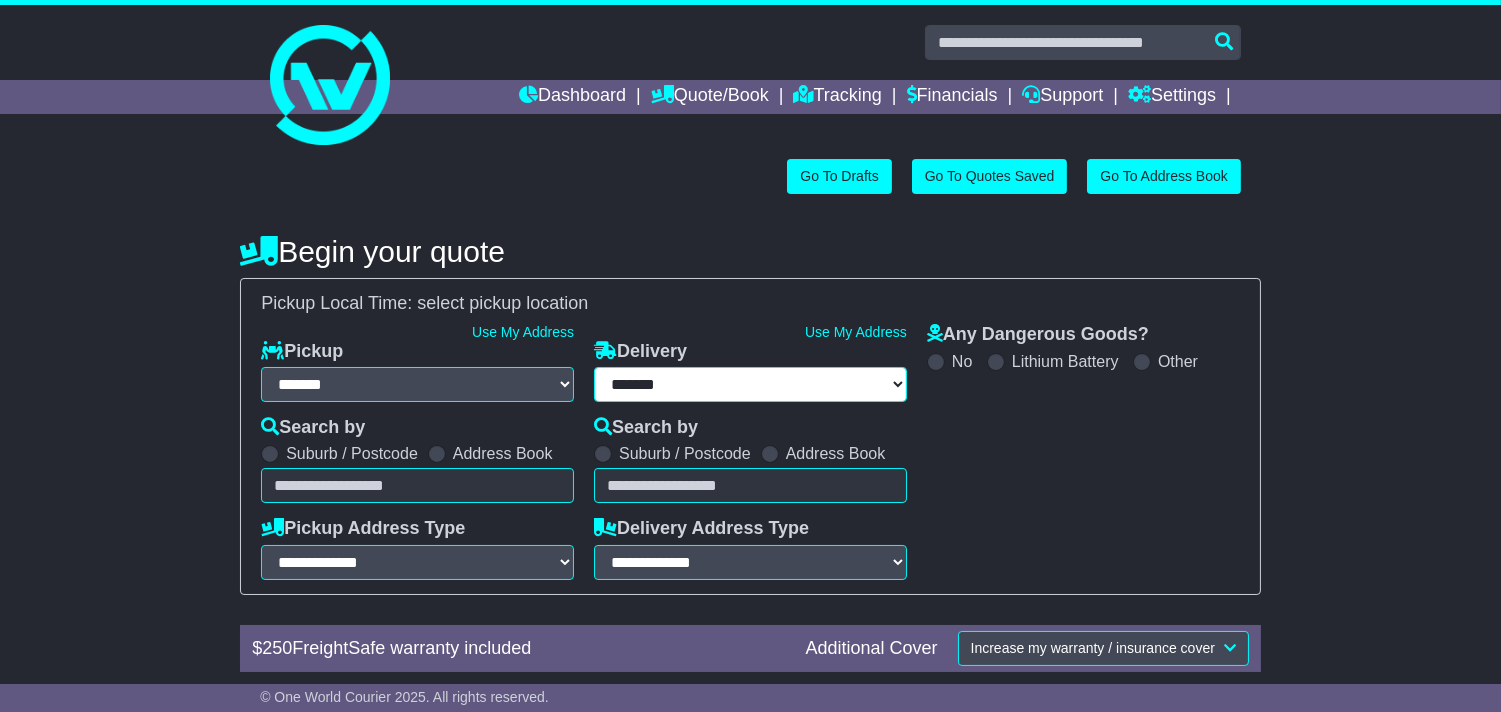 type on "**********" 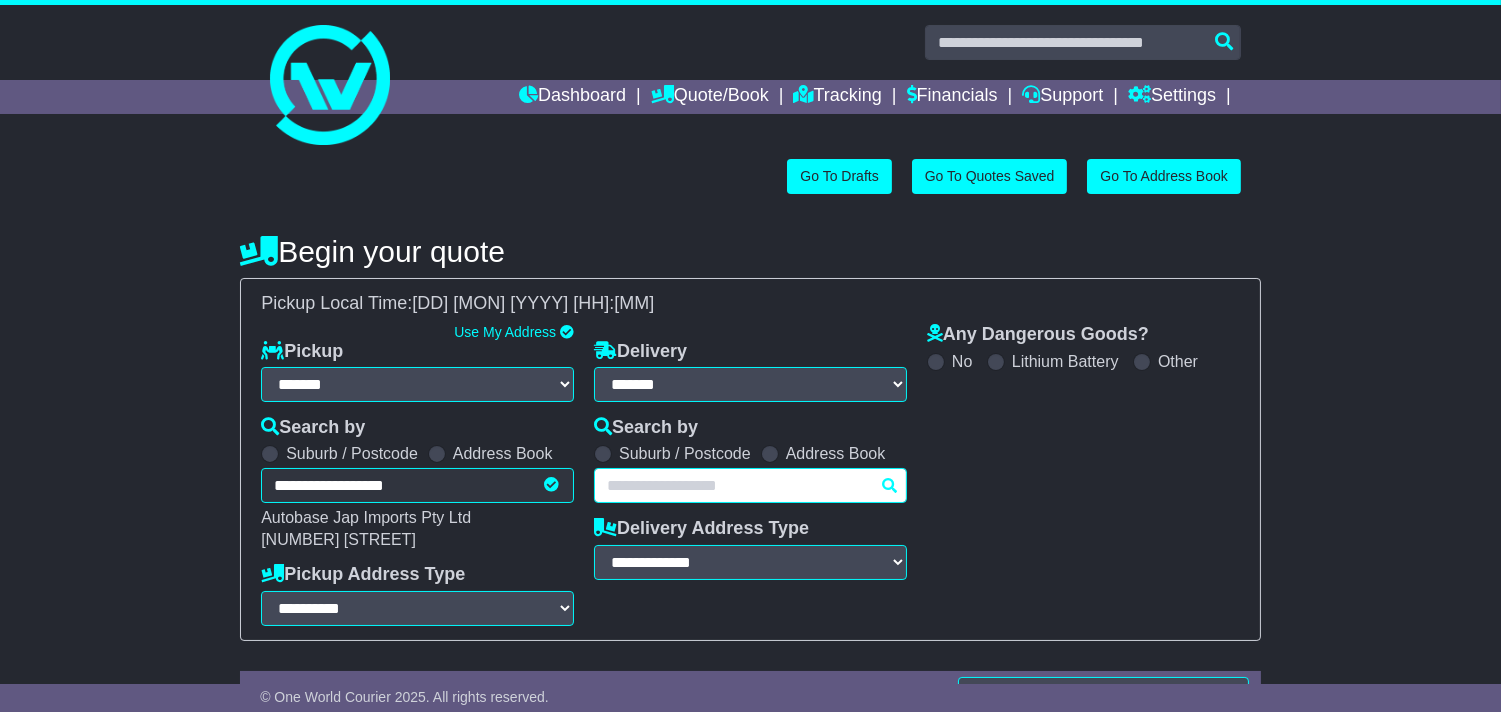 click at bounding box center (750, 485) 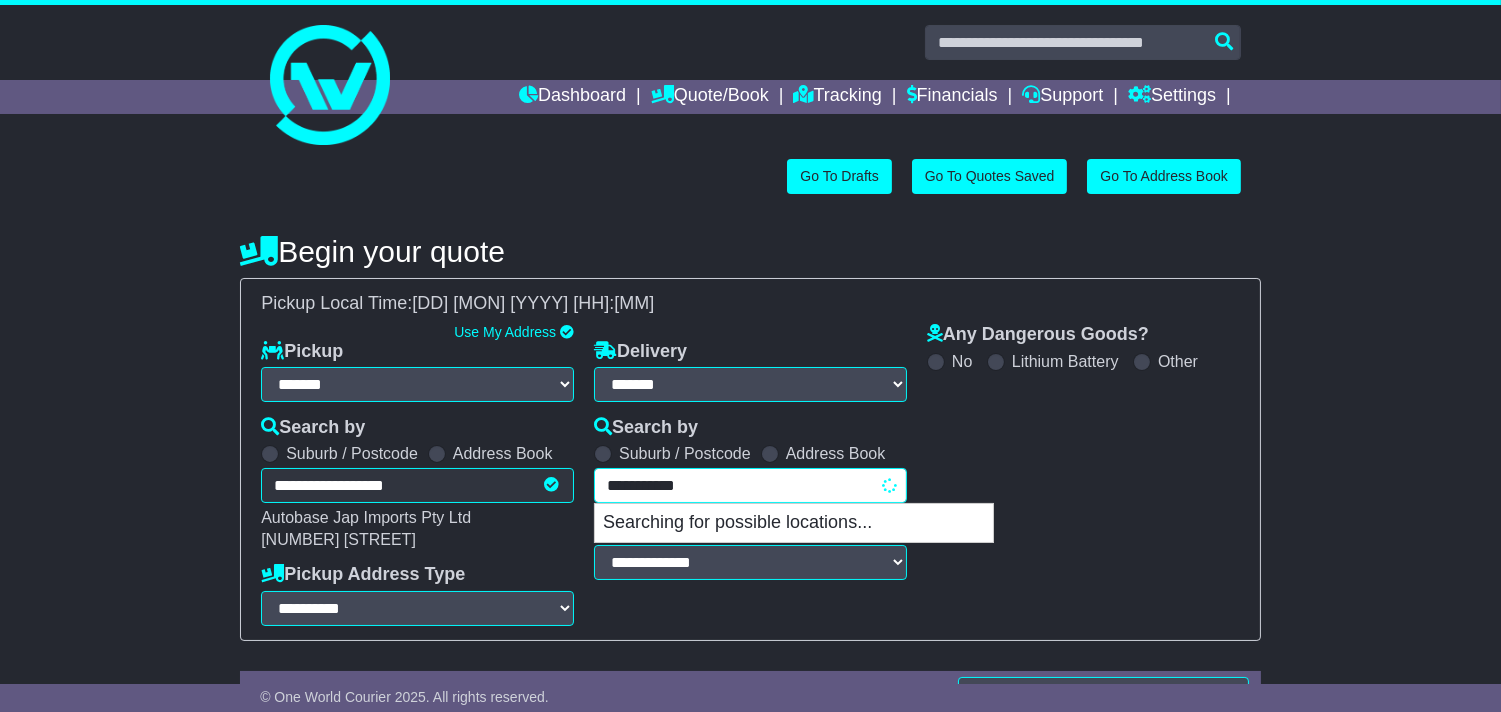 type on "**********" 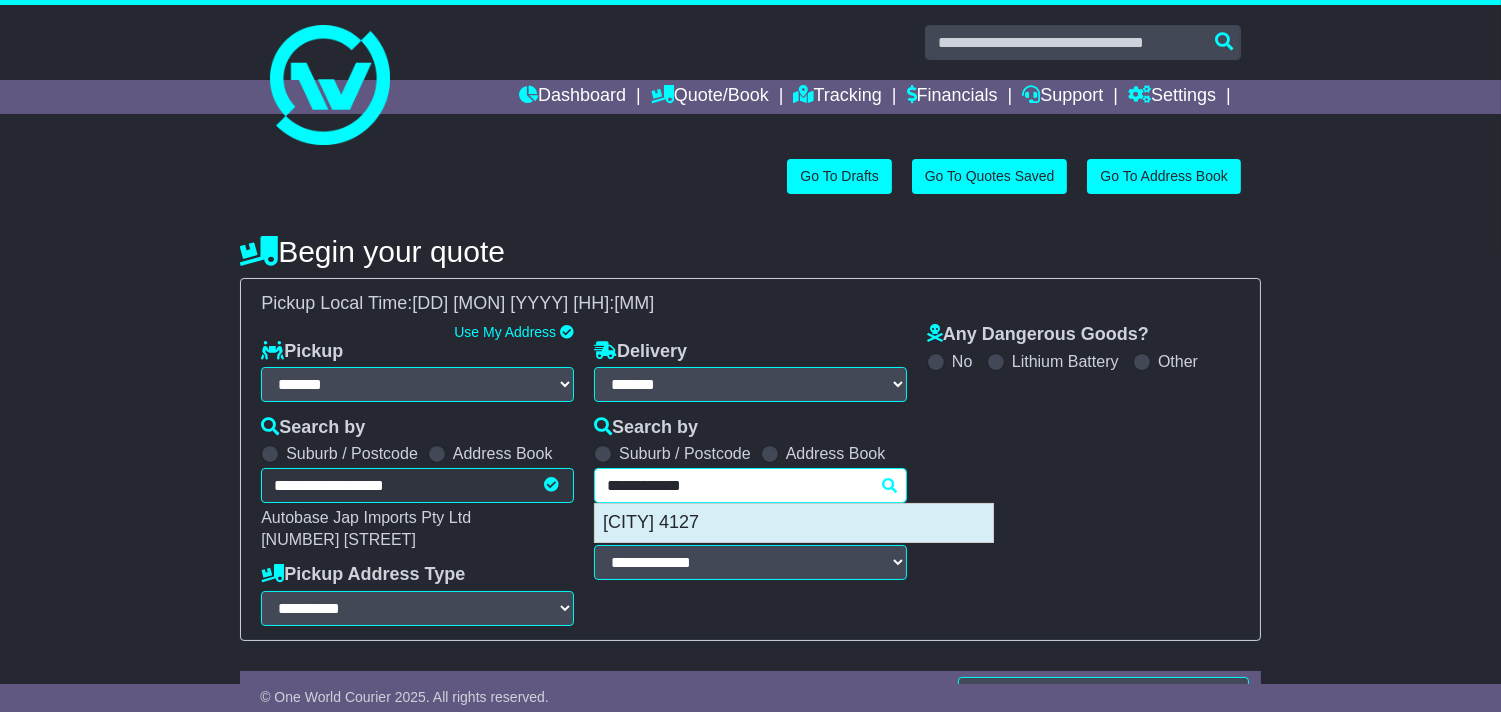 click on "[CITY] 4127" at bounding box center (794, 523) 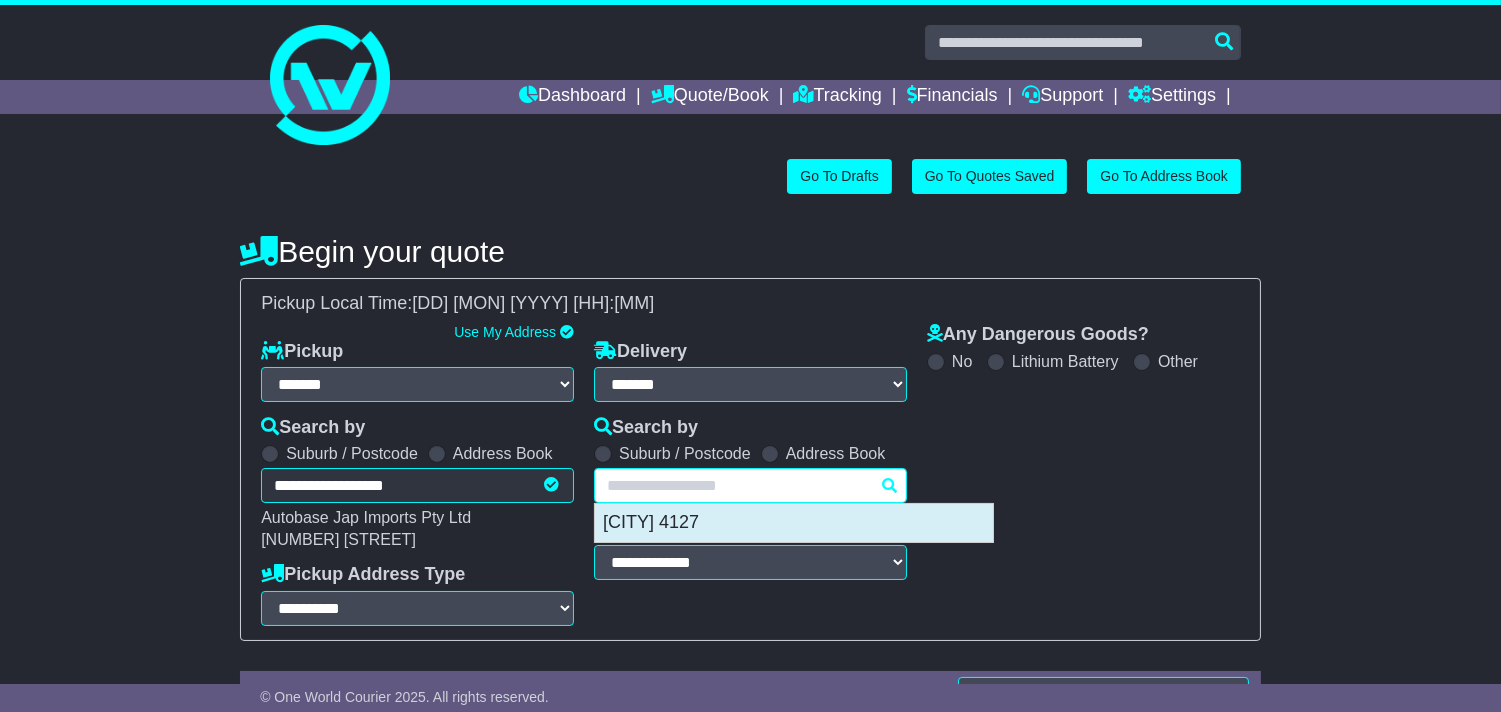 type on "**********" 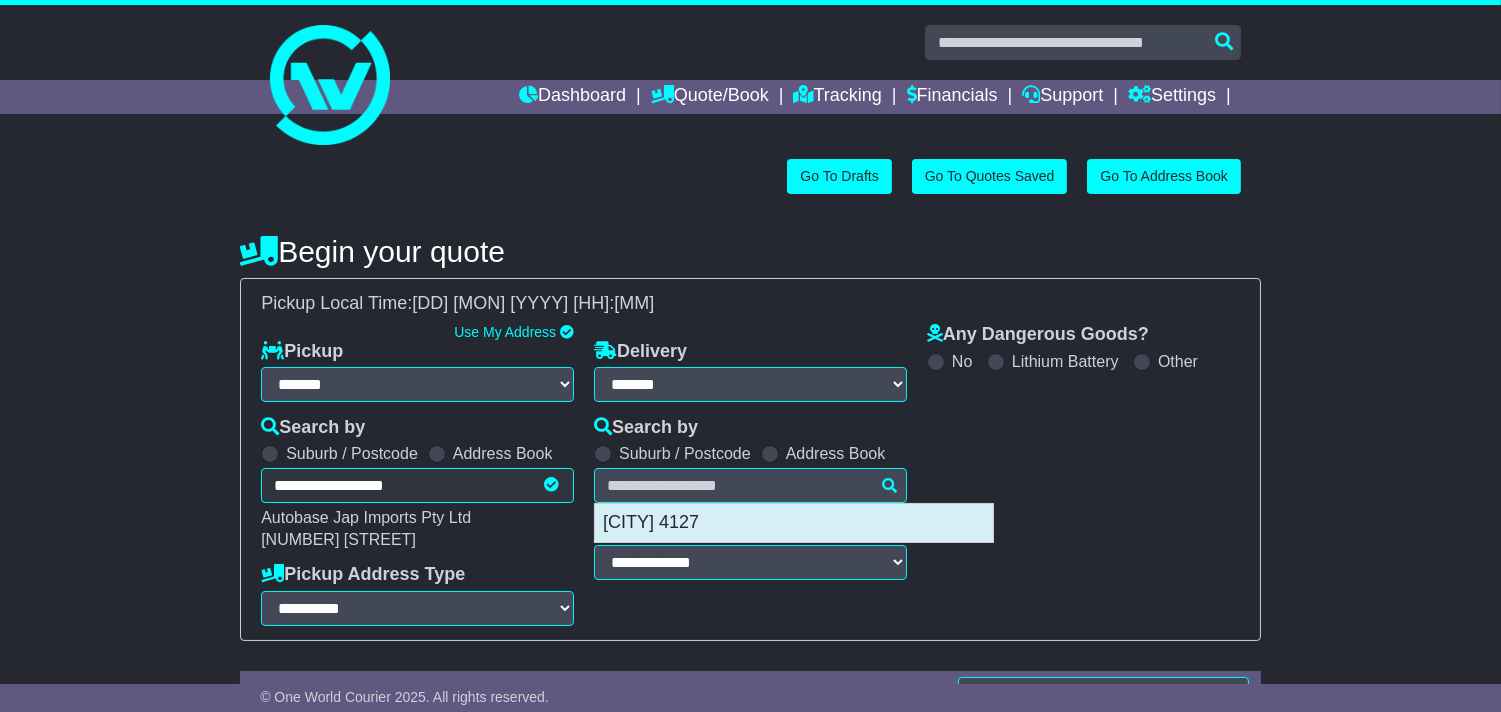 type on "**********" 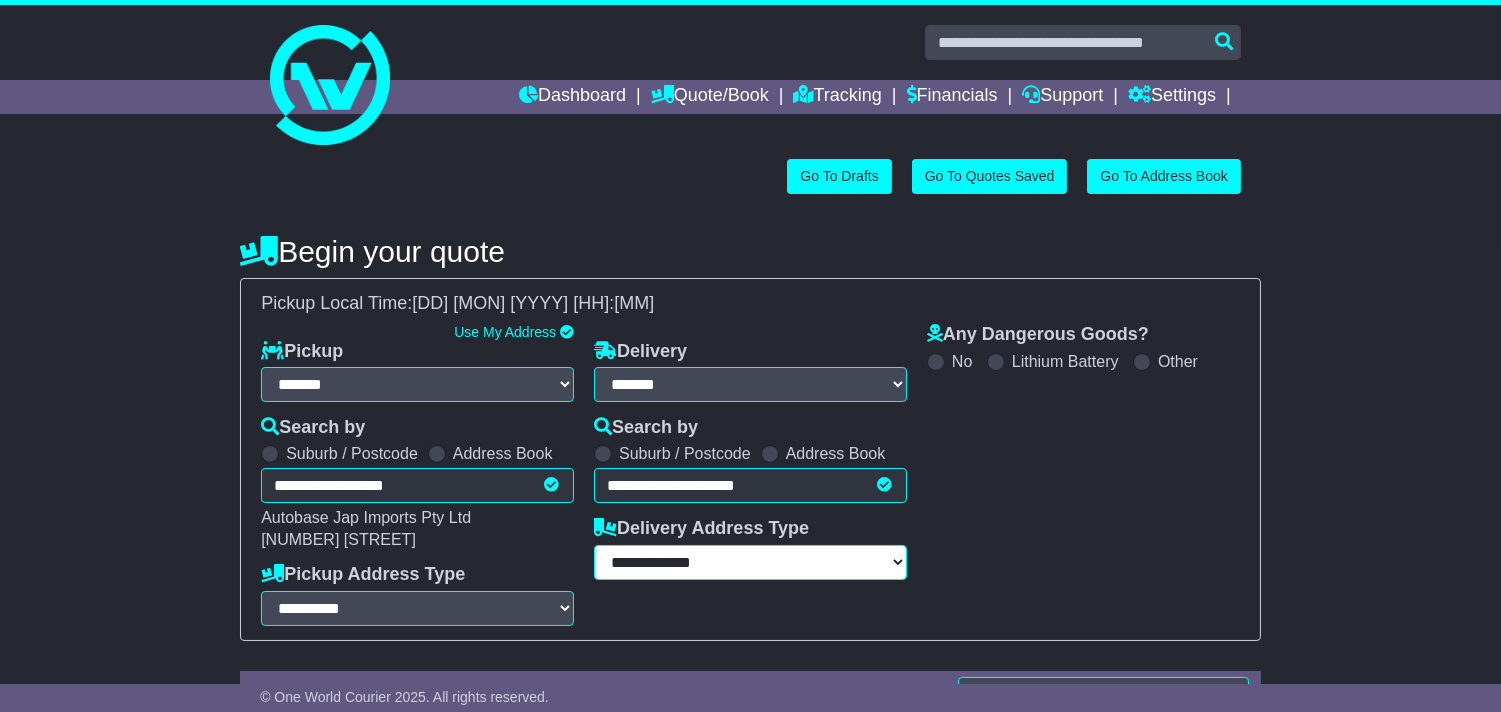 click on "**********" at bounding box center [750, 562] 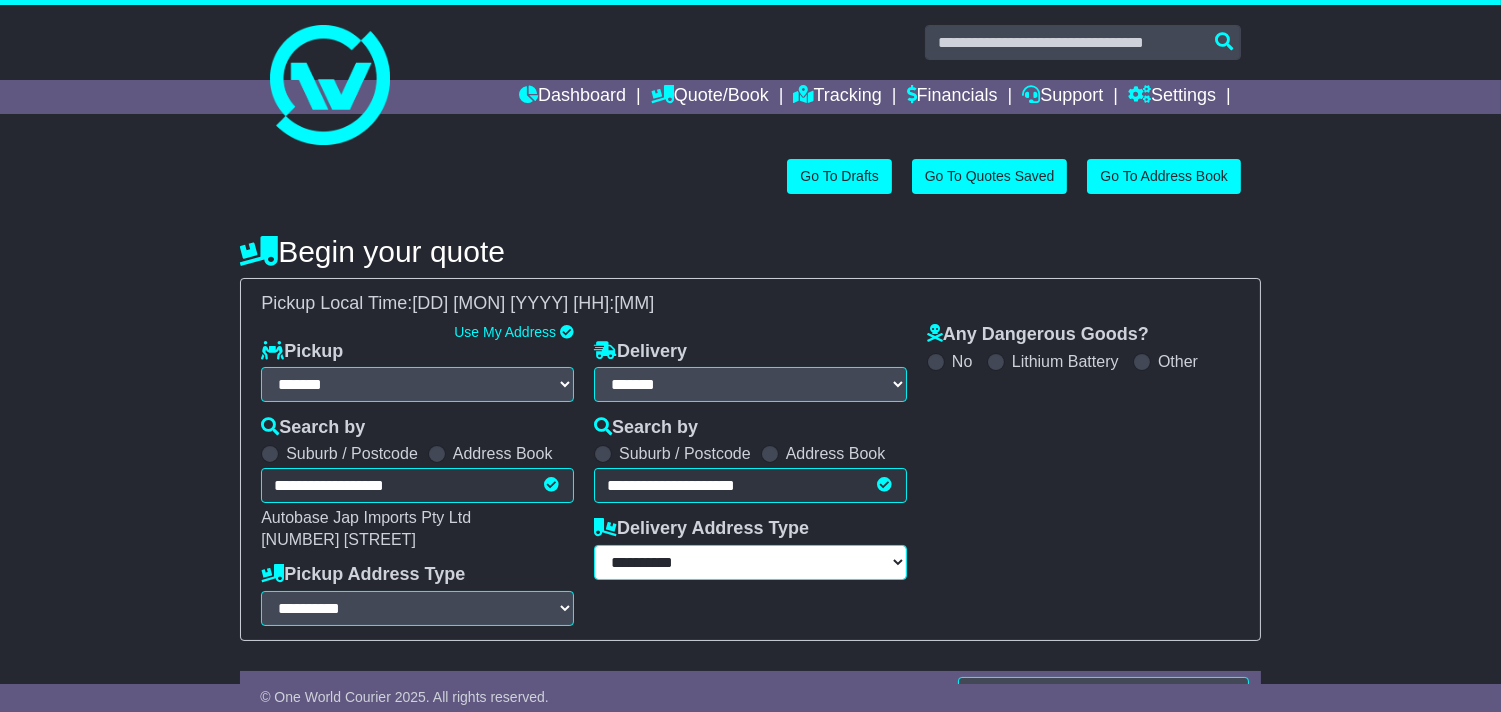 click on "**********" at bounding box center (750, 562) 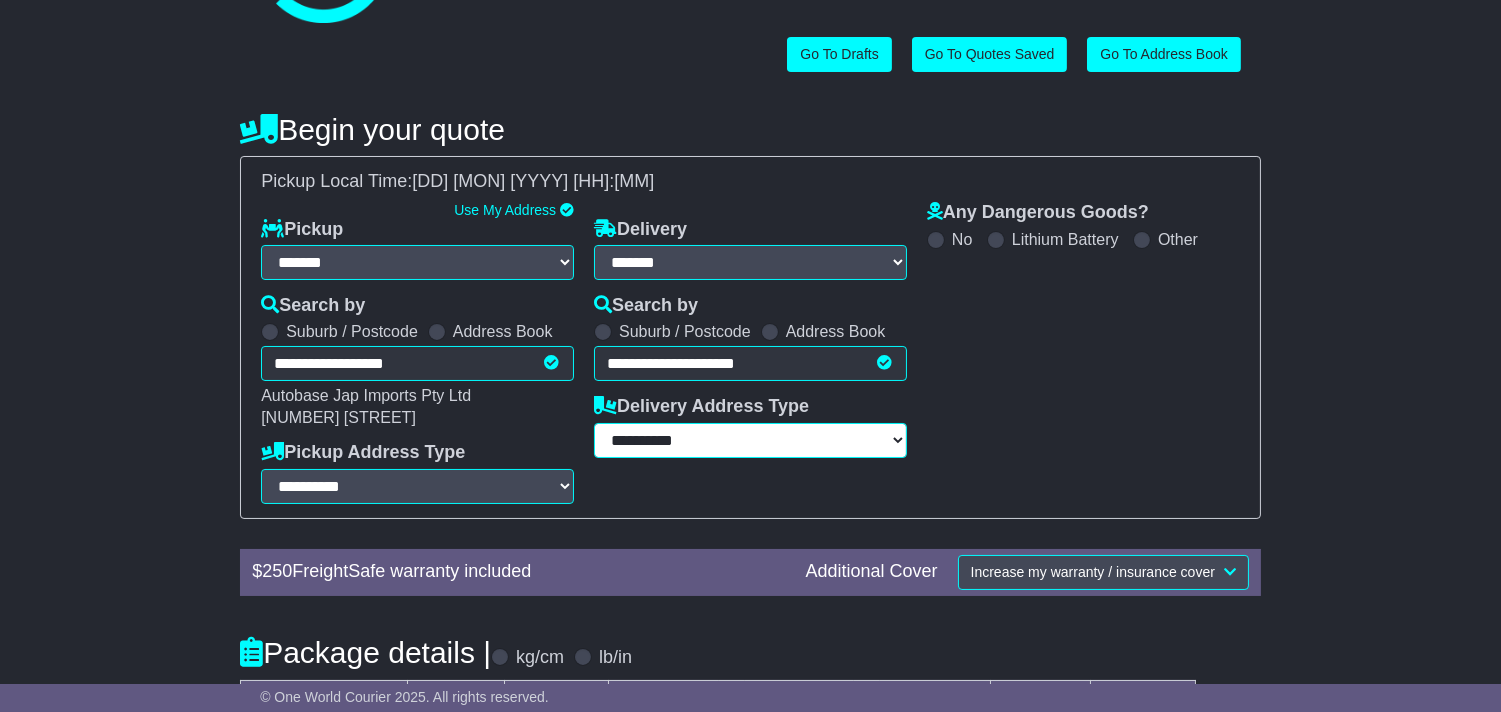 scroll, scrollTop: 333, scrollLeft: 0, axis: vertical 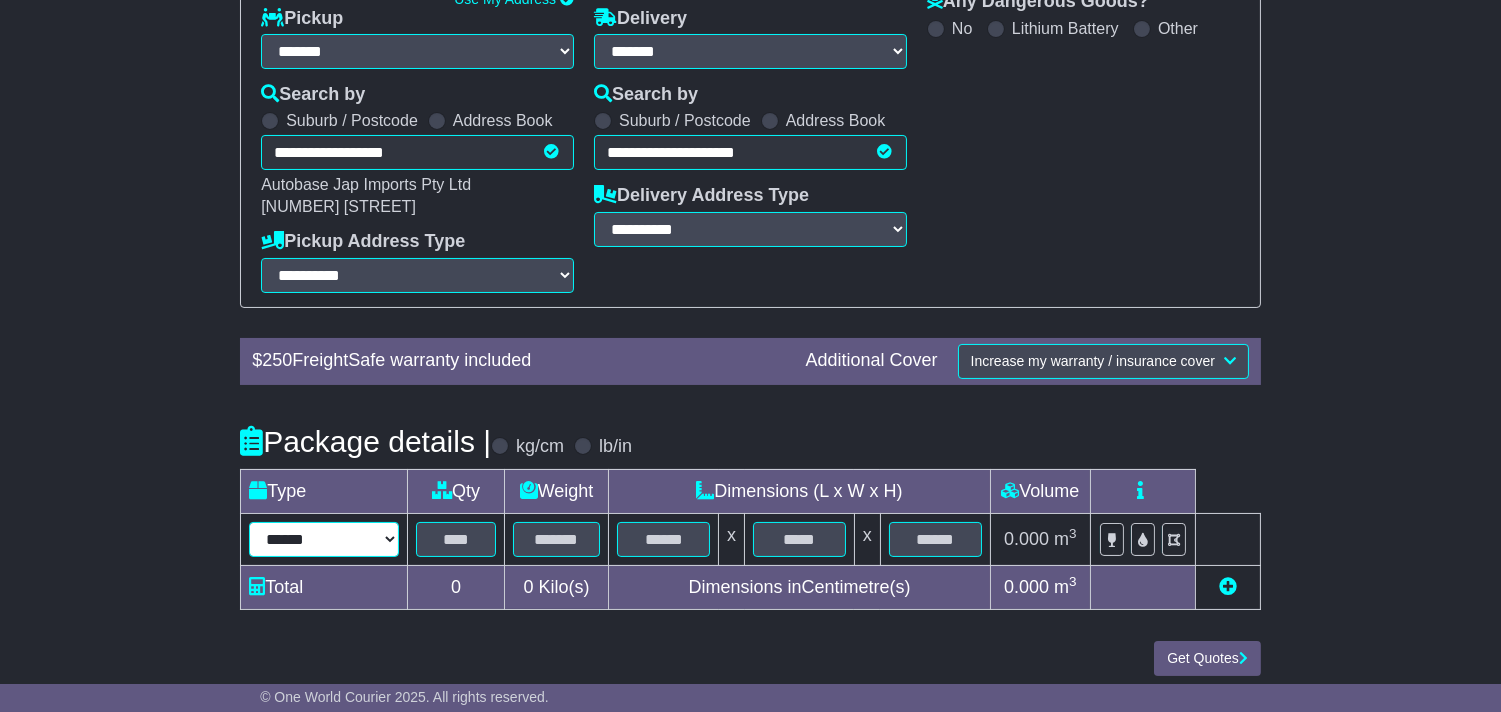 click on "****** ****** *** ******** ***** **** **** ****** *** *******" at bounding box center [324, 539] 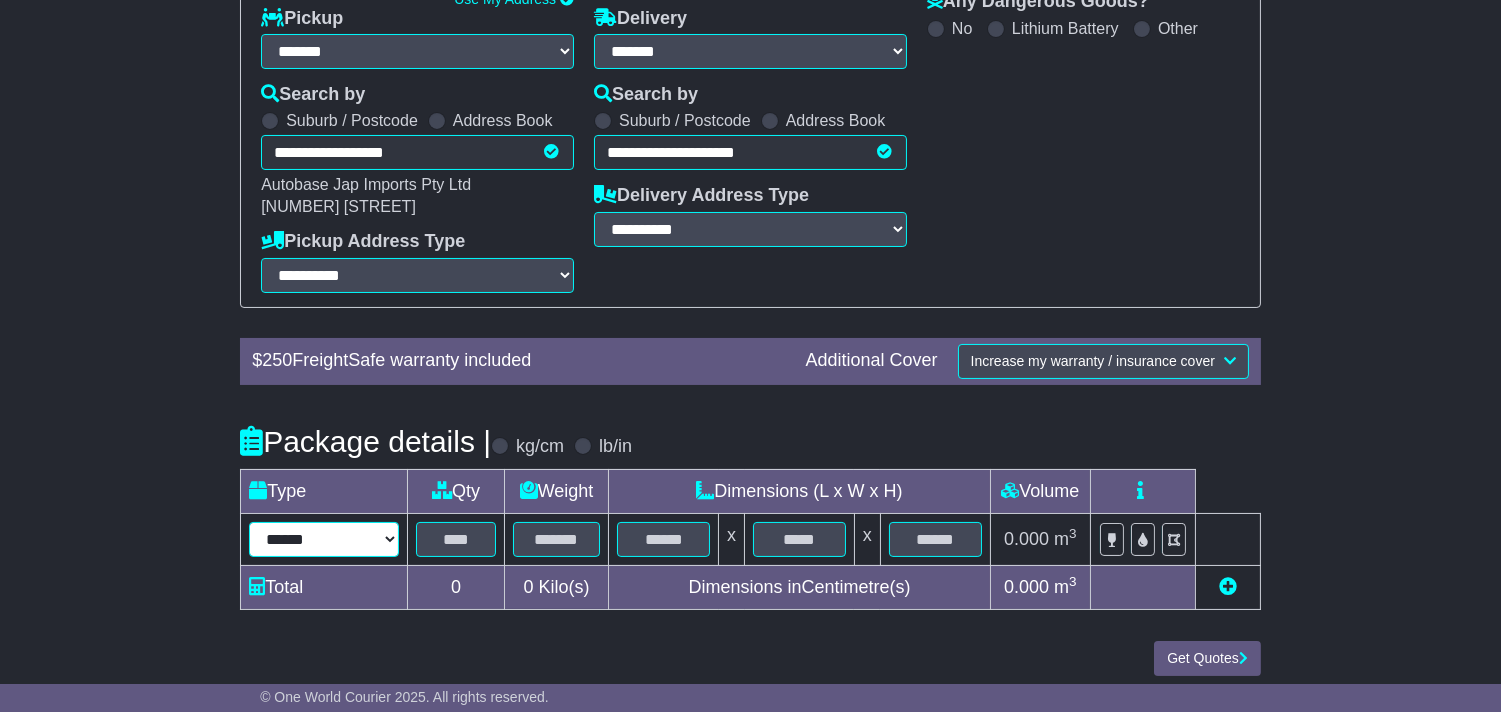 select on "****" 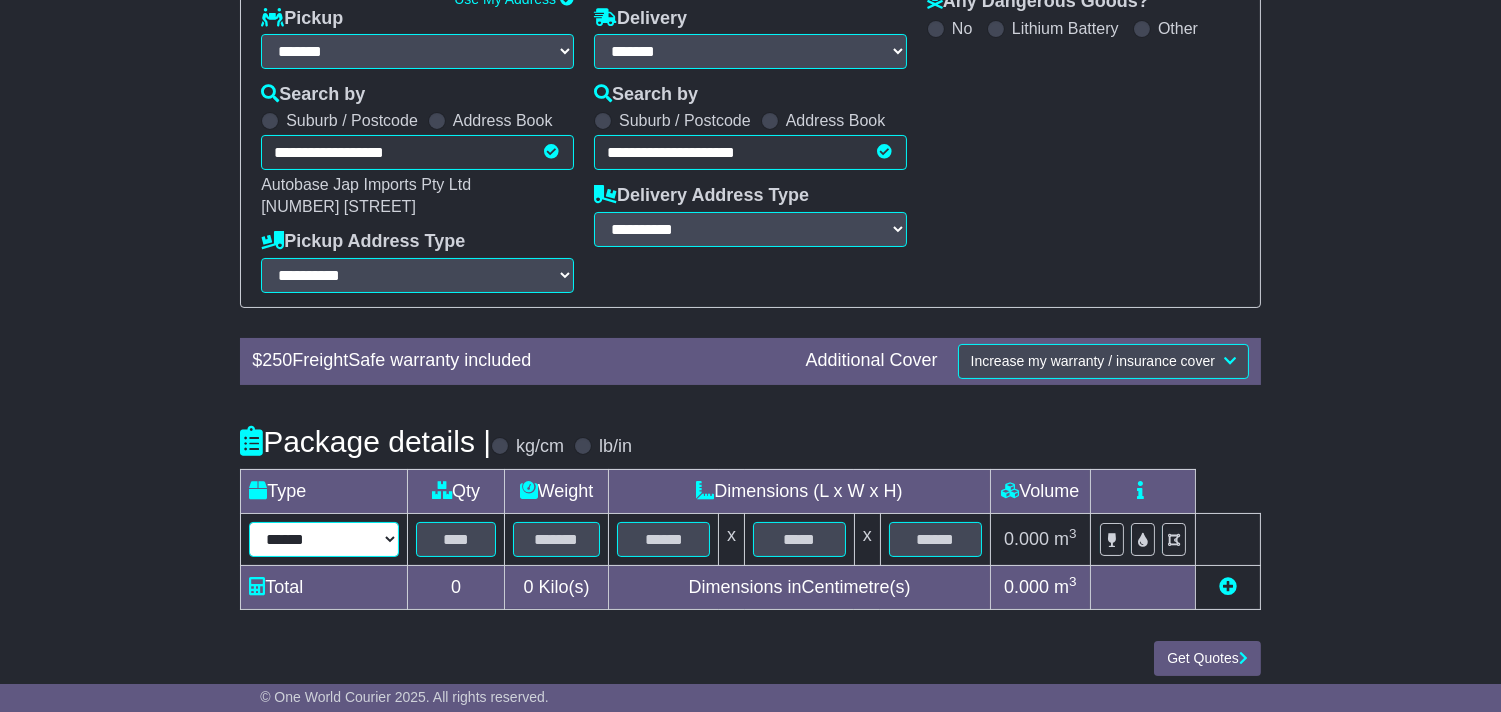 click on "****** ****** *** ******** ***** **** **** ****** *** *******" at bounding box center [324, 539] 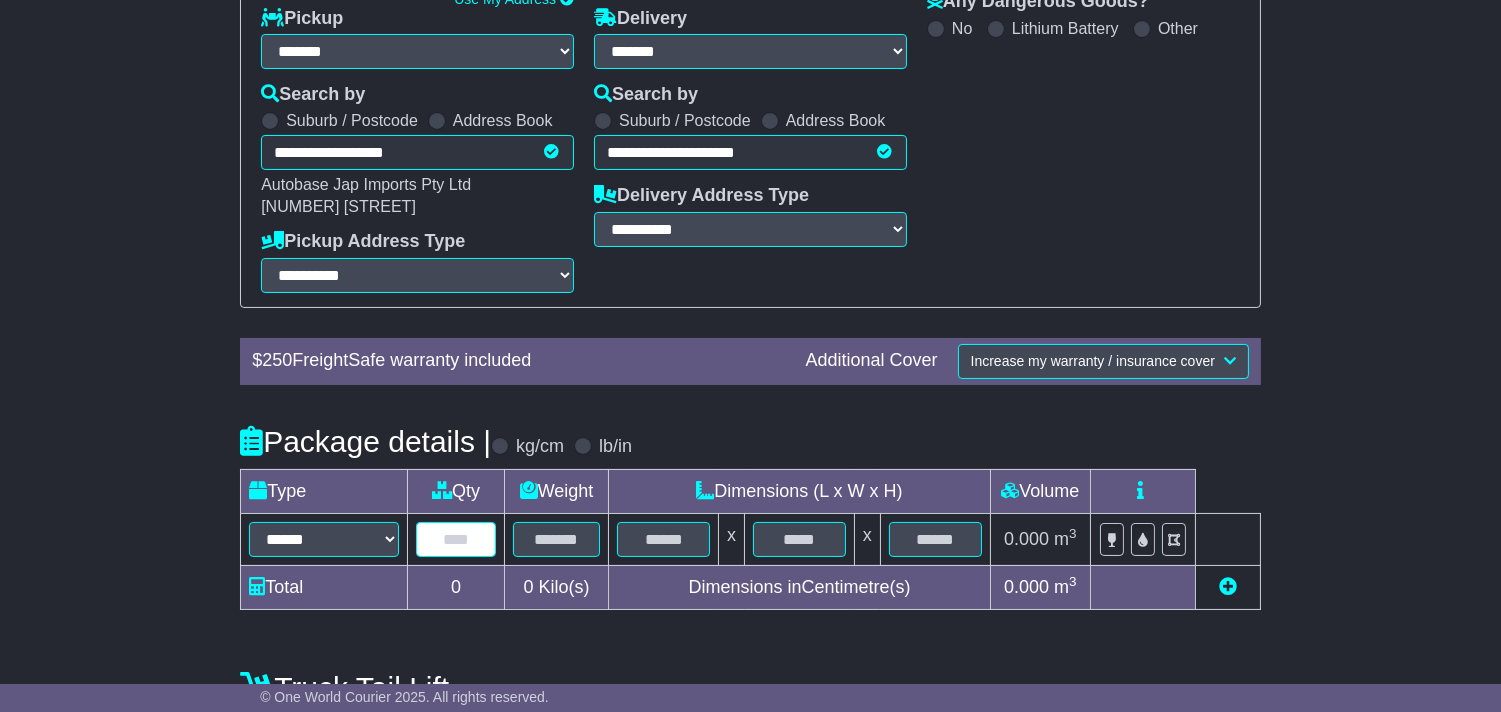 click at bounding box center (456, 539) 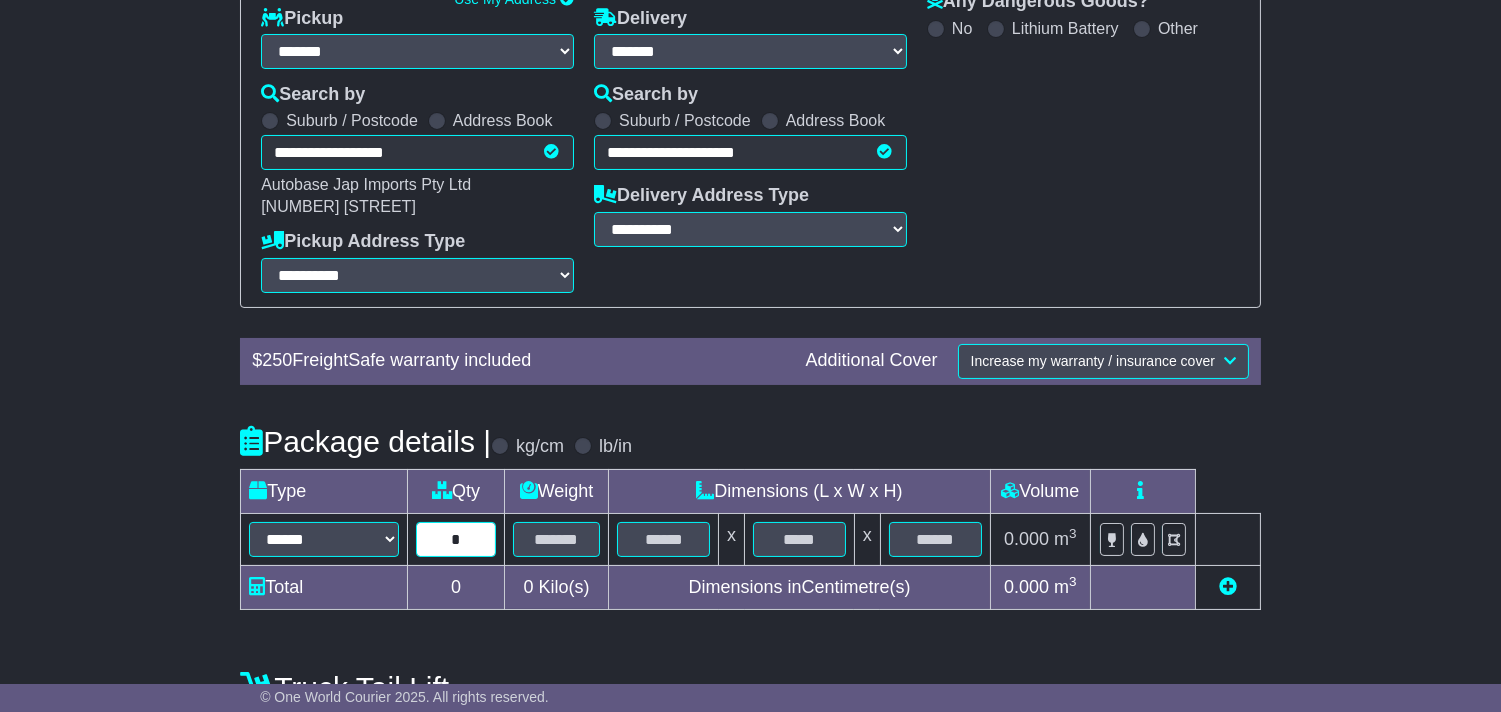 type on "*" 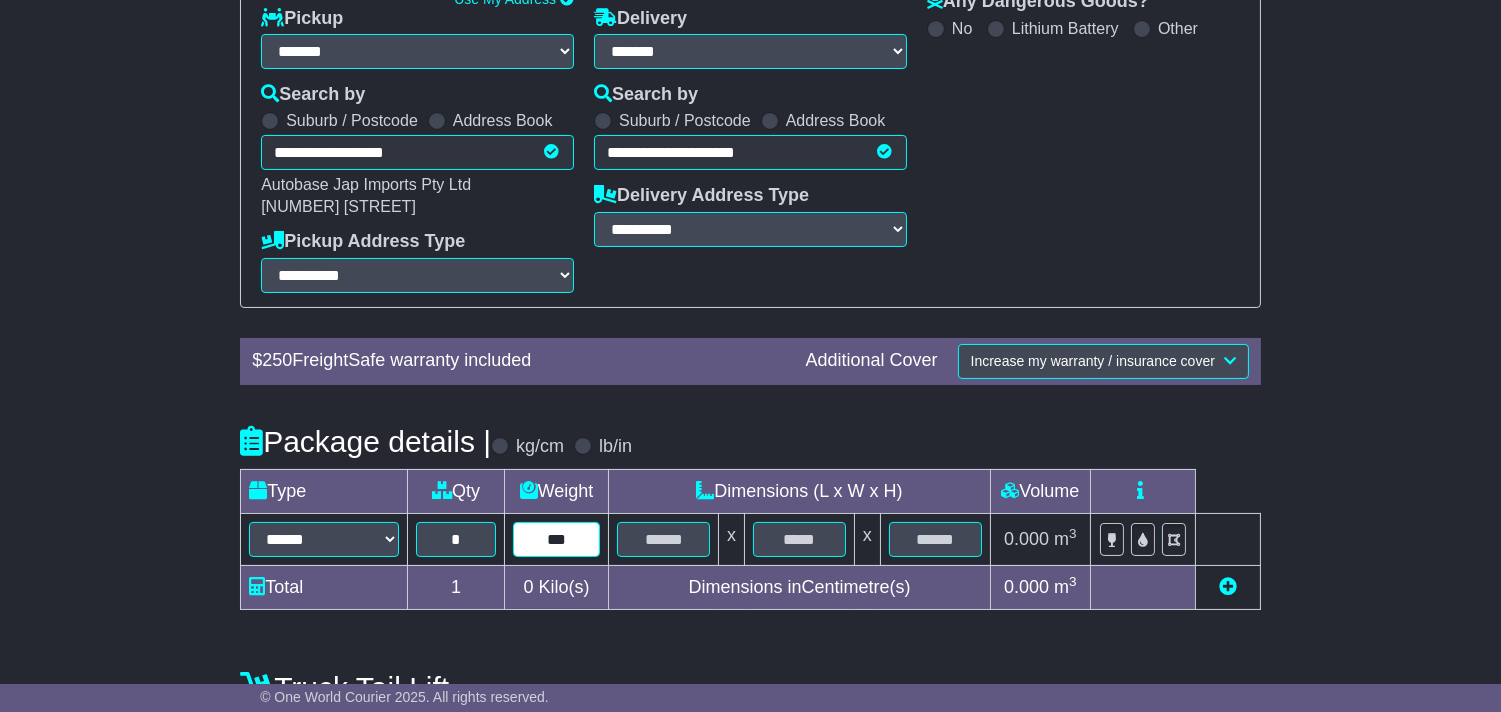 type on "***" 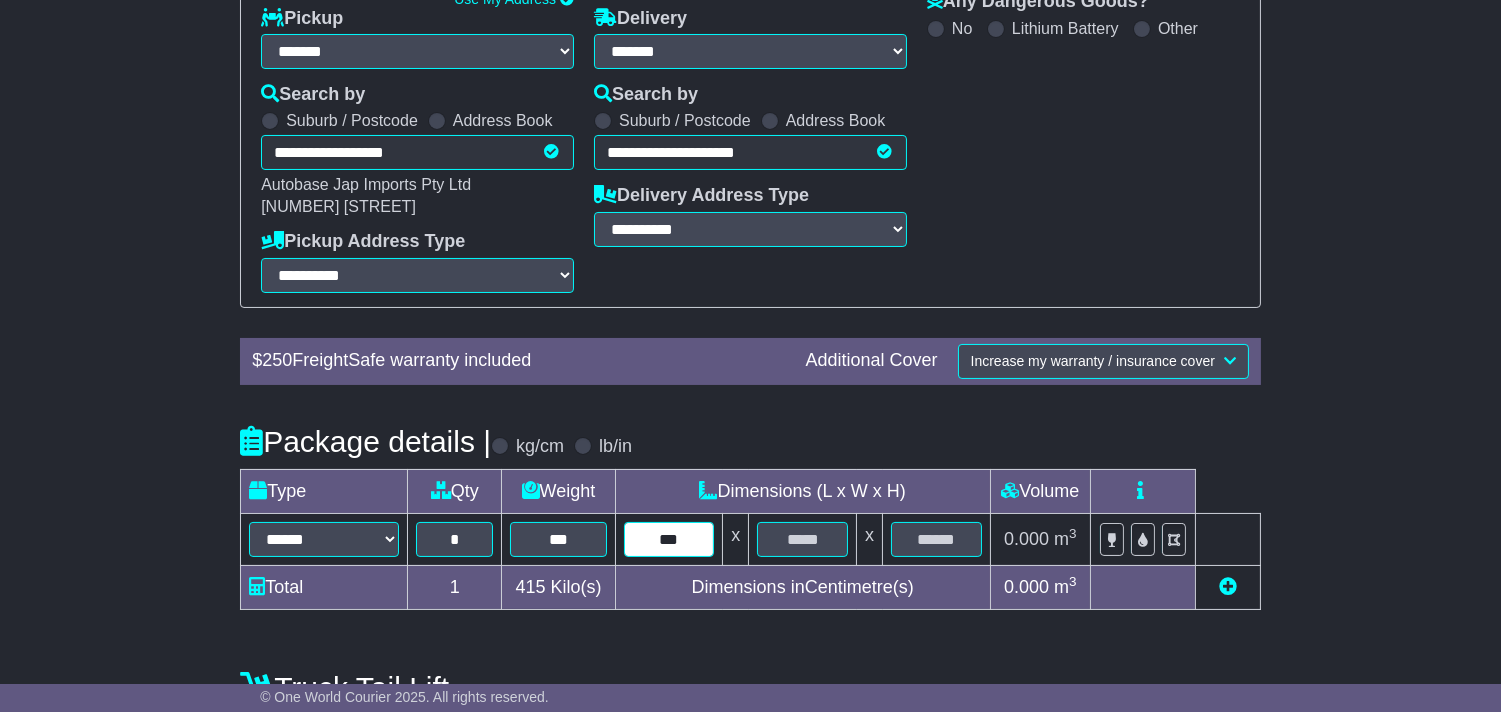 type on "***" 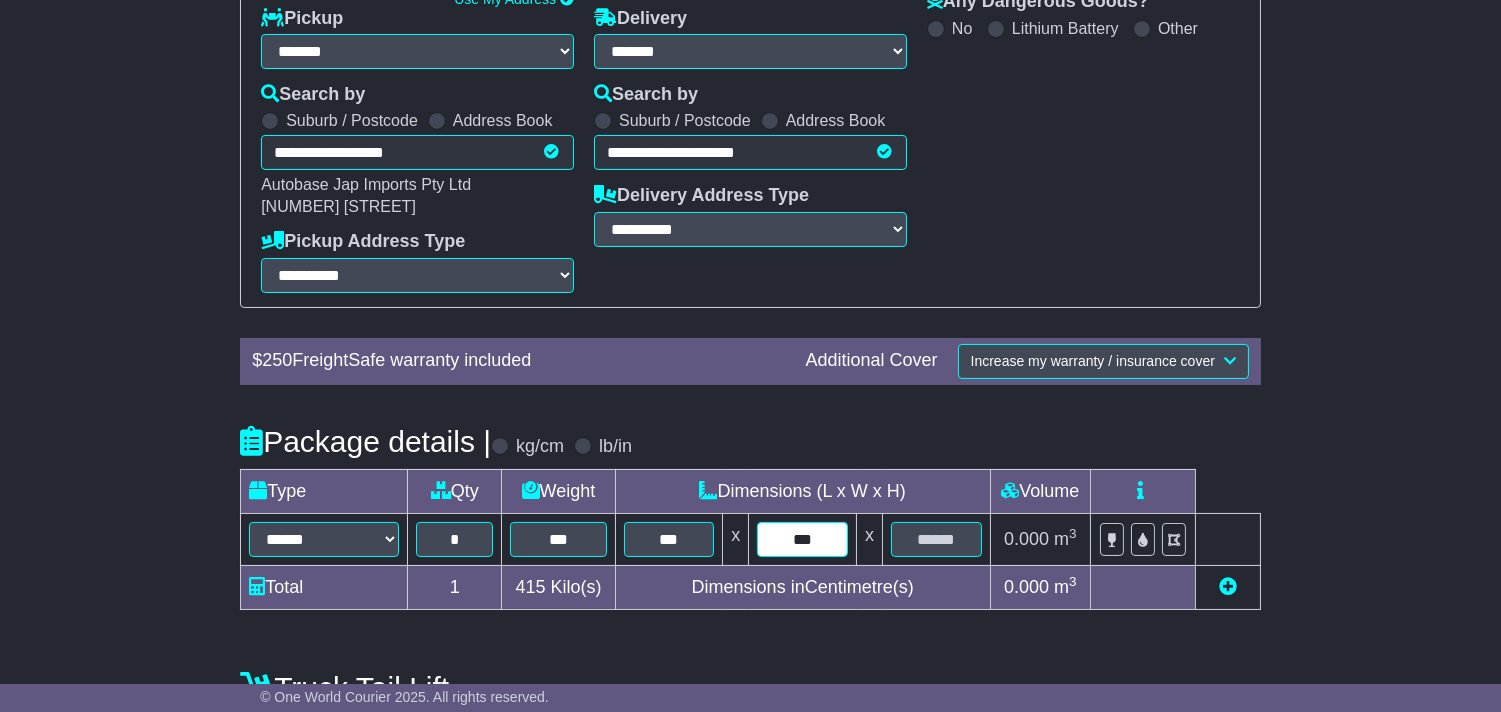type on "***" 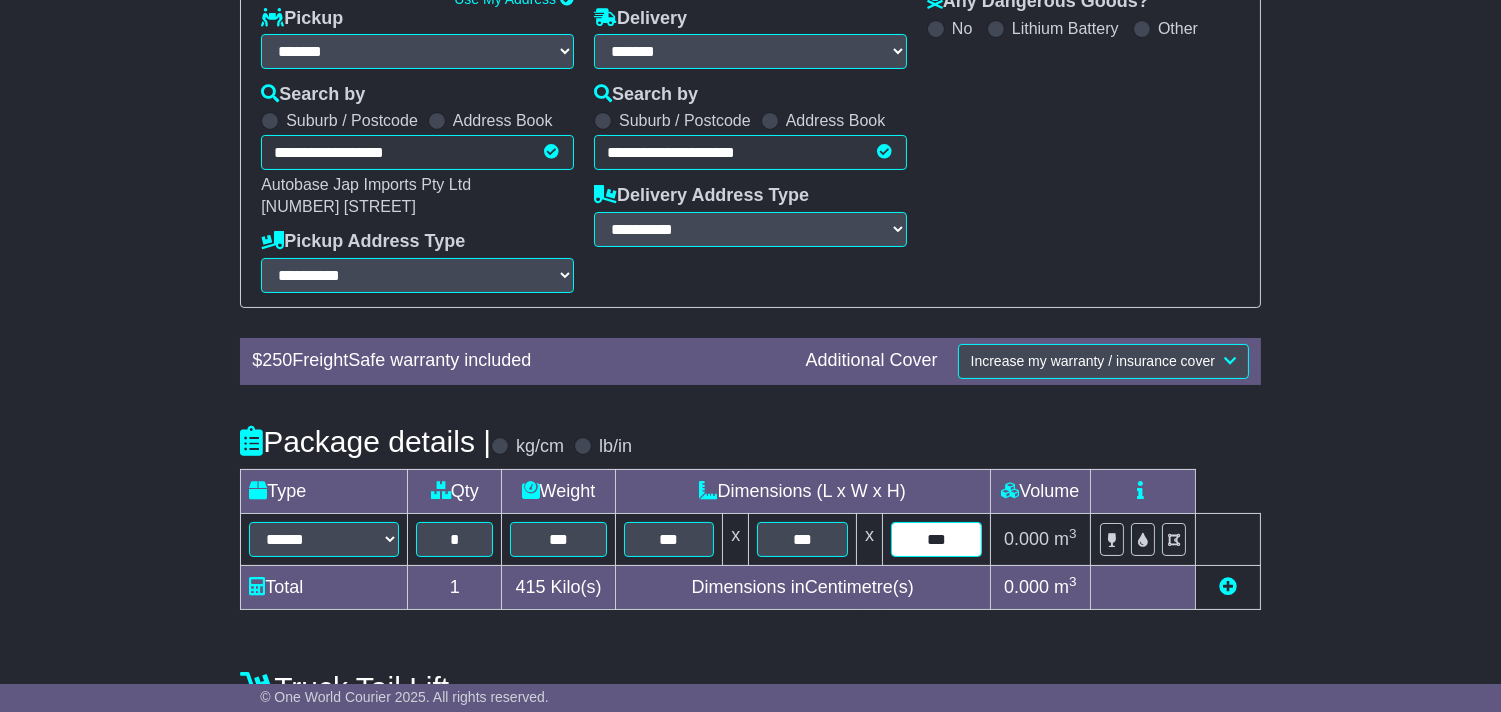 scroll, scrollTop: 621, scrollLeft: 0, axis: vertical 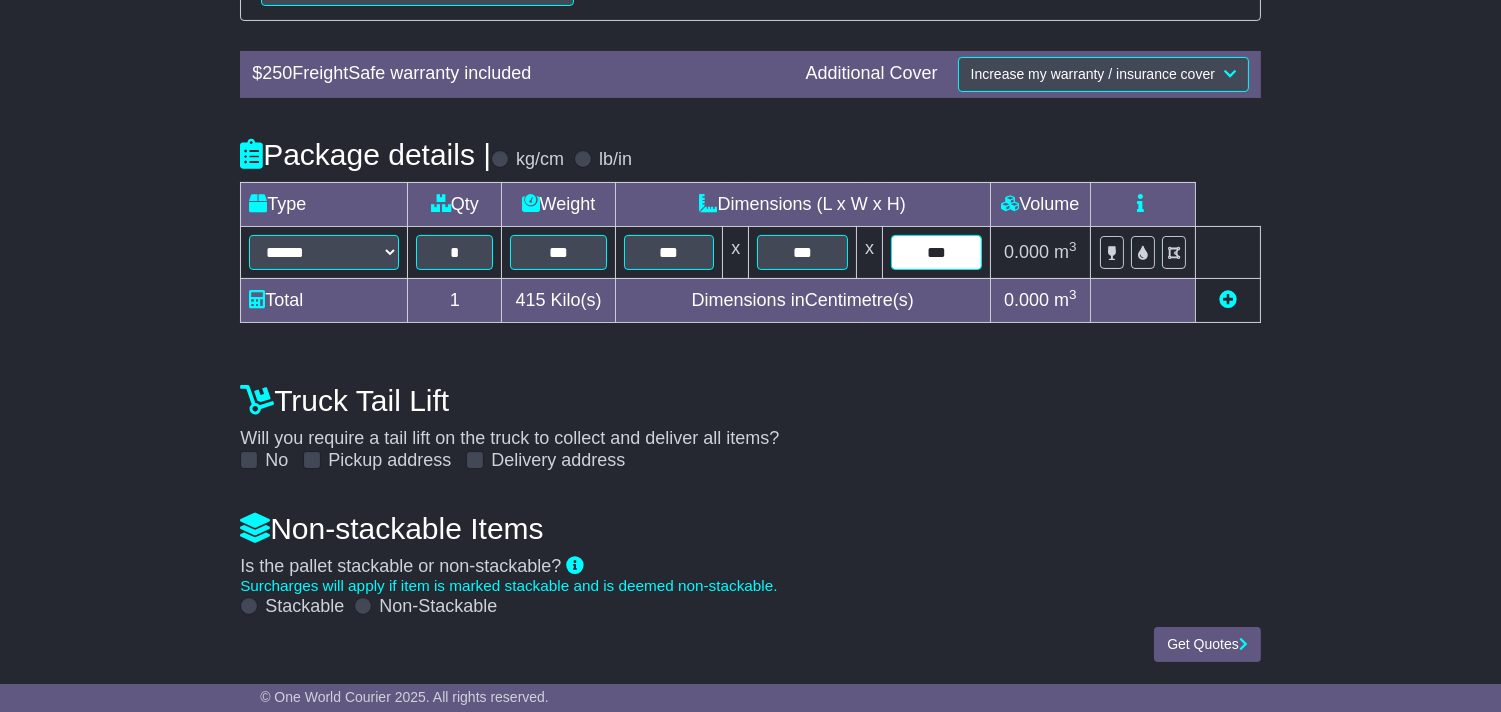 type on "***" 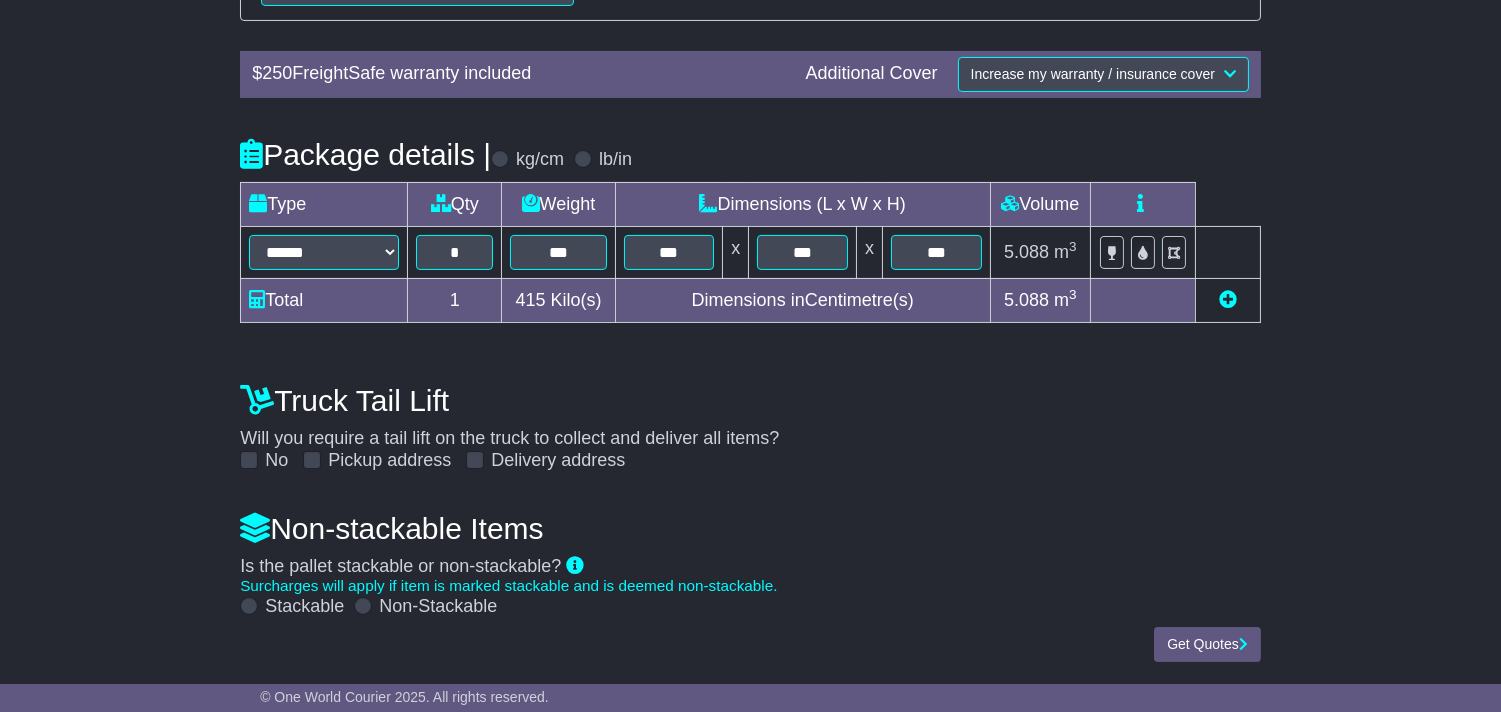 drag, startPoint x: 280, startPoint y: 606, endPoint x: 367, endPoint y: 561, distance: 97.94897 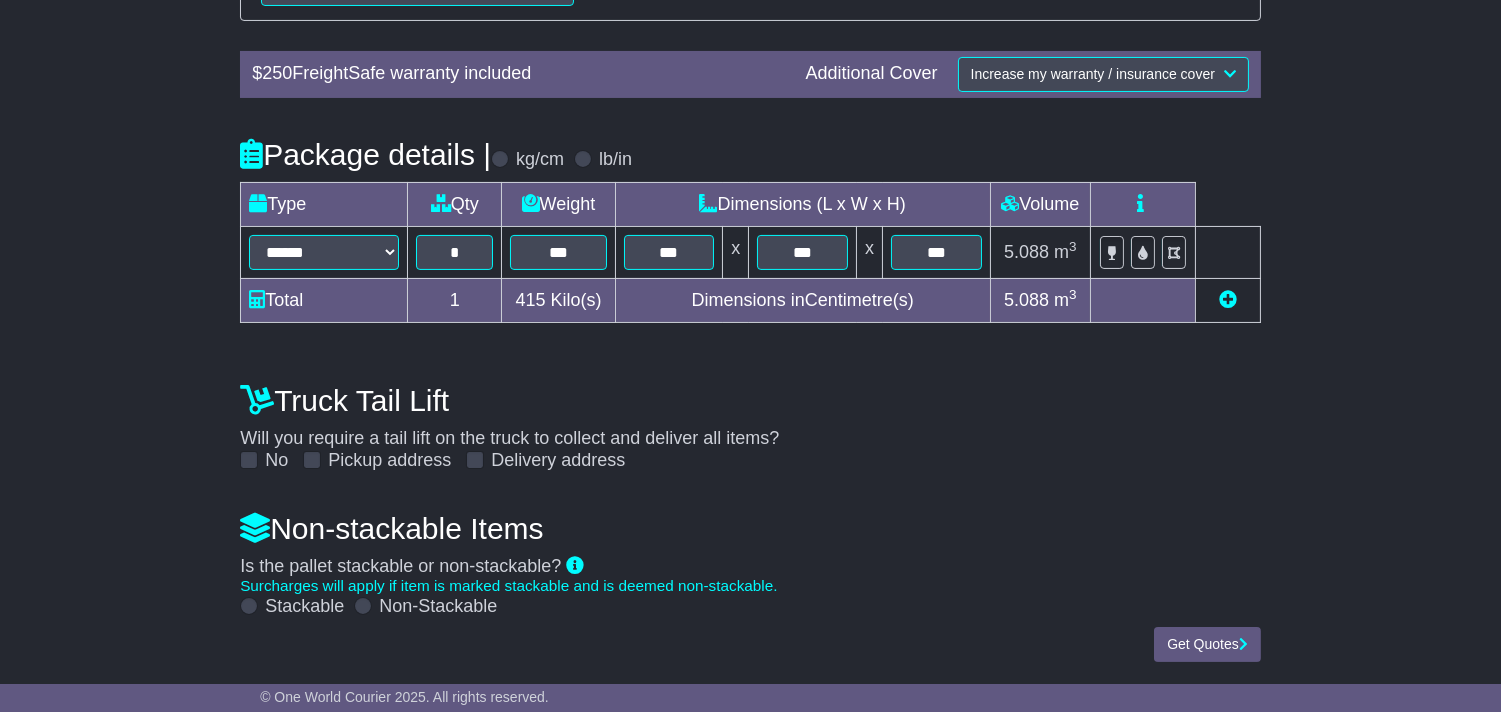 click on "Stackable" at bounding box center [304, 607] 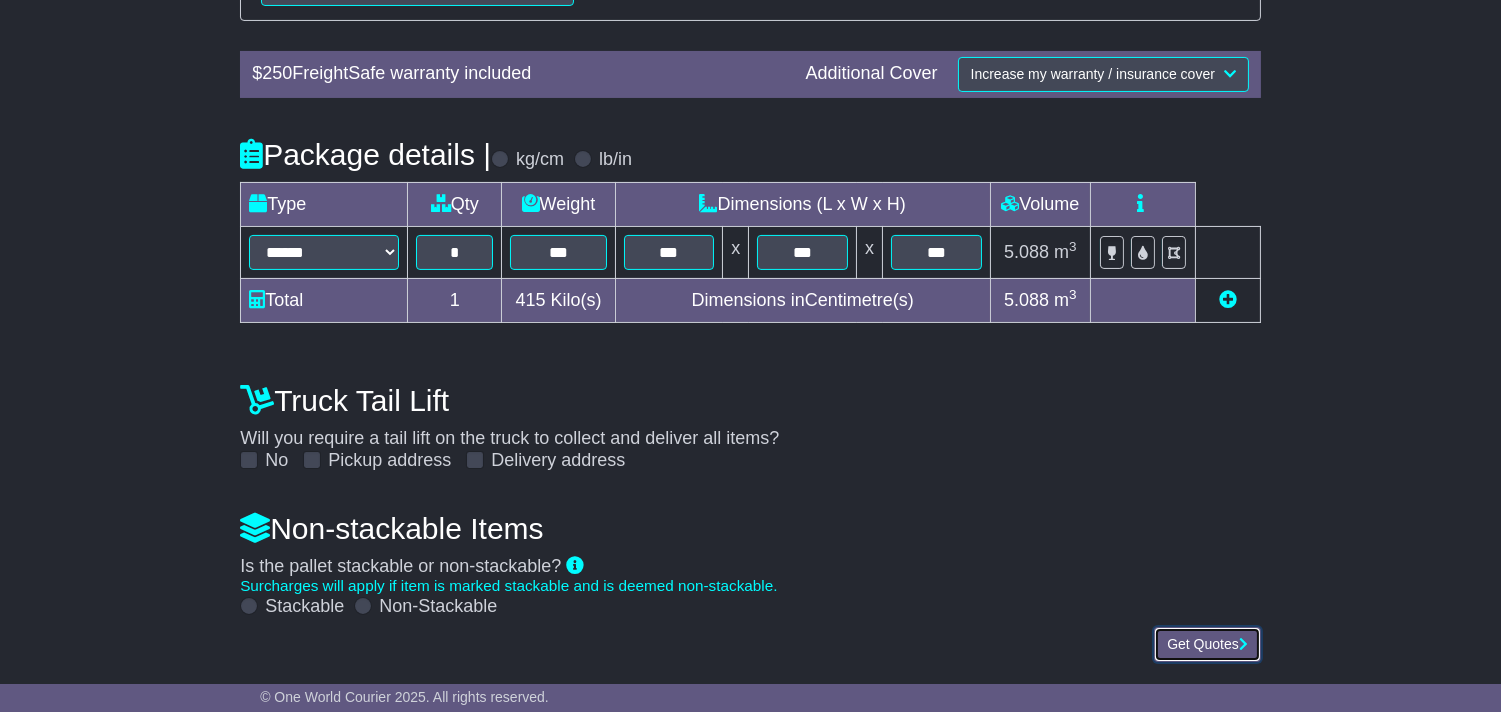 click on "Get Quotes" at bounding box center [1207, 644] 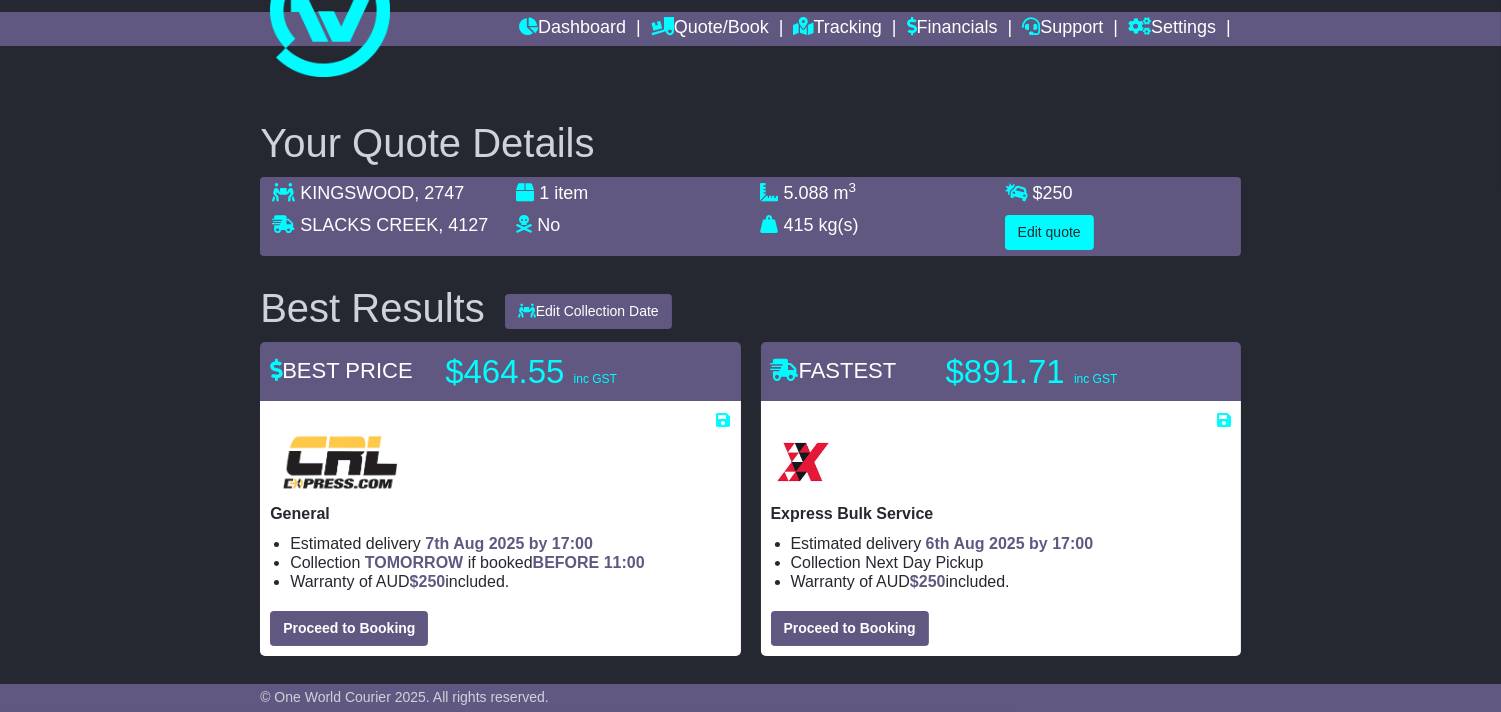 scroll, scrollTop: 0, scrollLeft: 0, axis: both 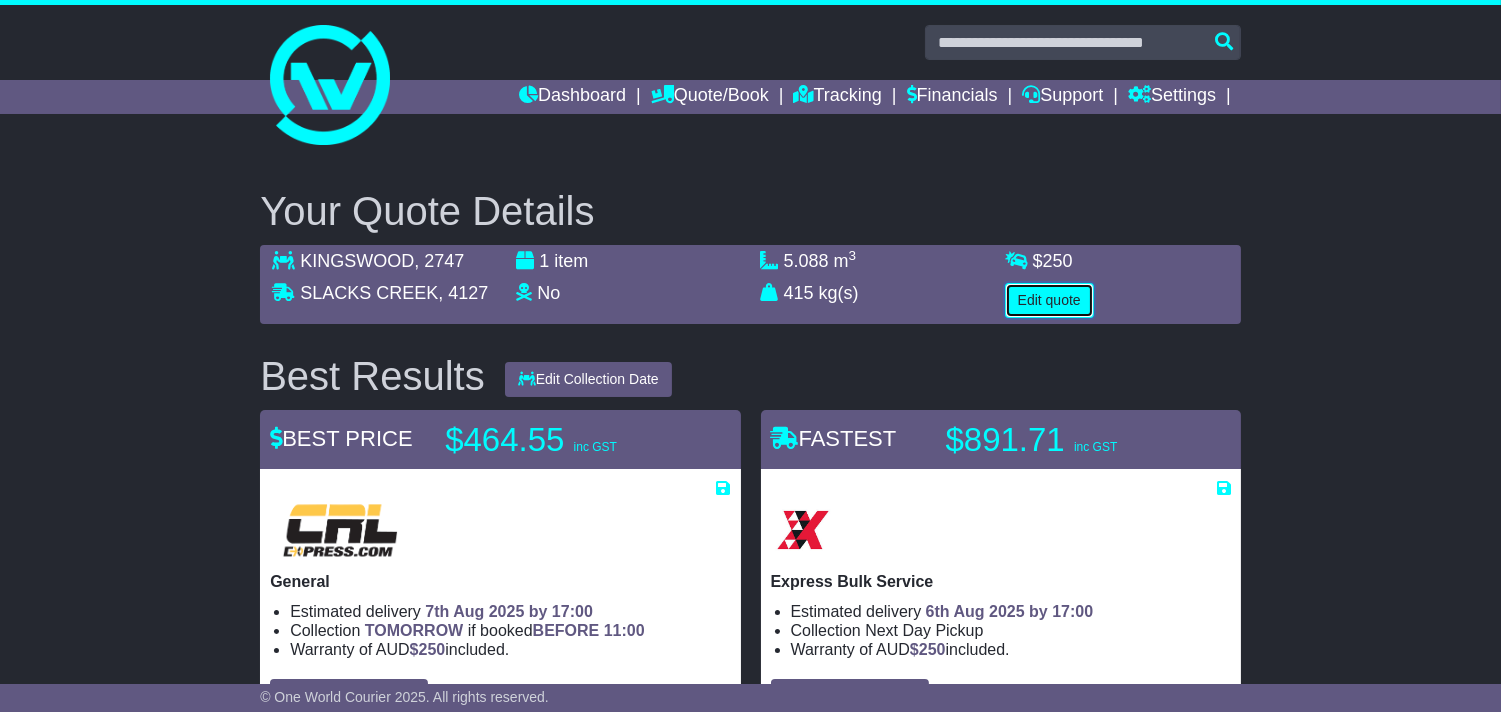 click on "Edit quote" at bounding box center [1049, 300] 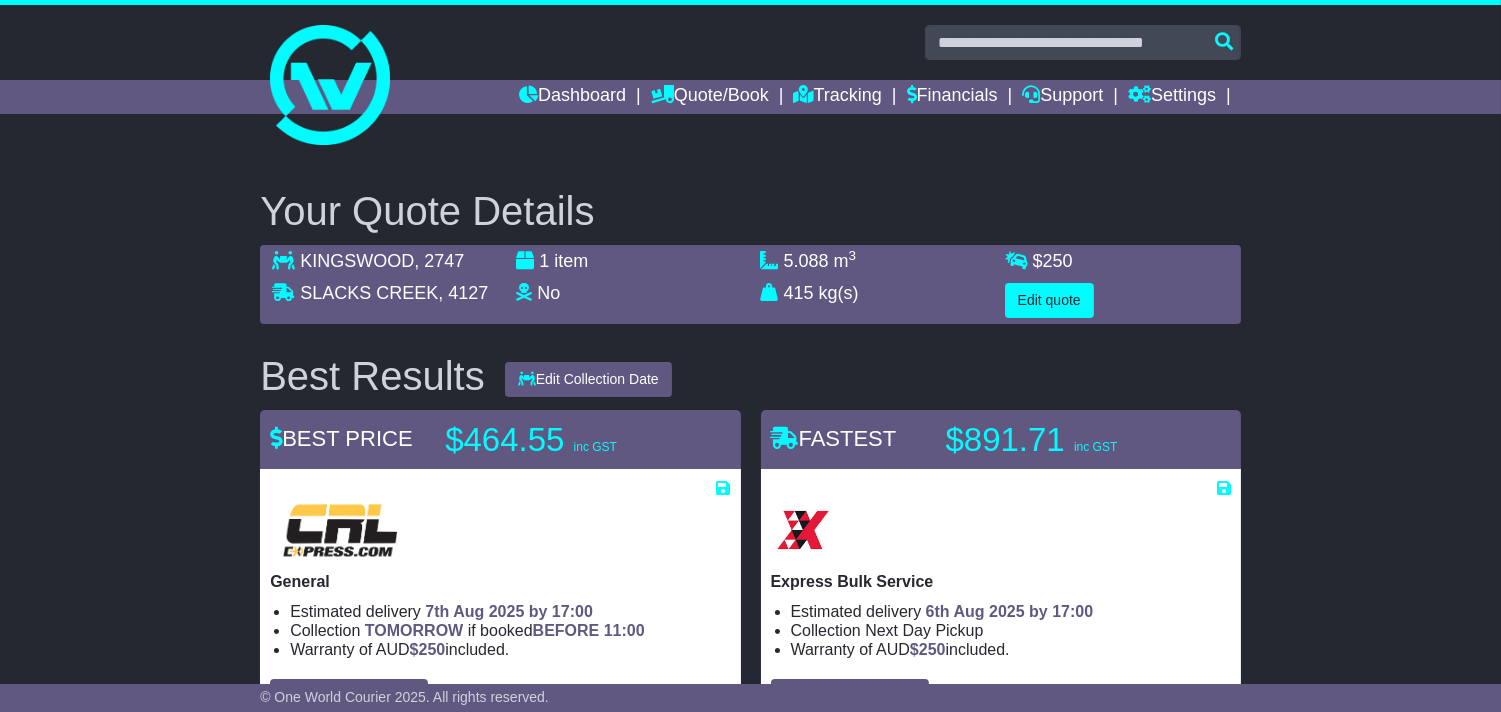 select on "**" 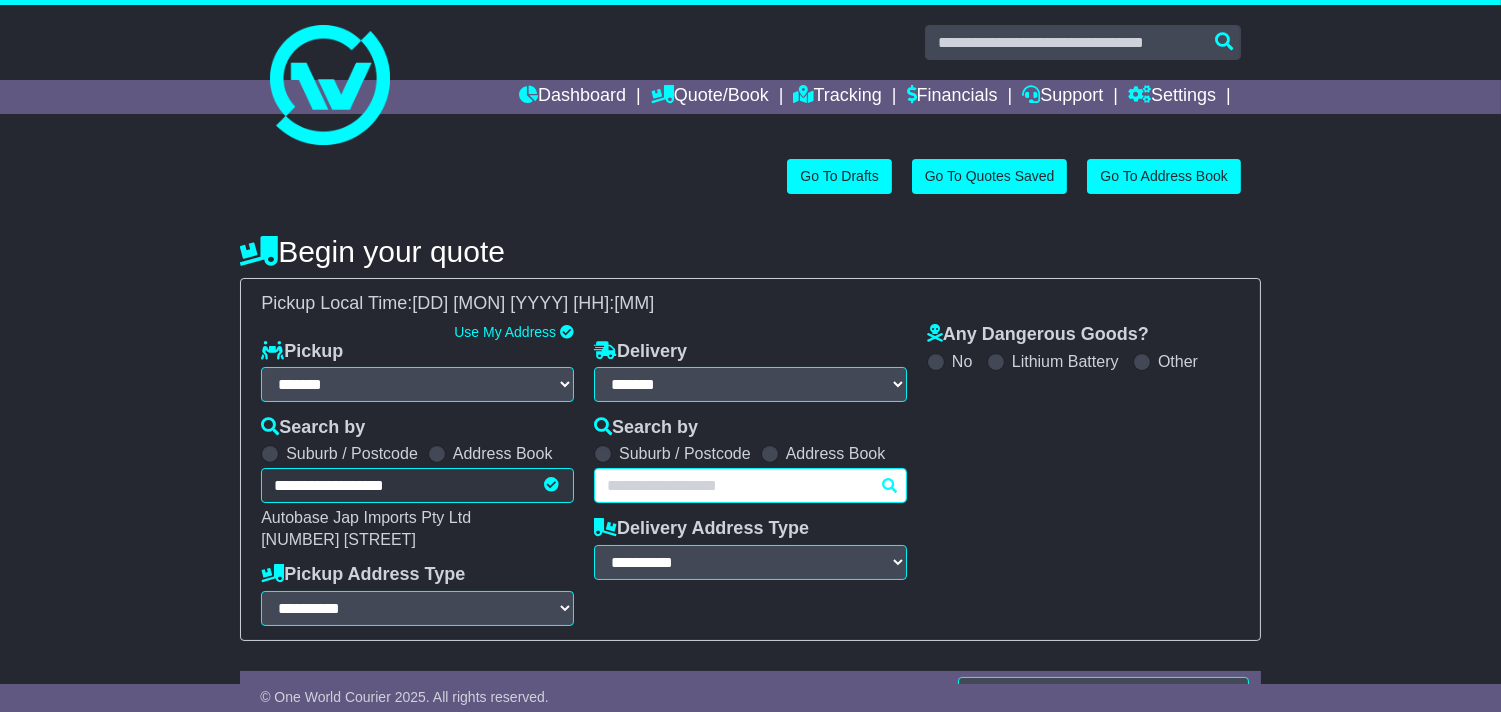 click on "**********" at bounding box center [750, 485] 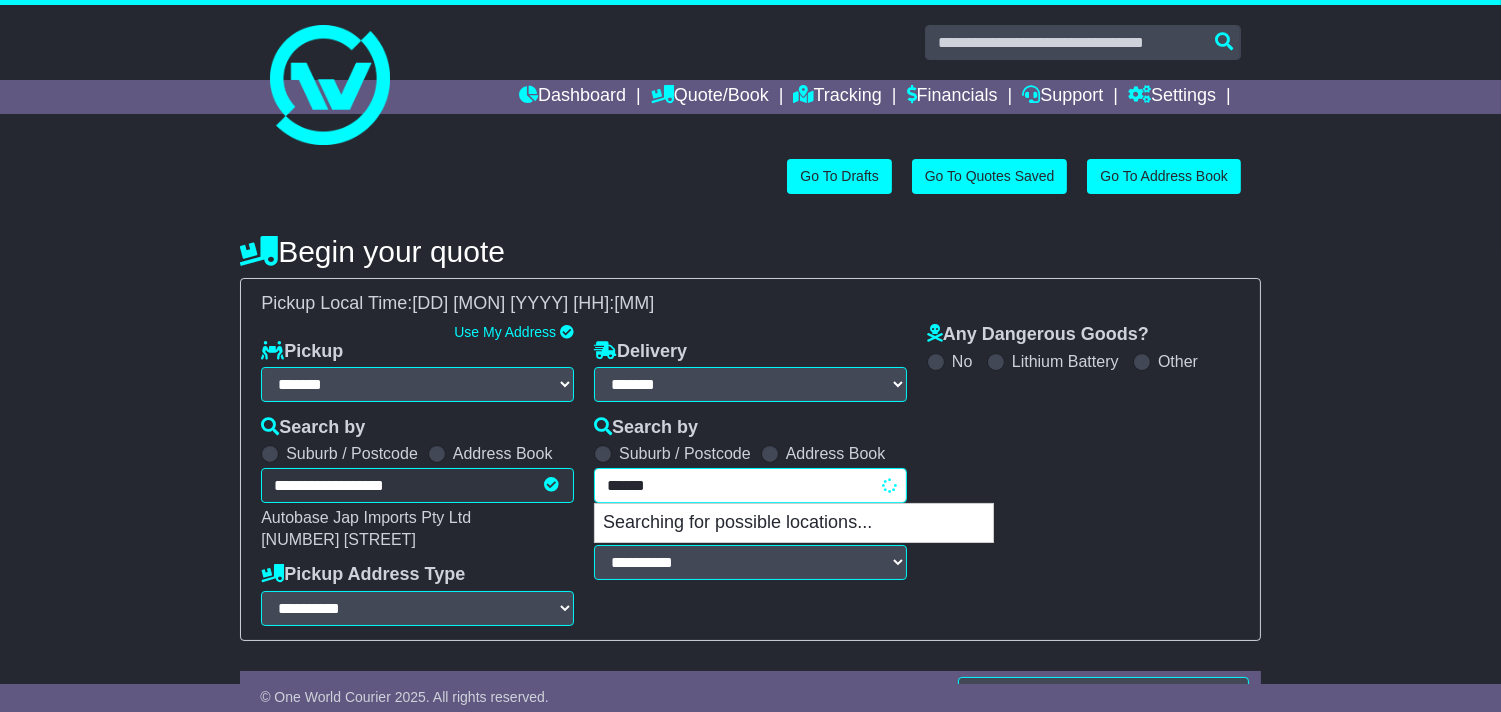 type on "*******" 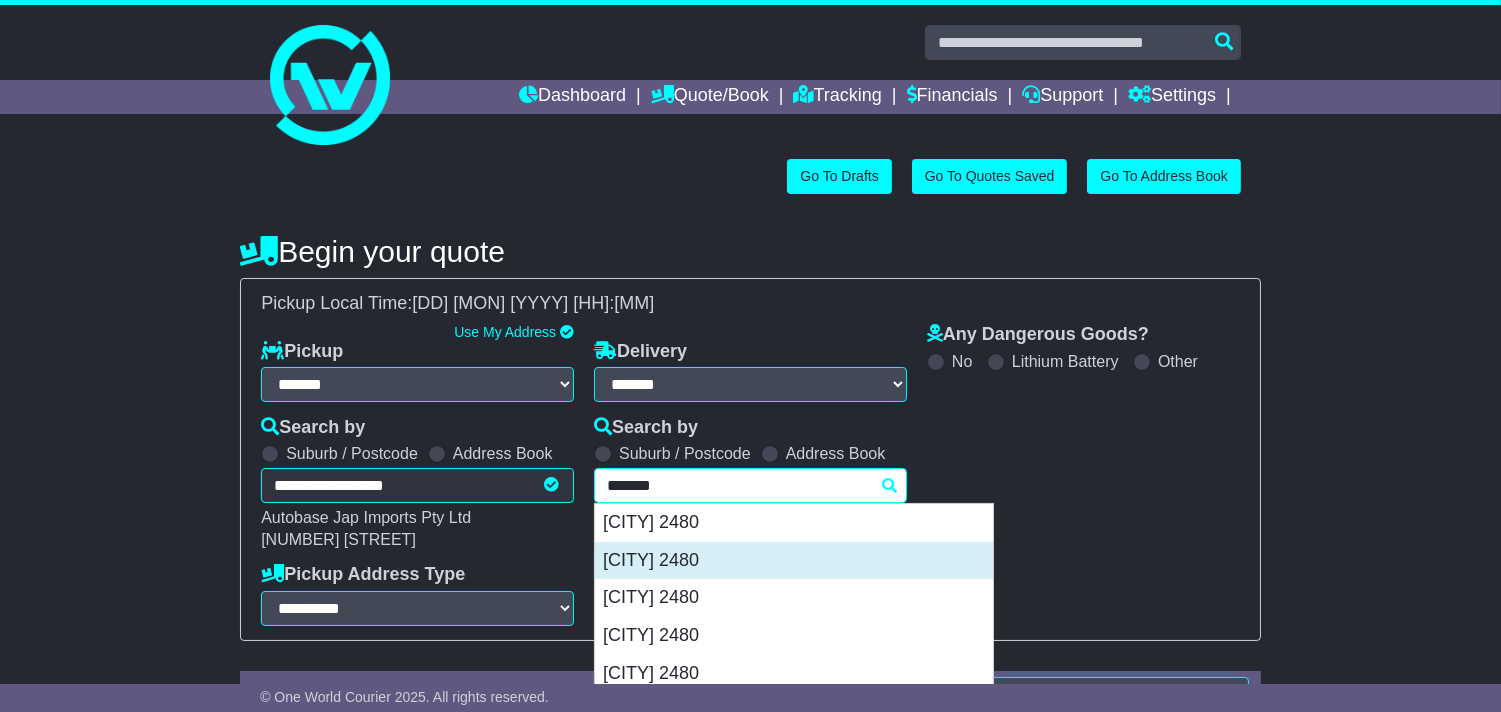 click on "LISMORE 2480" at bounding box center [794, 561] 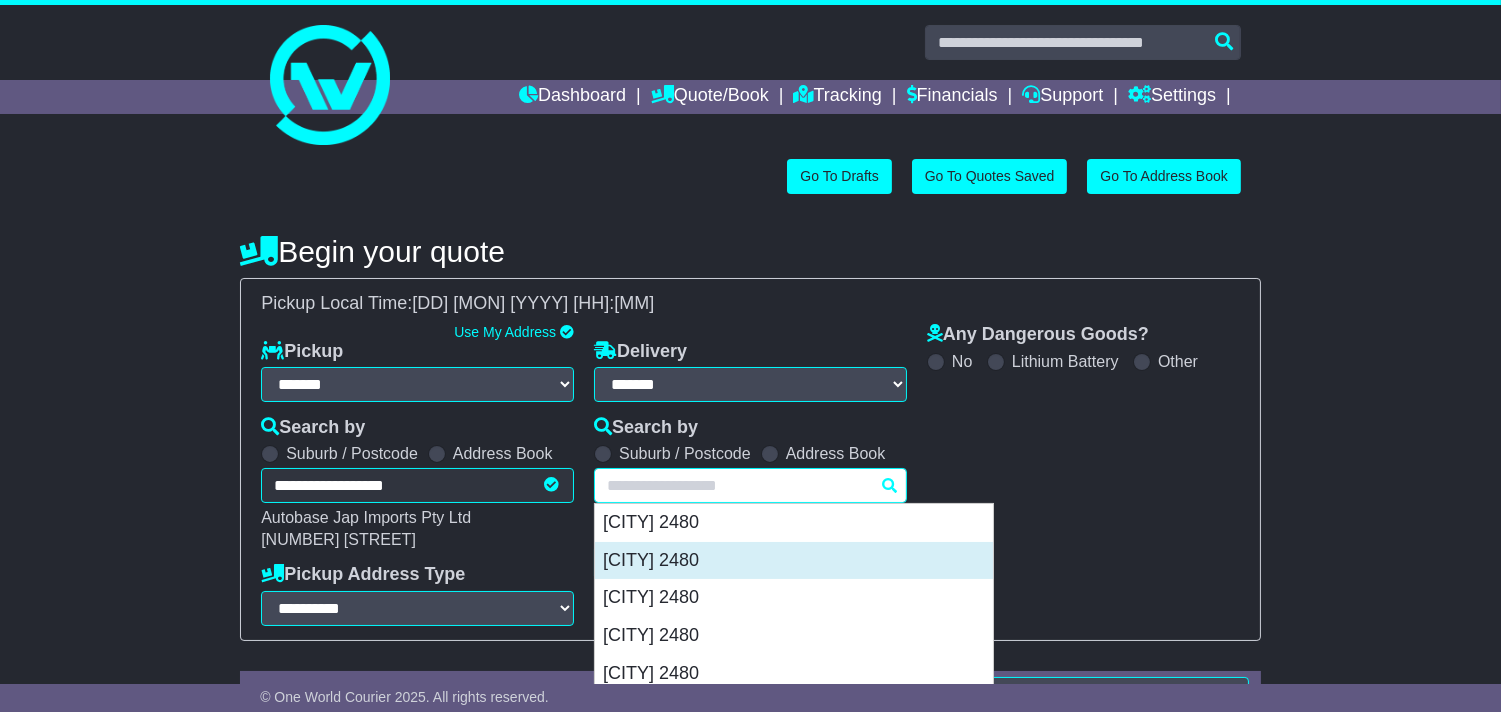 select 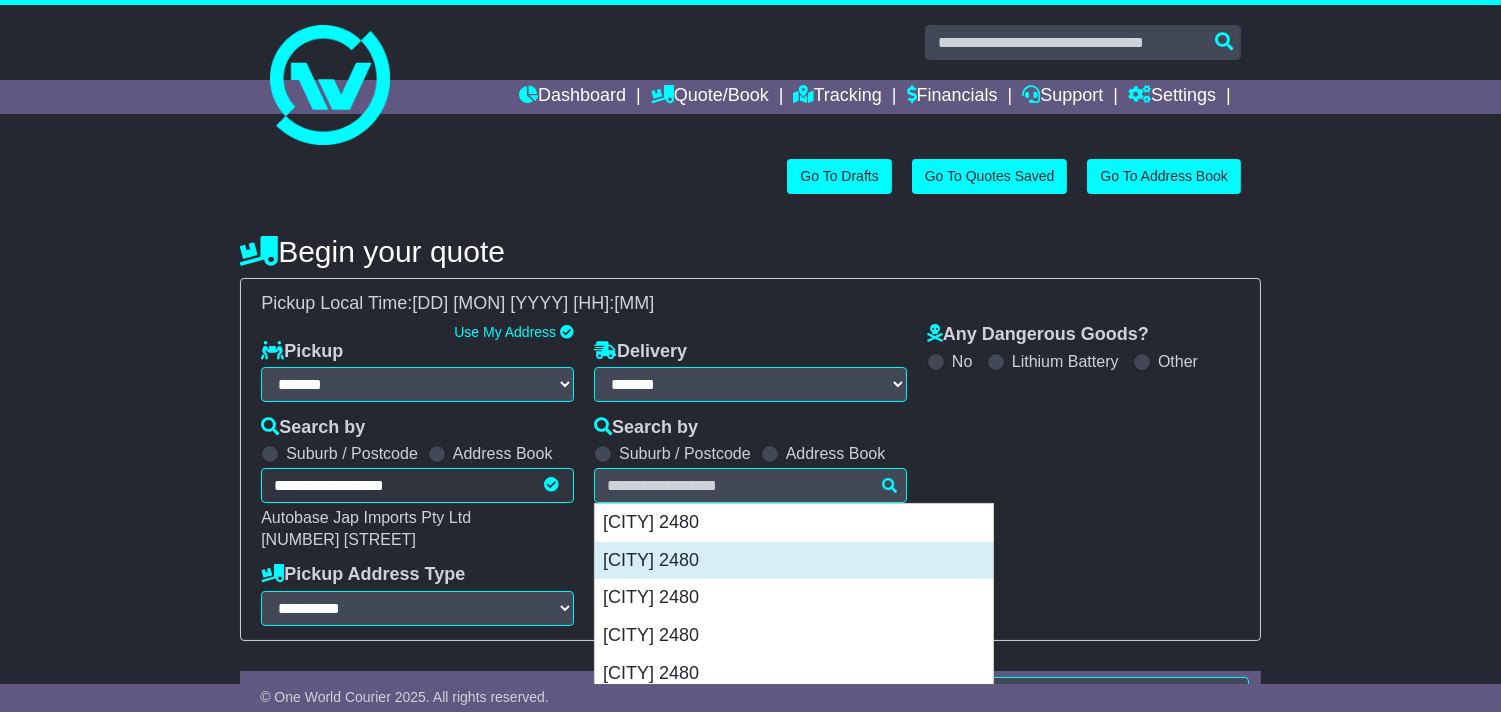 type on "**********" 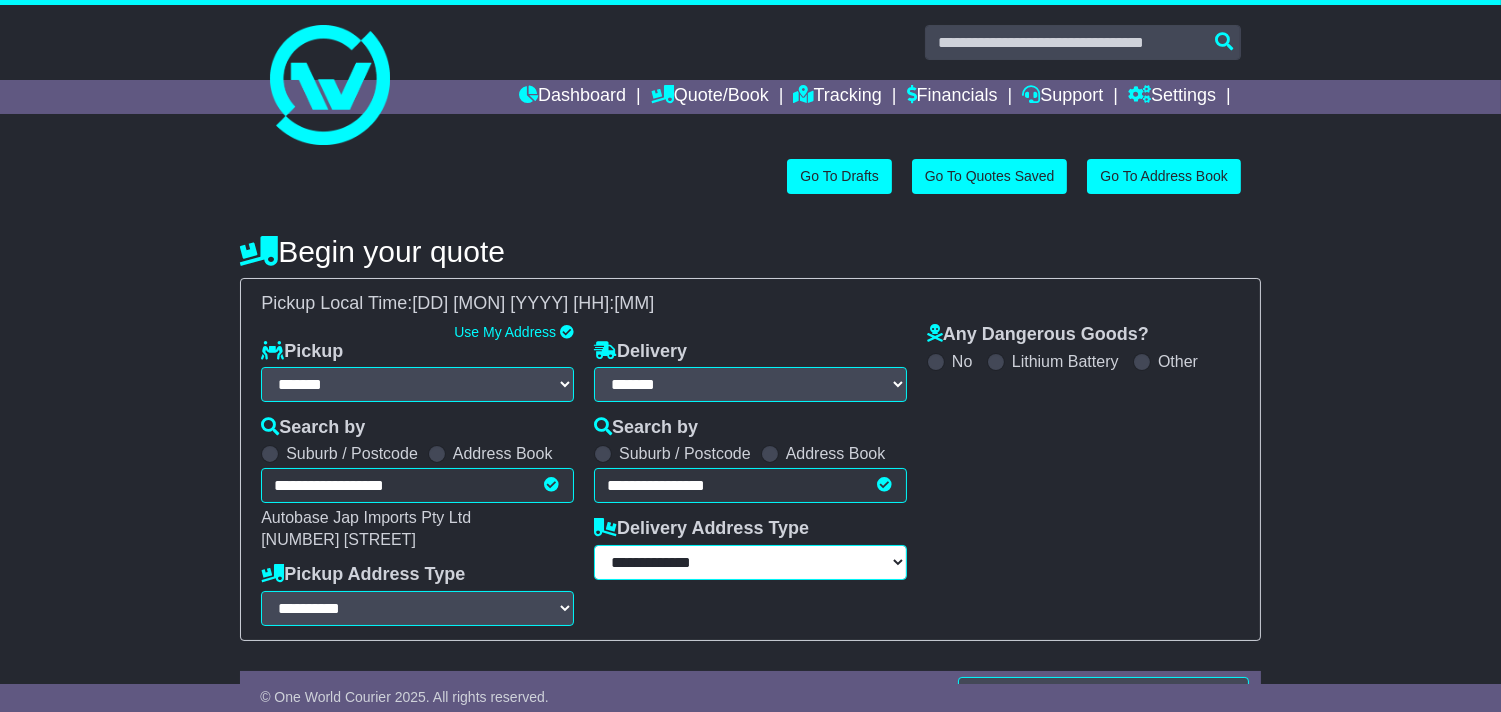 click on "**********" at bounding box center (750, 562) 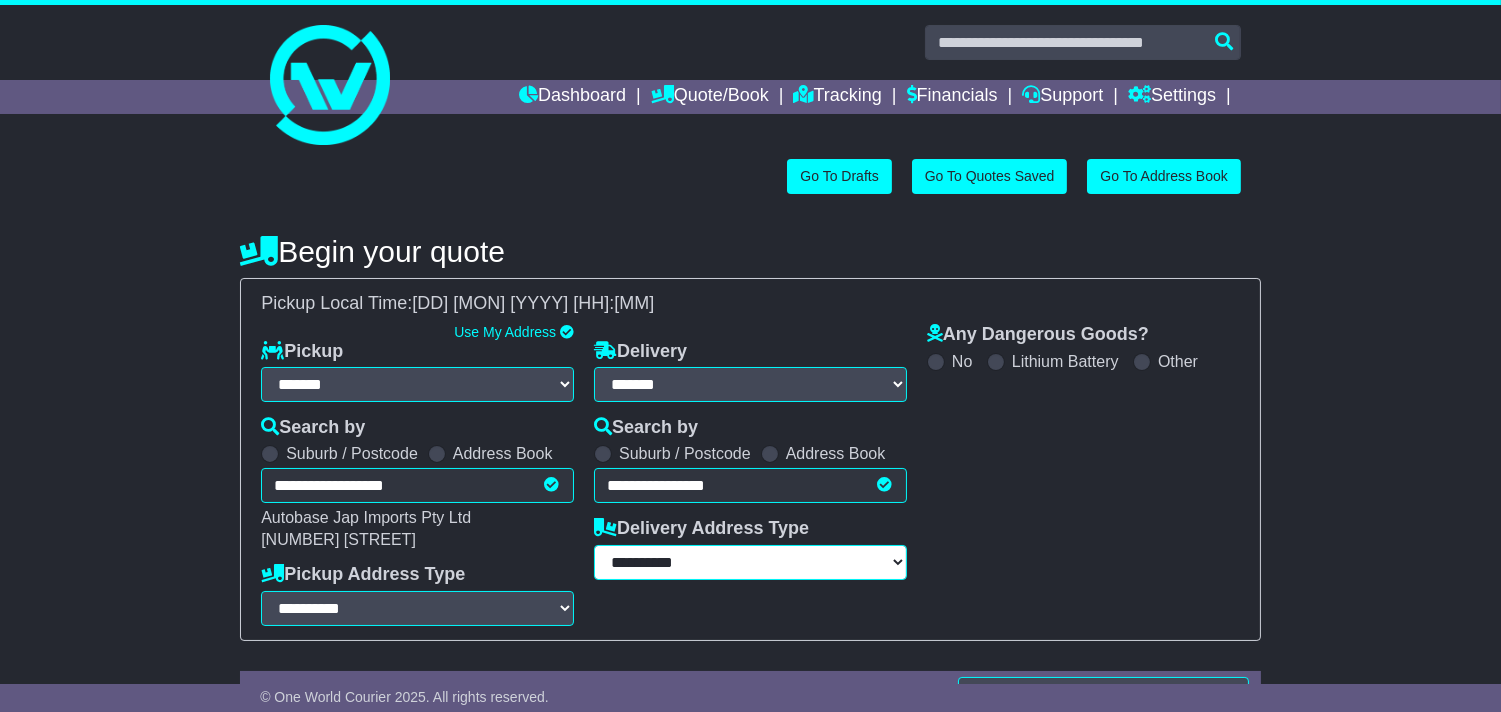 click on "**********" at bounding box center [750, 562] 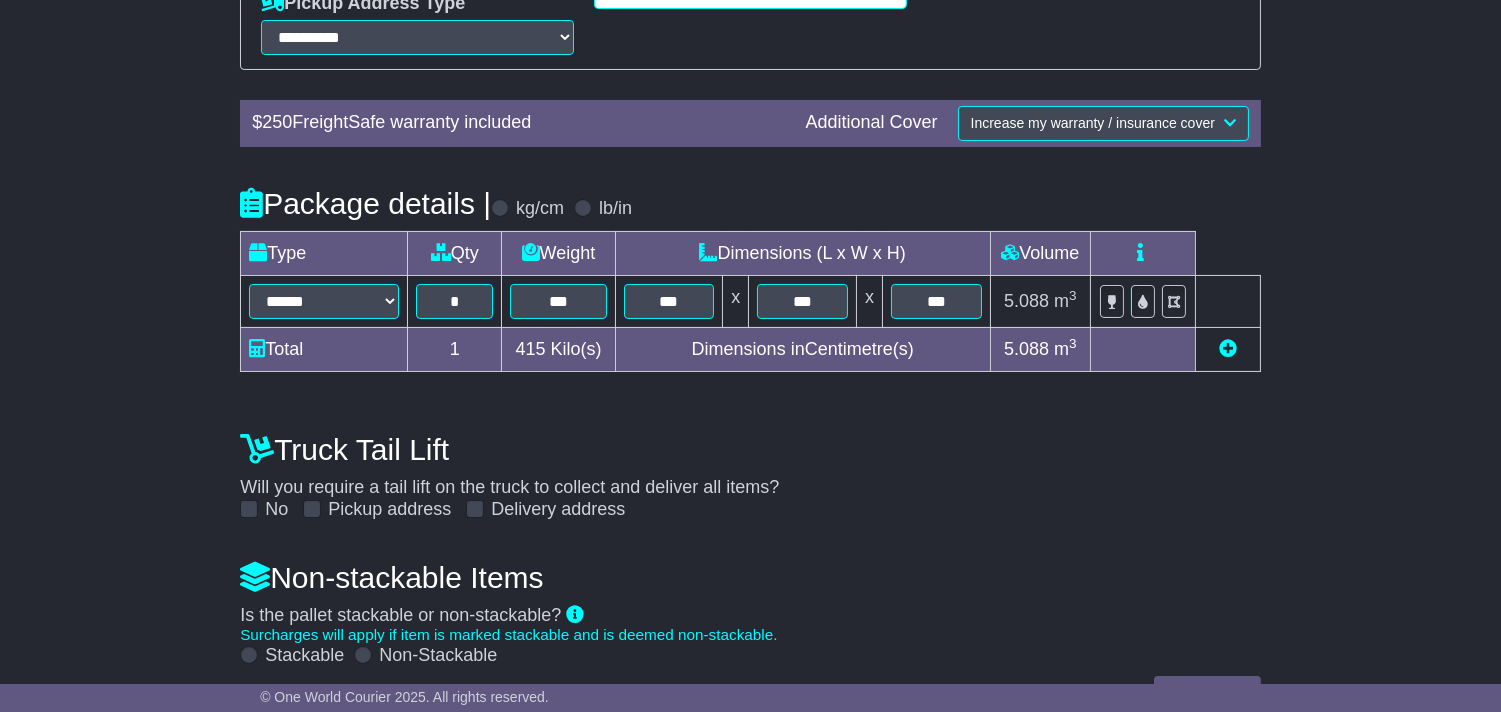 scroll, scrollTop: 621, scrollLeft: 0, axis: vertical 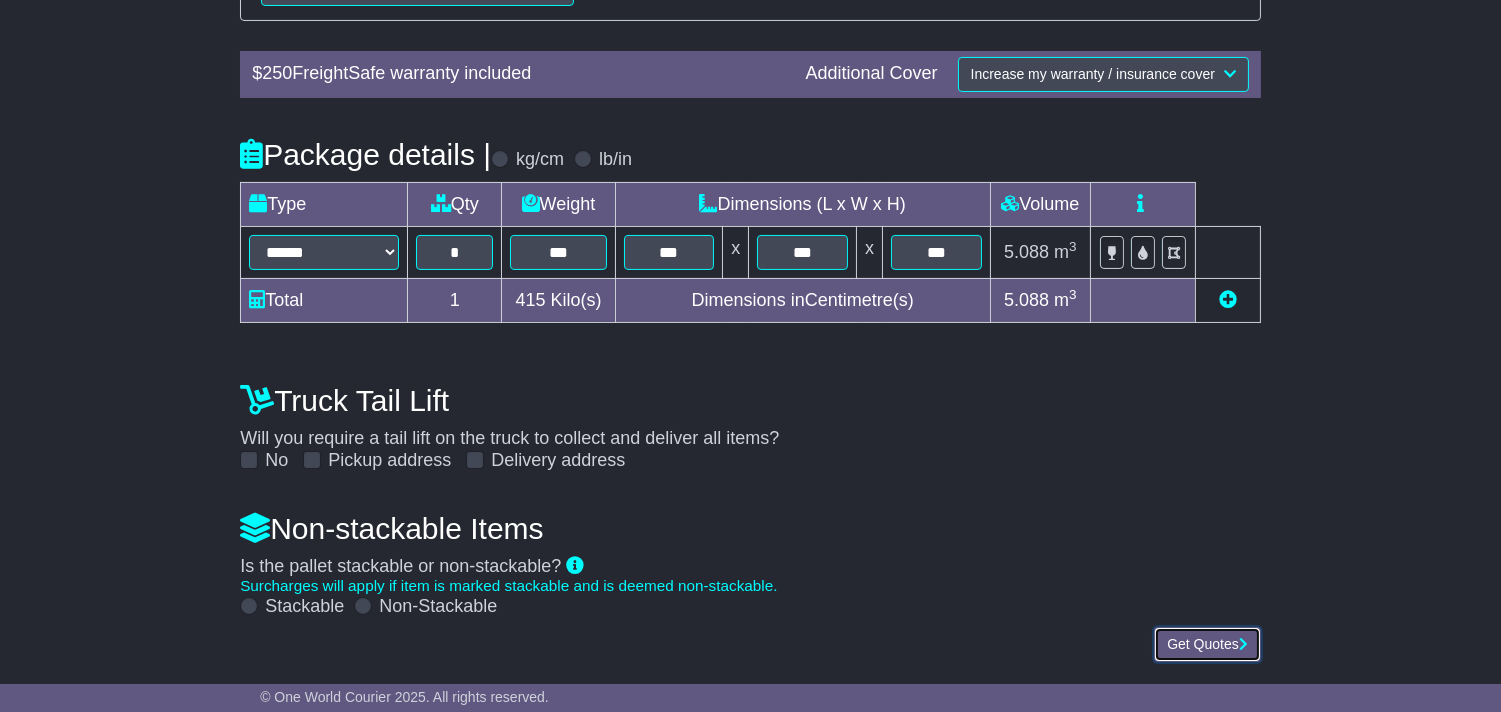 click on "Get Quotes" at bounding box center [1207, 644] 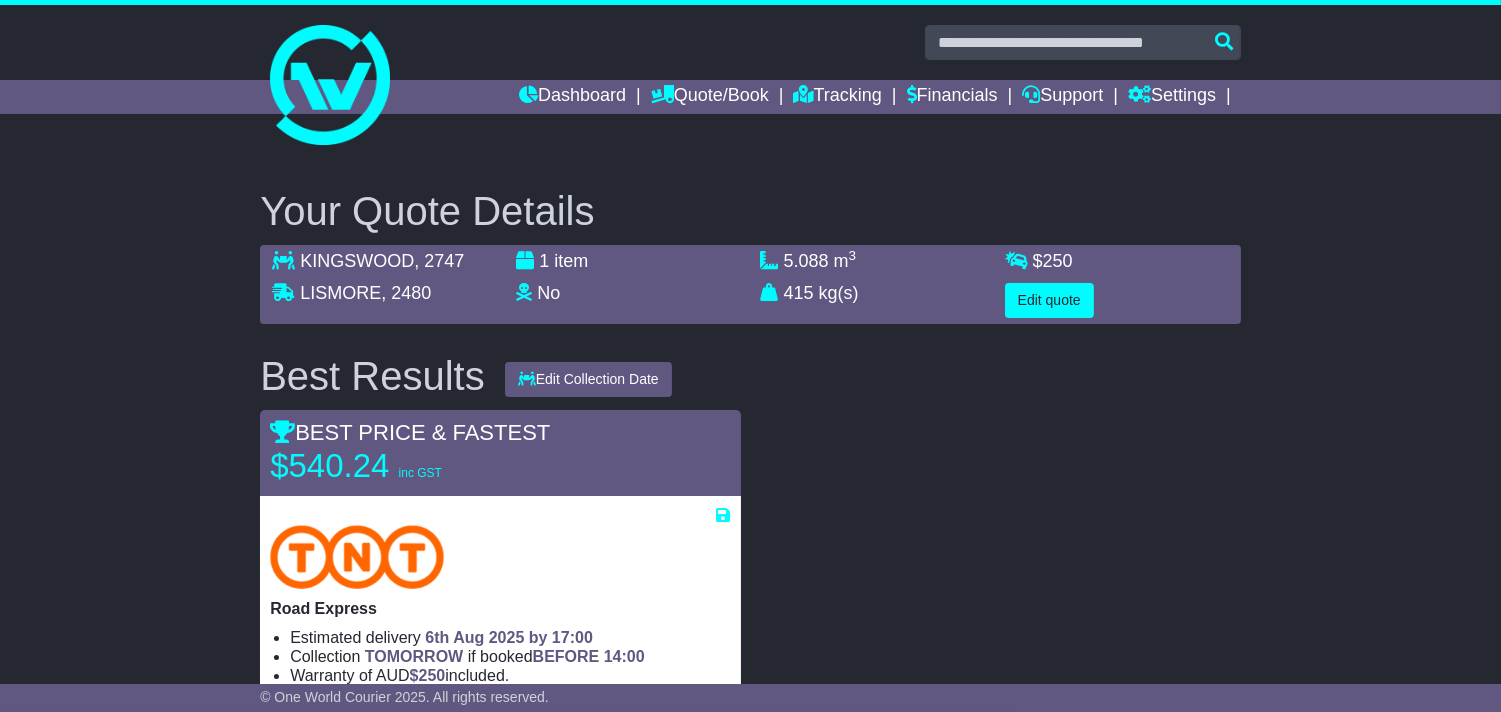 scroll, scrollTop: 222, scrollLeft: 0, axis: vertical 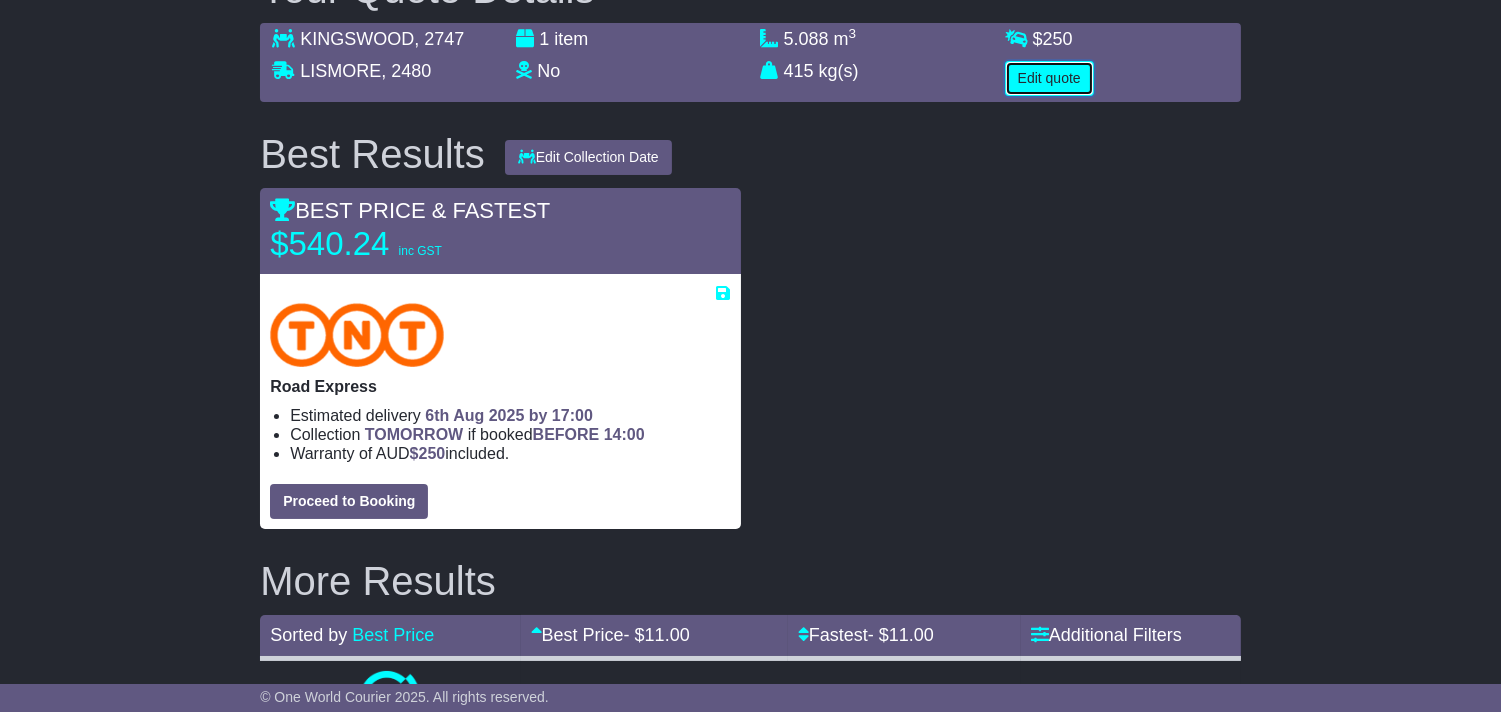 click on "Edit quote" at bounding box center [1049, 78] 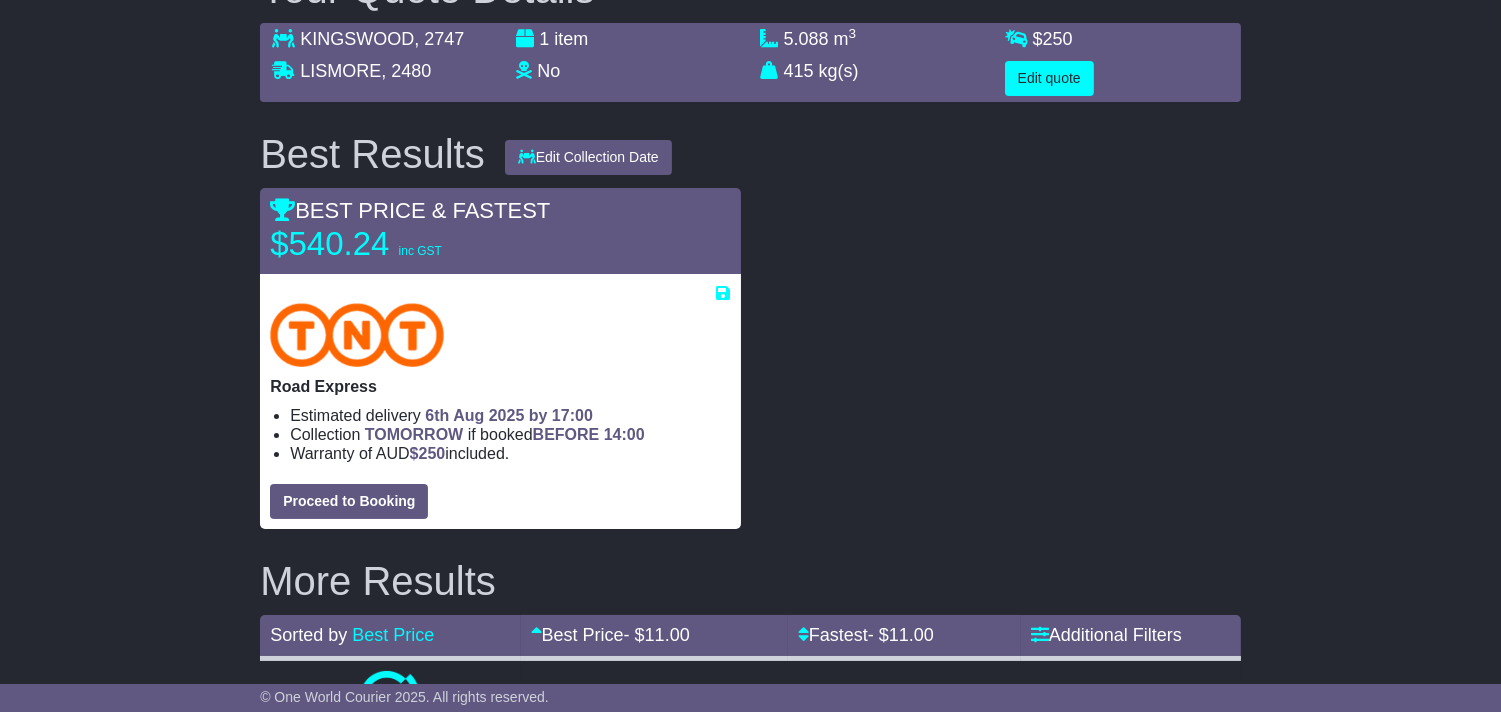 select on "**" 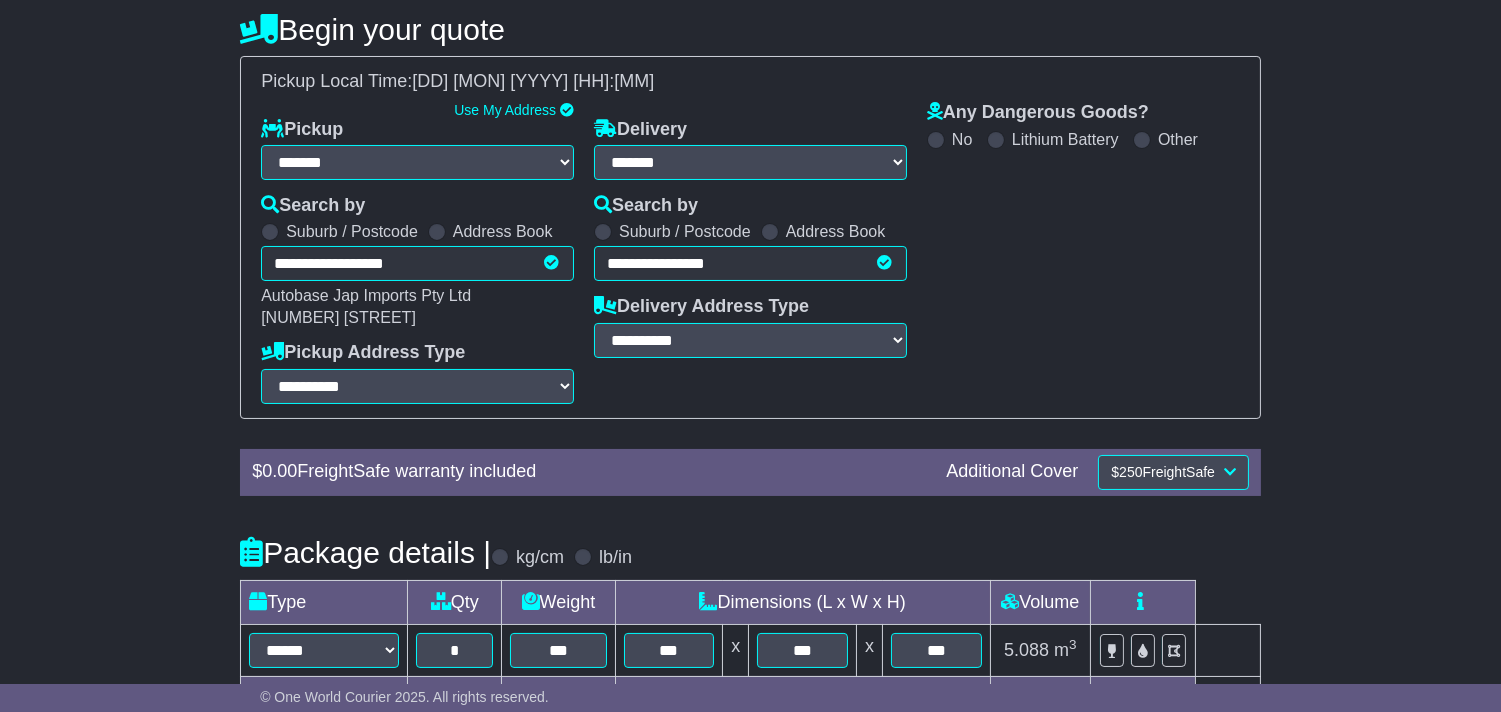 scroll, scrollTop: 621, scrollLeft: 0, axis: vertical 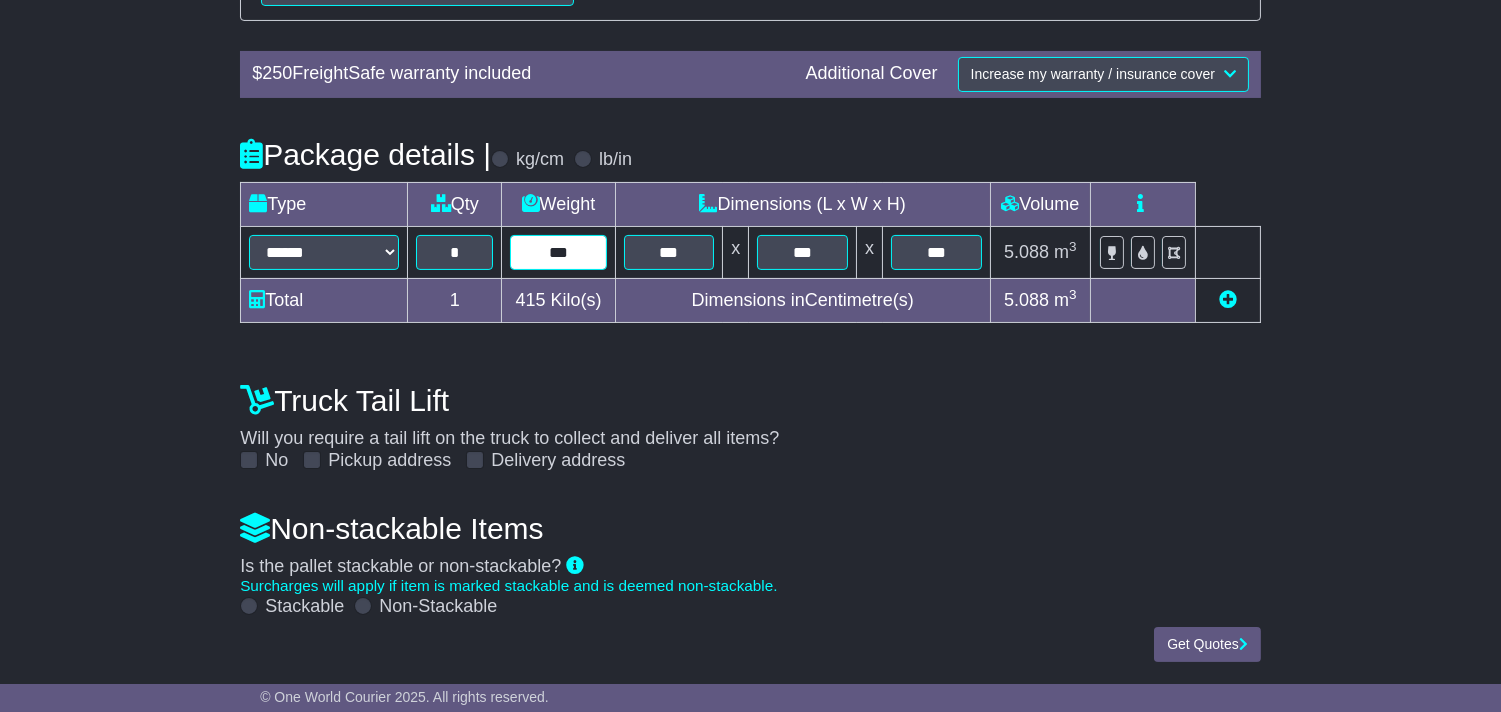 click on "***" at bounding box center (558, 252) 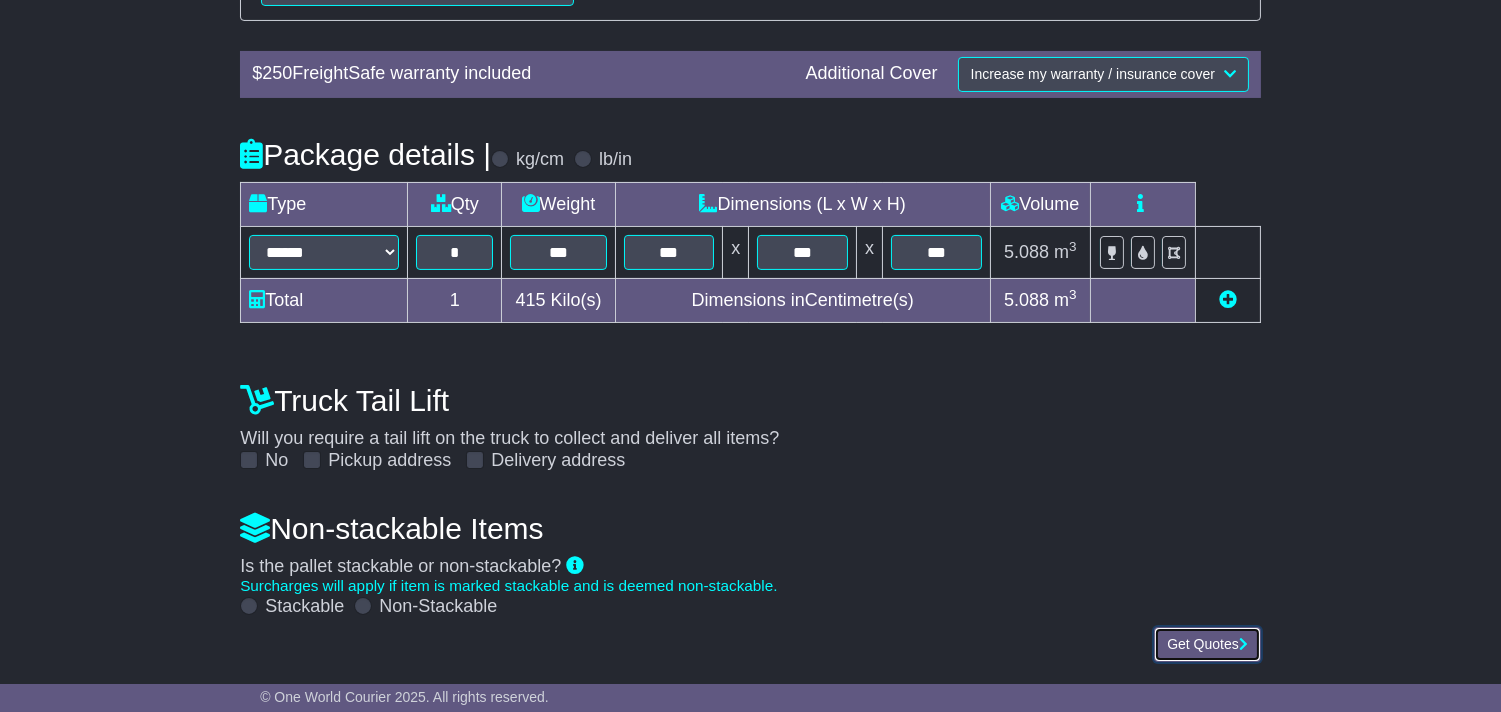 click on "Get Quotes" at bounding box center (1207, 644) 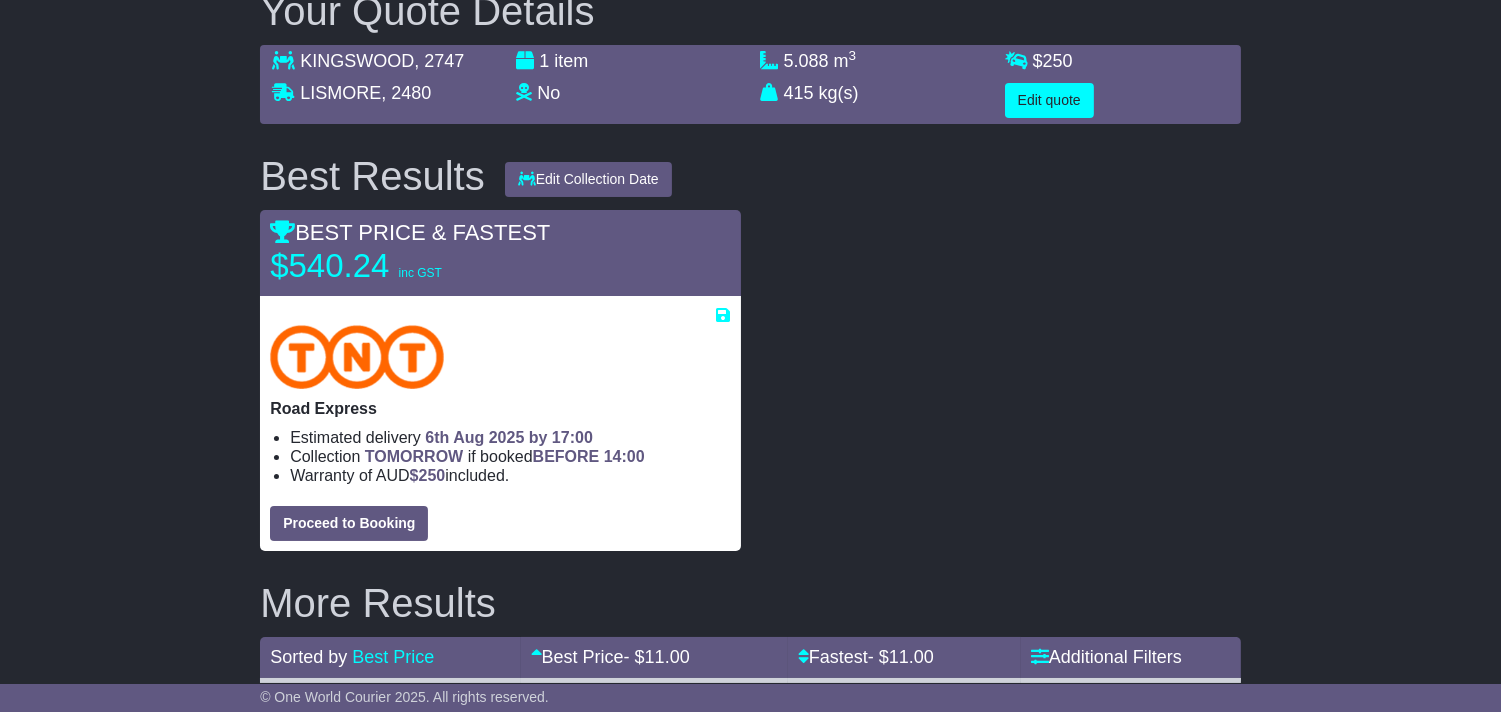scroll, scrollTop: 198, scrollLeft: 0, axis: vertical 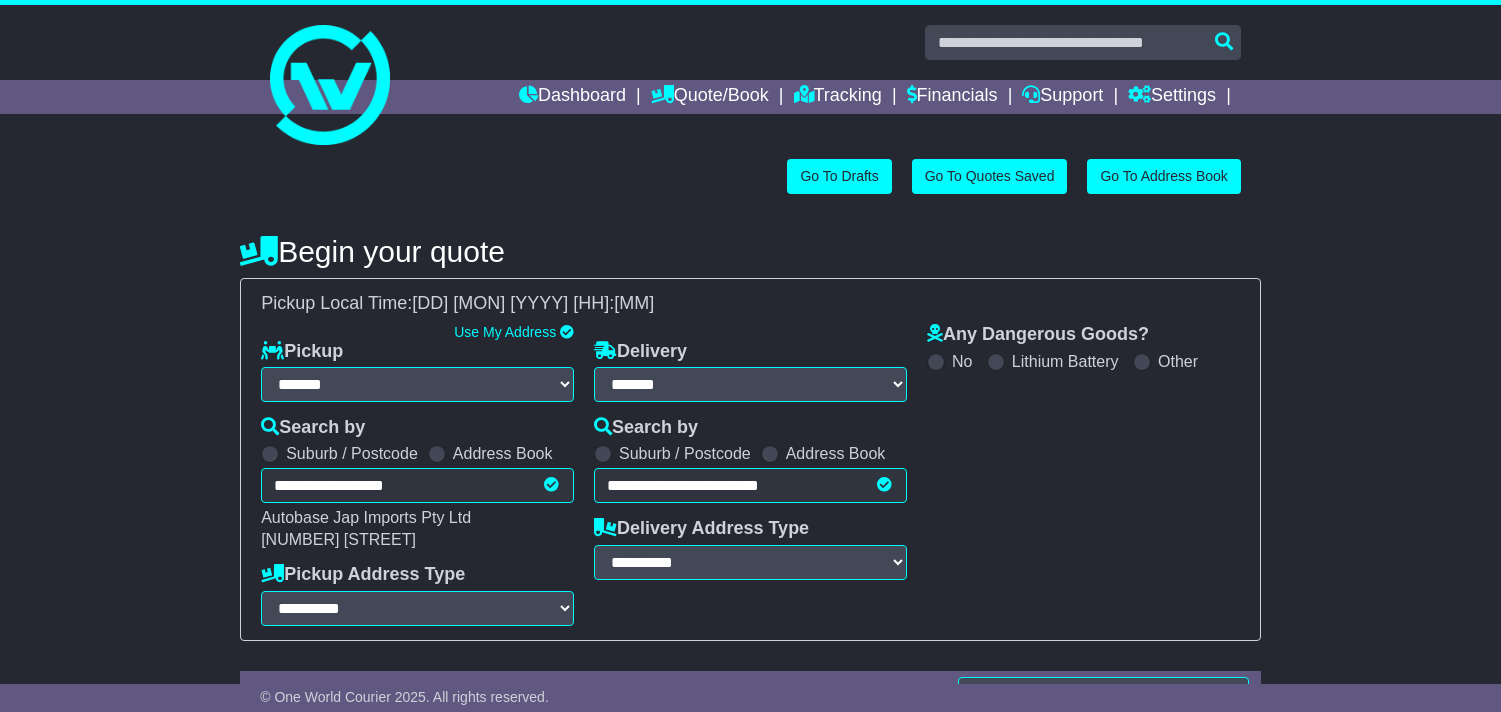 select on "**" 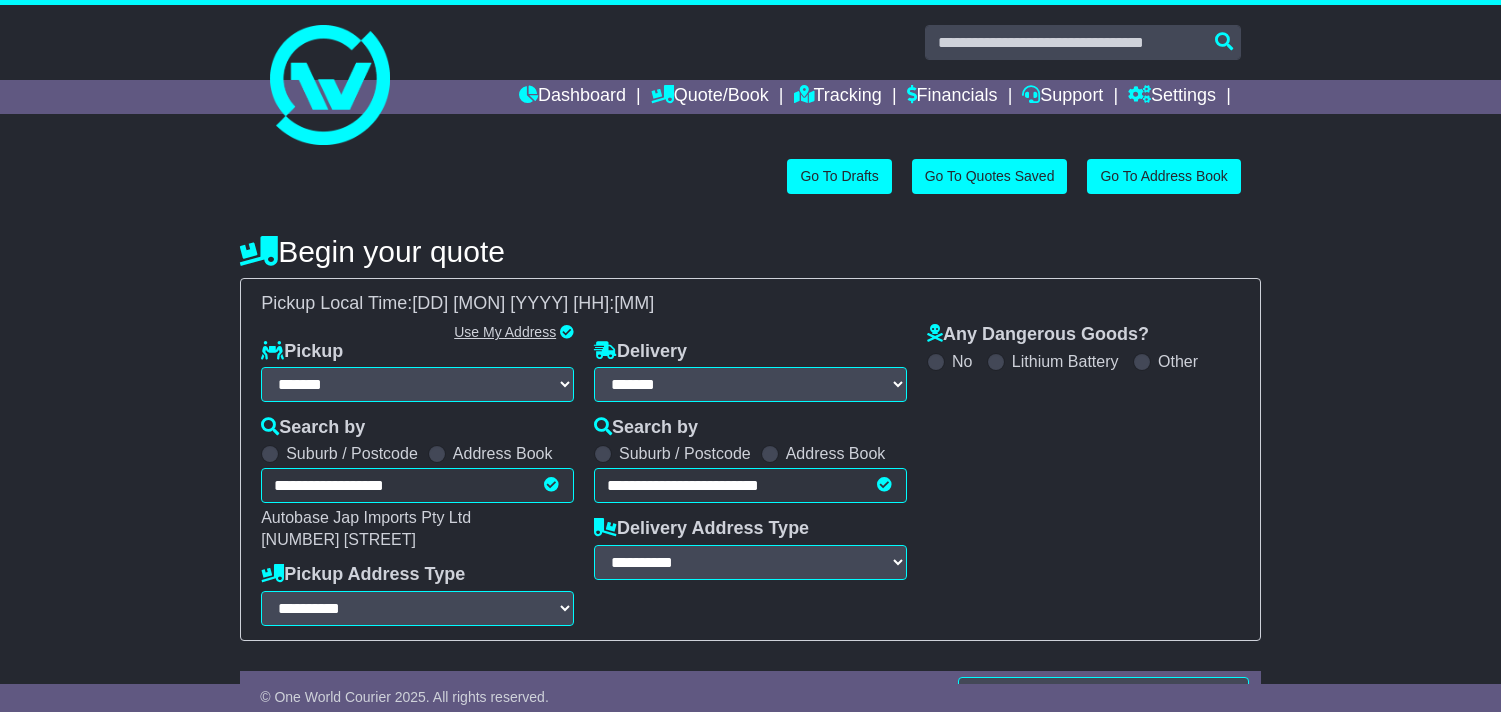 scroll, scrollTop: 0, scrollLeft: 0, axis: both 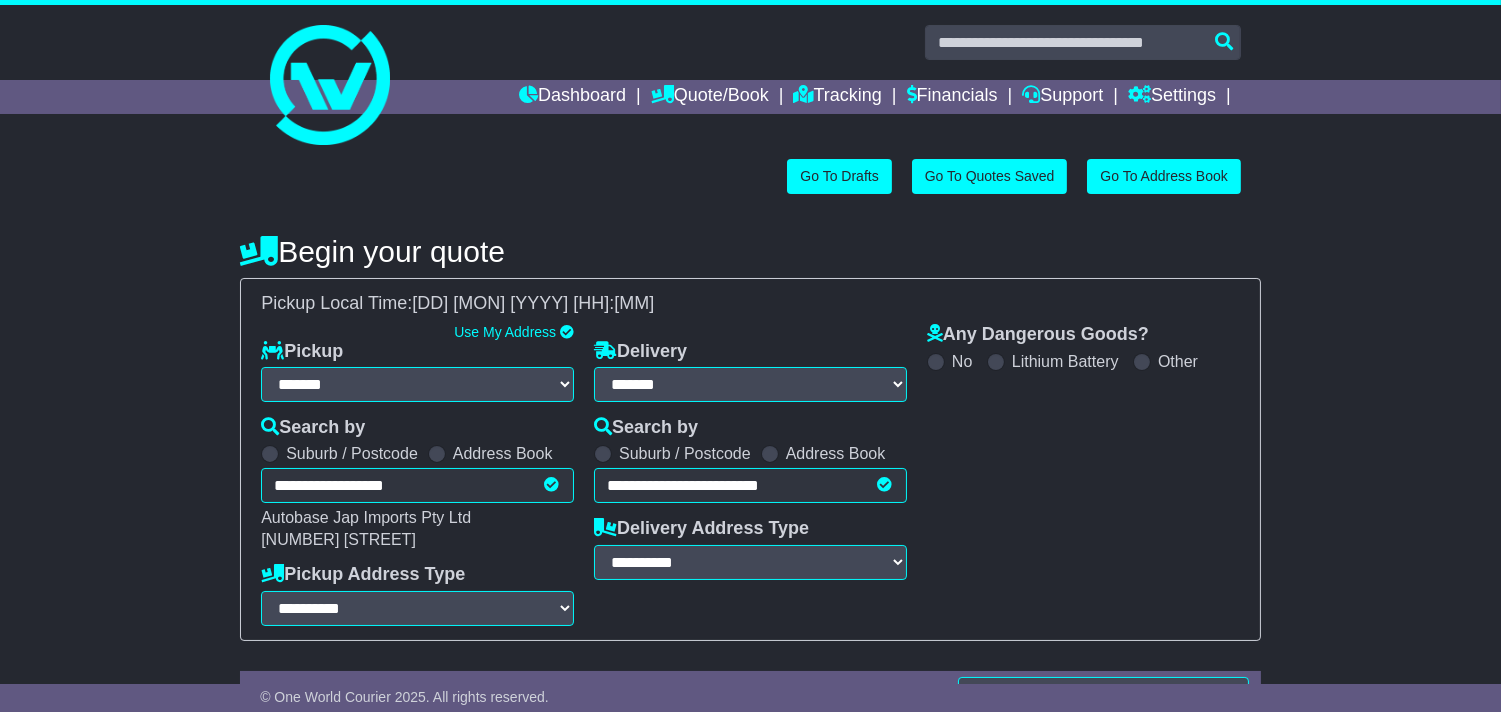 click on "**********" at bounding box center (750, 485) 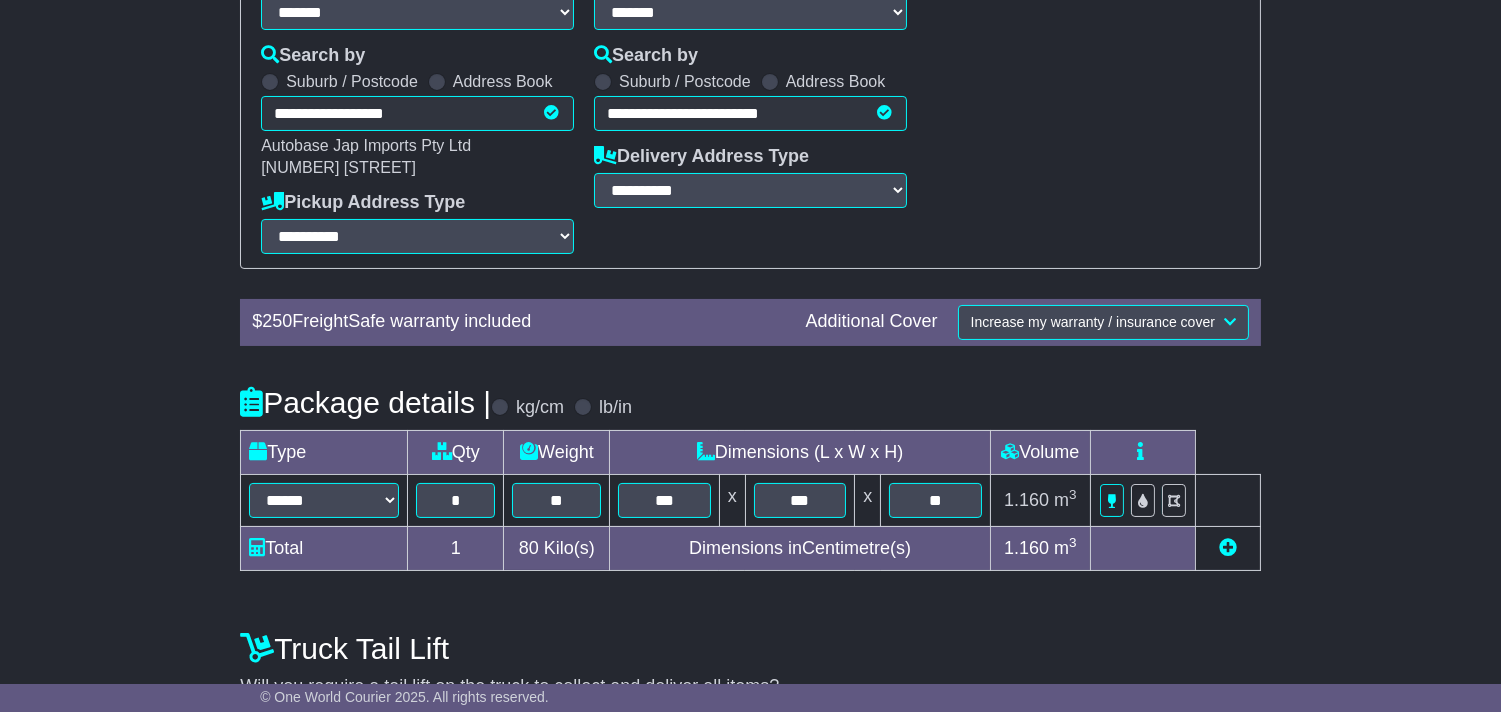 scroll, scrollTop: 333, scrollLeft: 0, axis: vertical 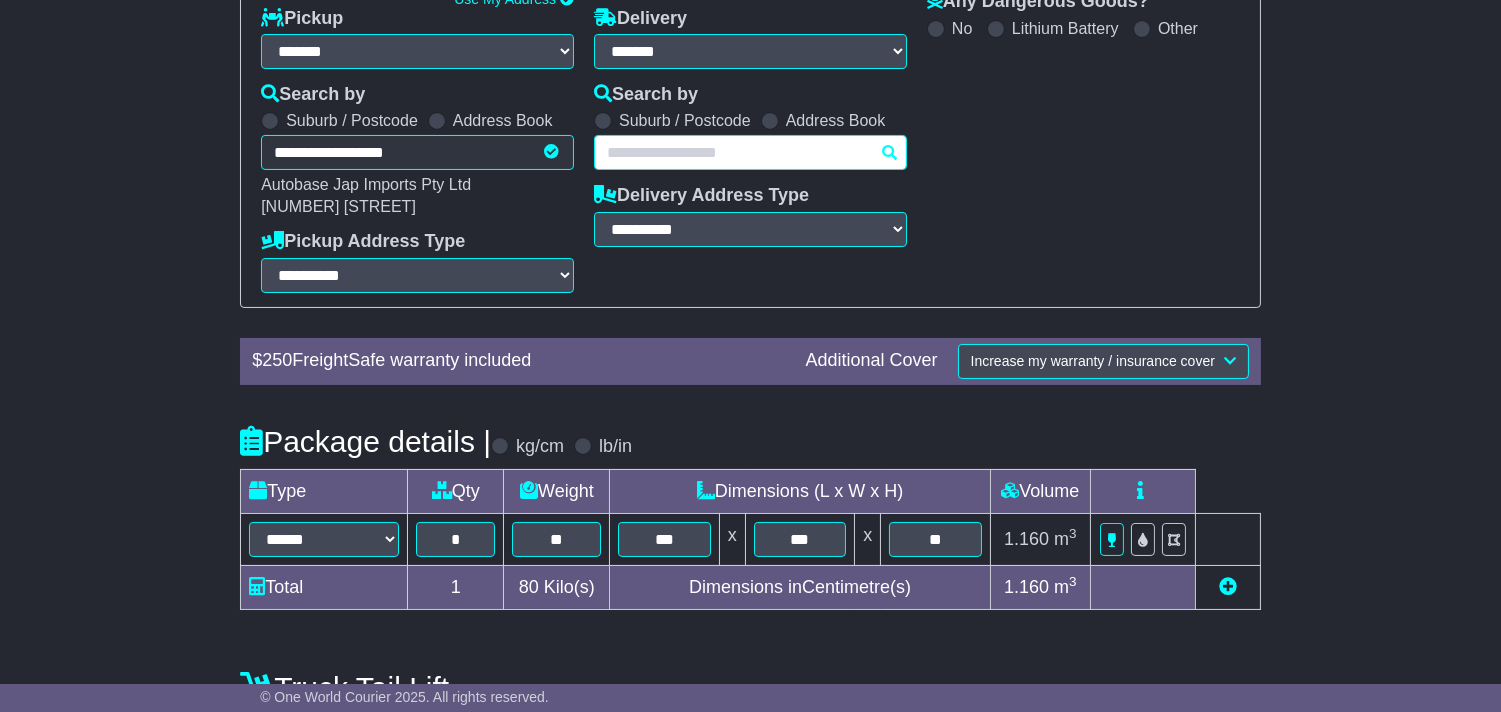 click on "**********" at bounding box center [750, 152] 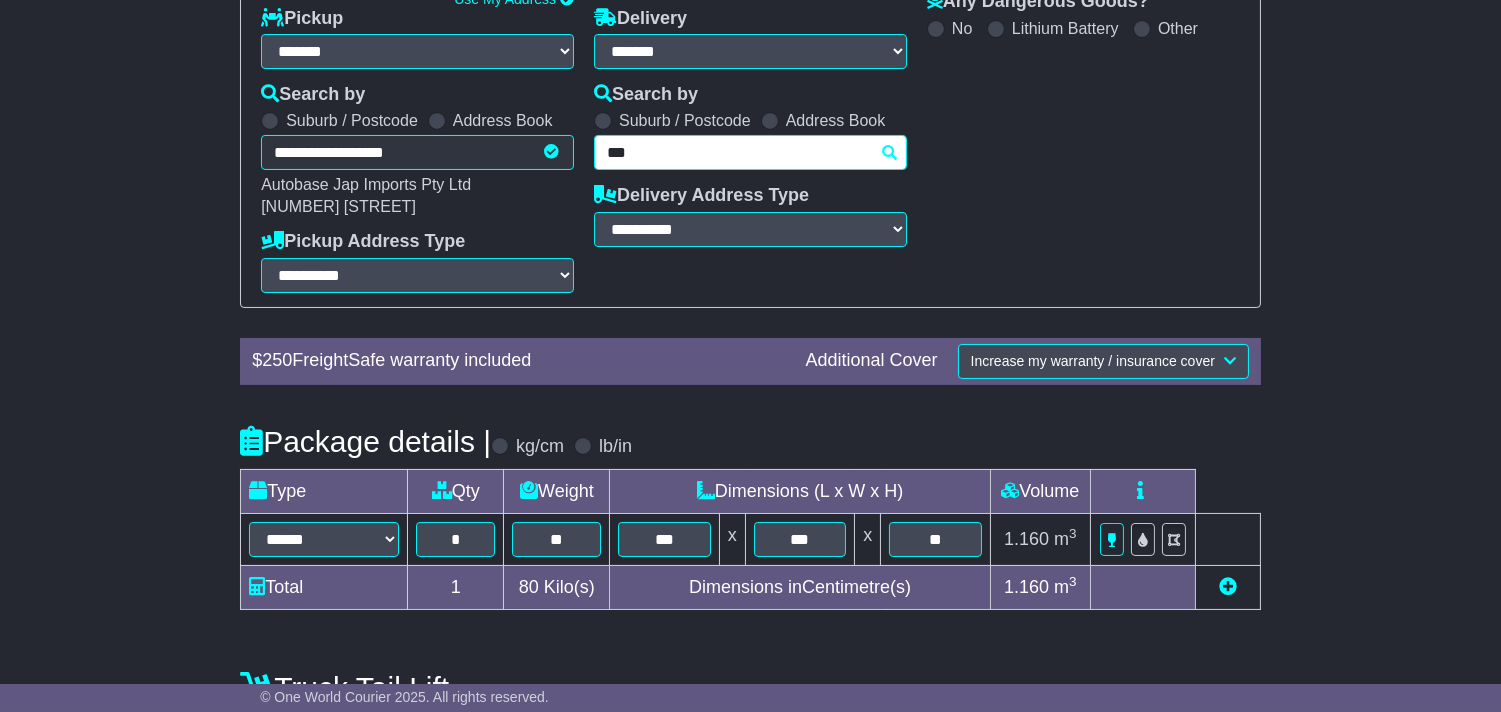 type on "****" 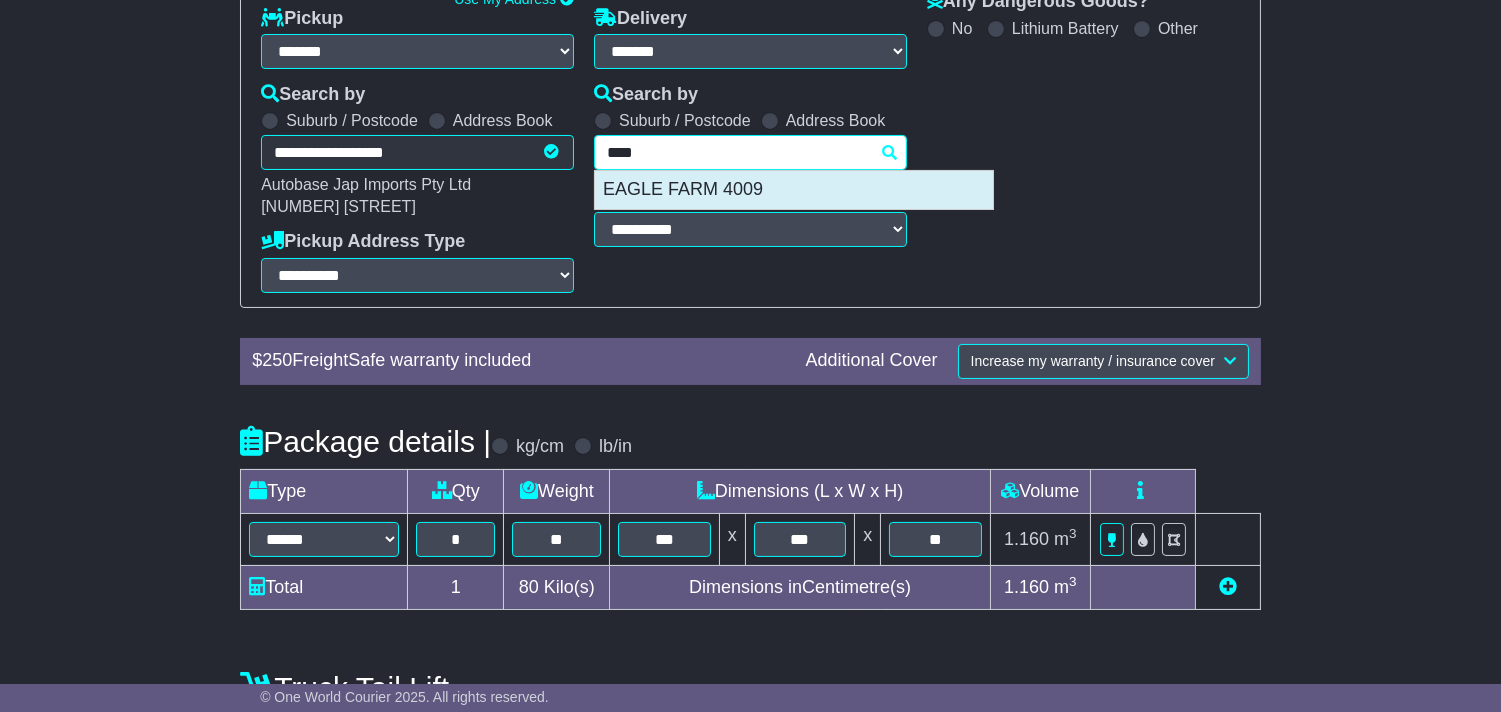 click on "EAGLE FARM 4009" at bounding box center [794, 190] 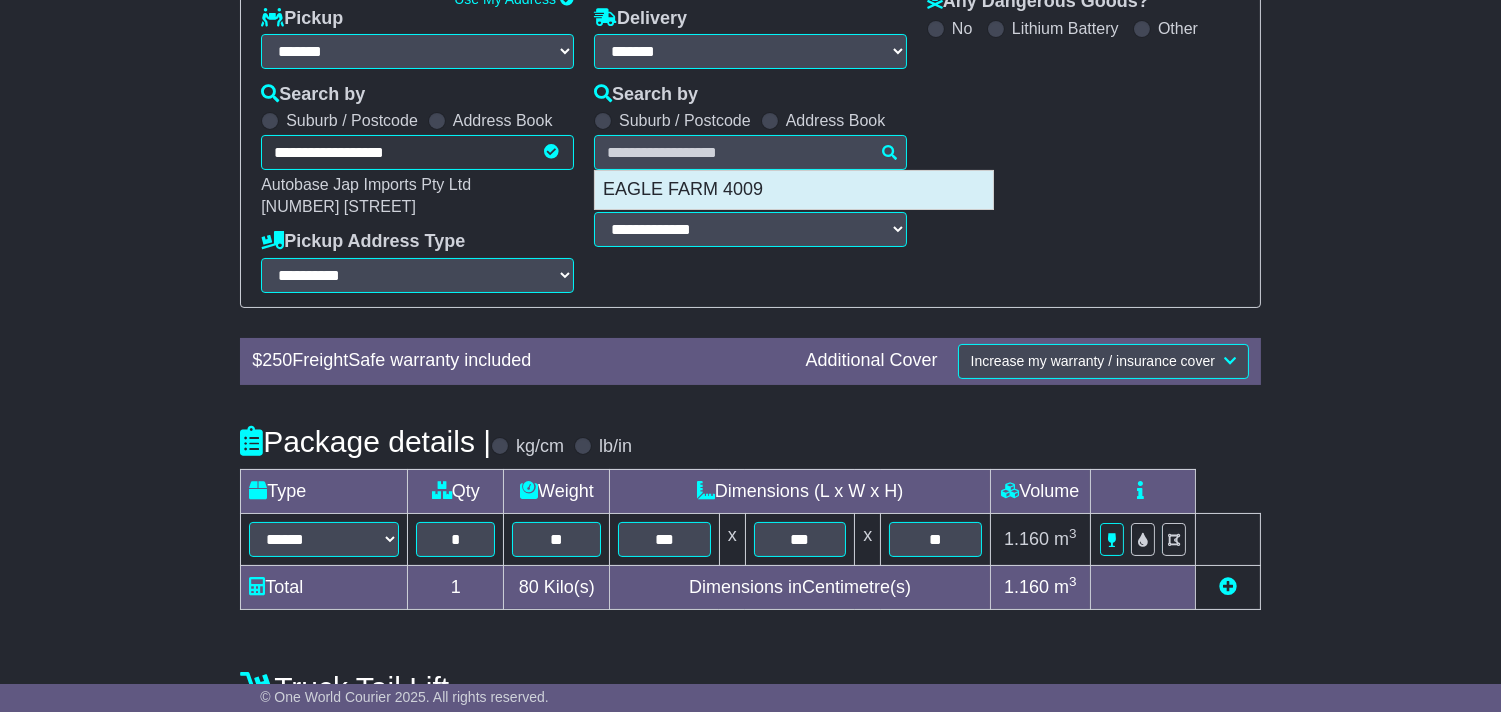 type on "**********" 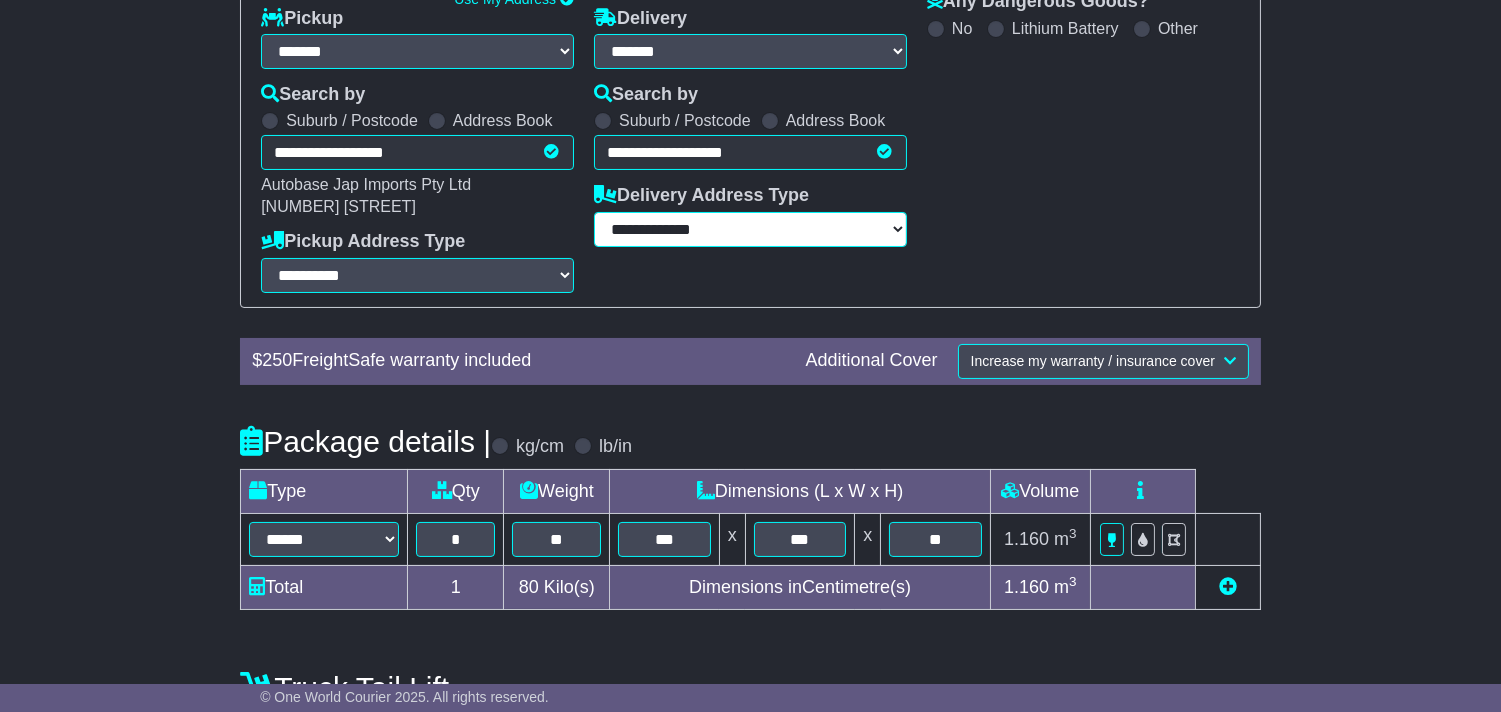click on "**********" at bounding box center [750, 229] 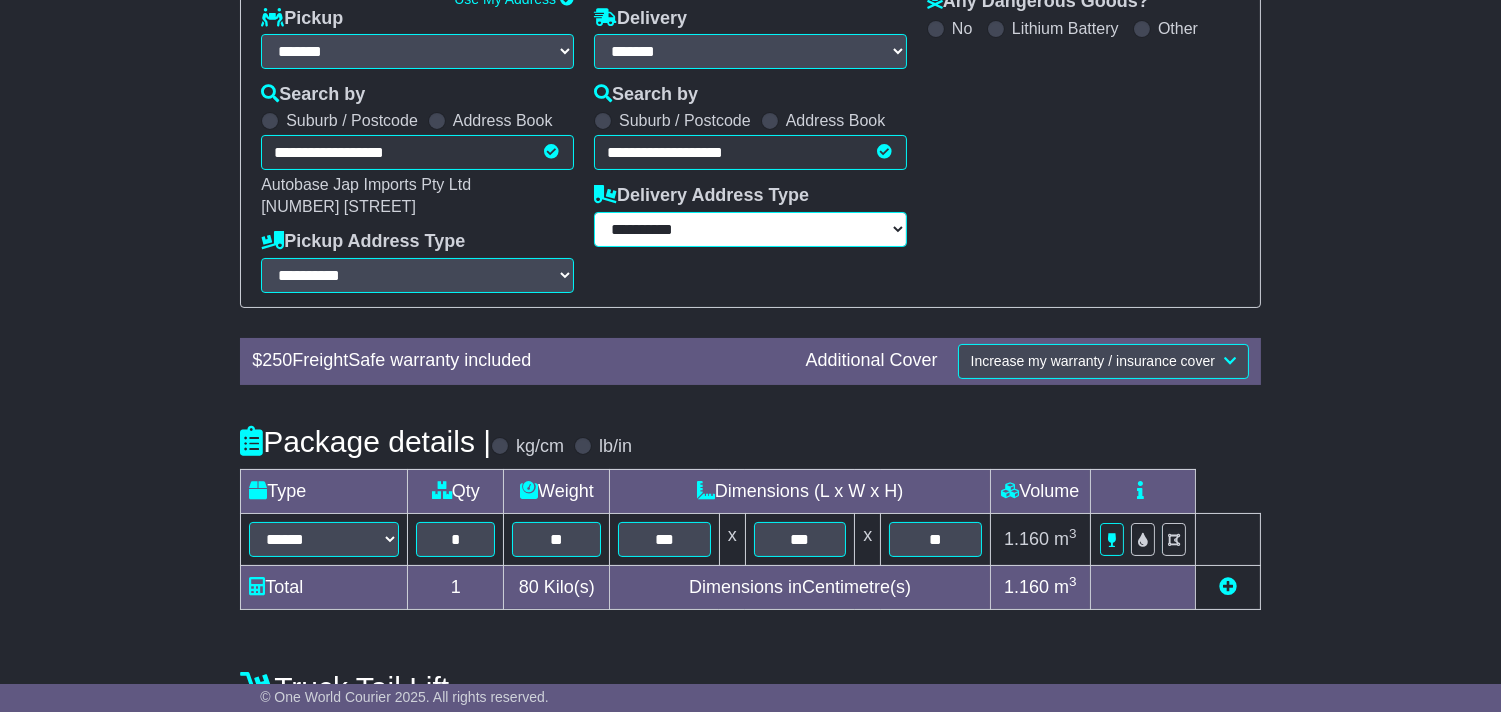 click on "**********" at bounding box center [750, 229] 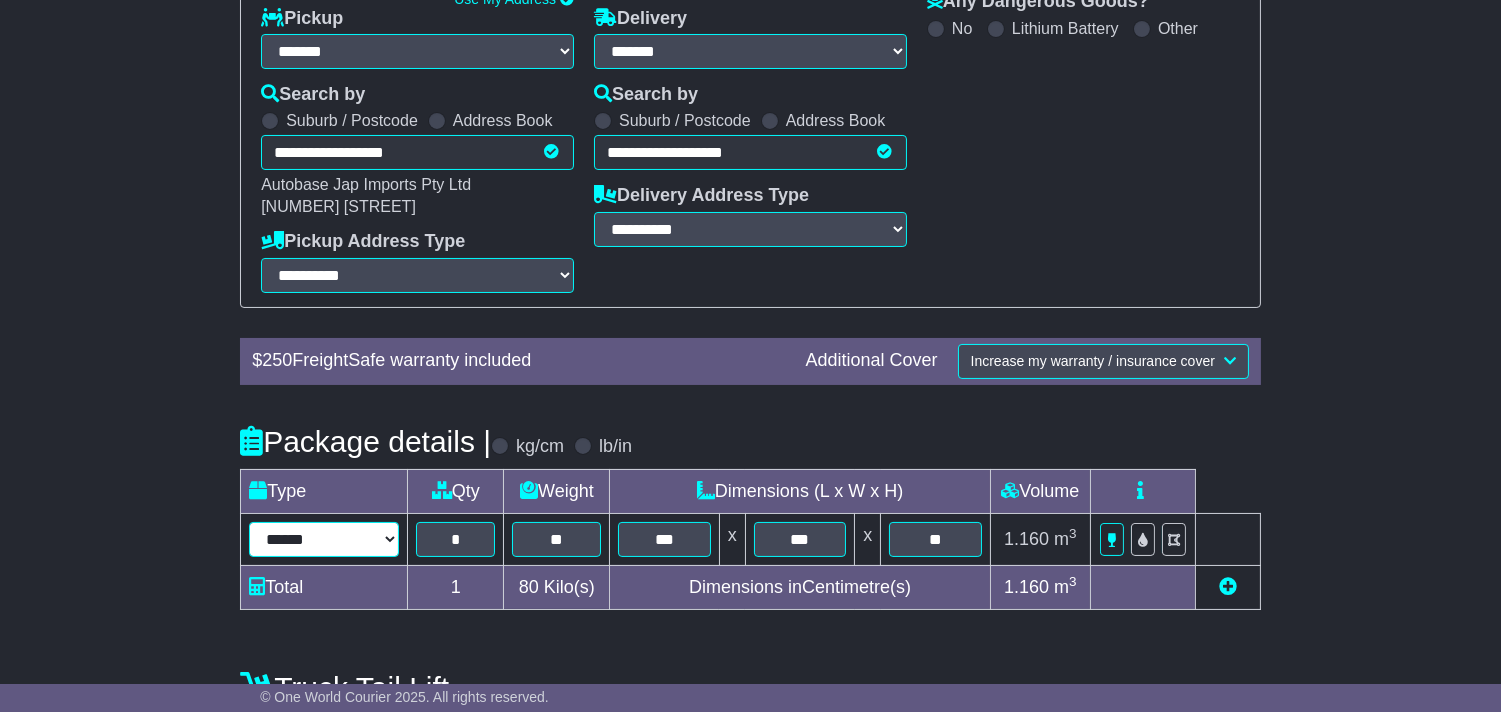 drag, startPoint x: 342, startPoint y: 534, endPoint x: 342, endPoint y: 523, distance: 11 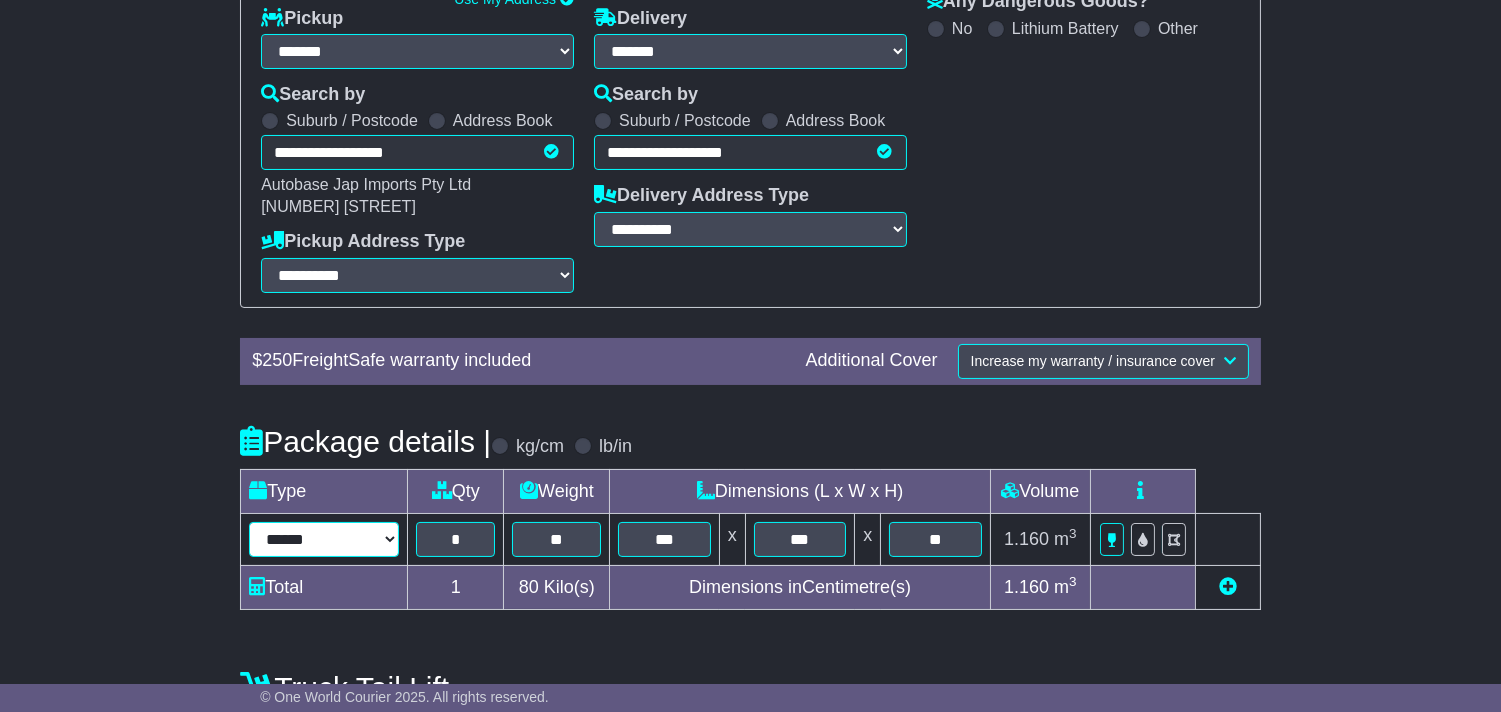 select on "****" 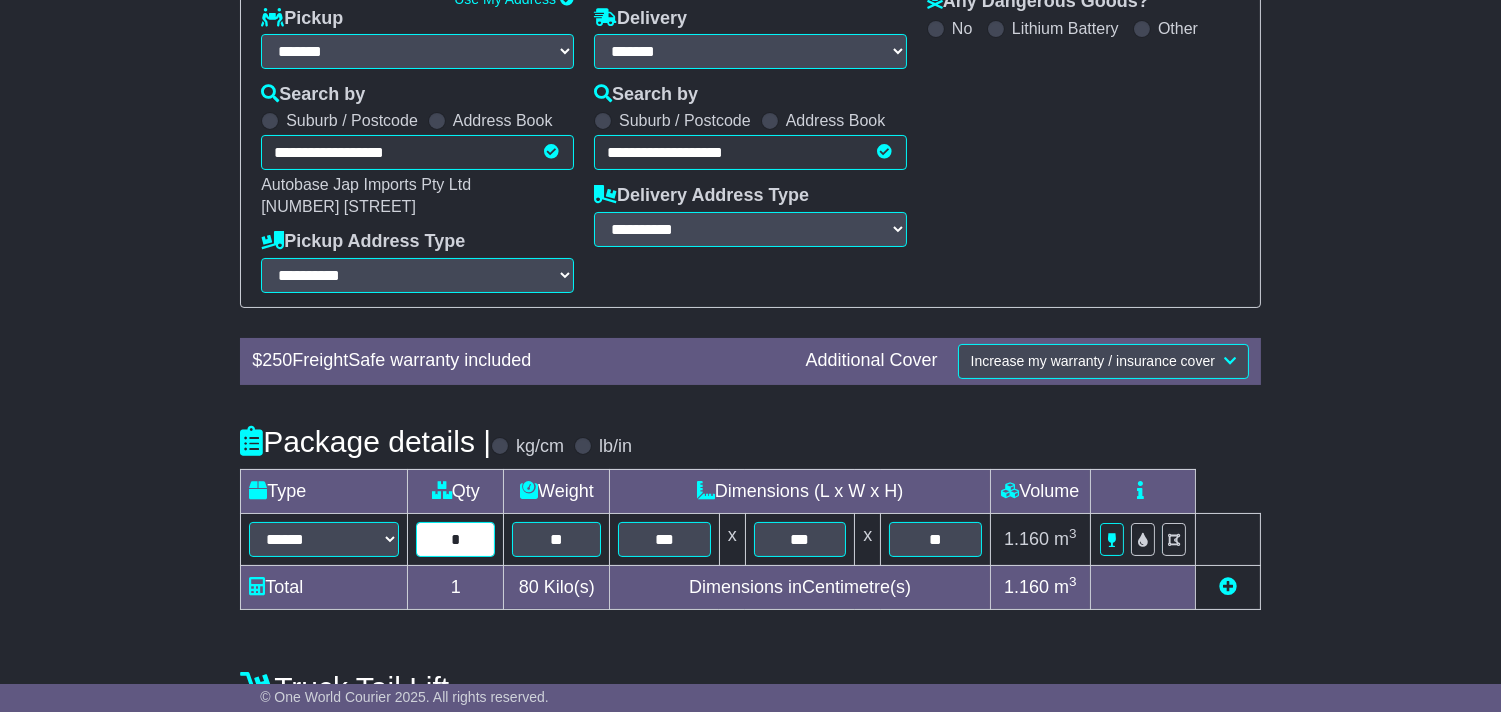click on "*" at bounding box center [455, 539] 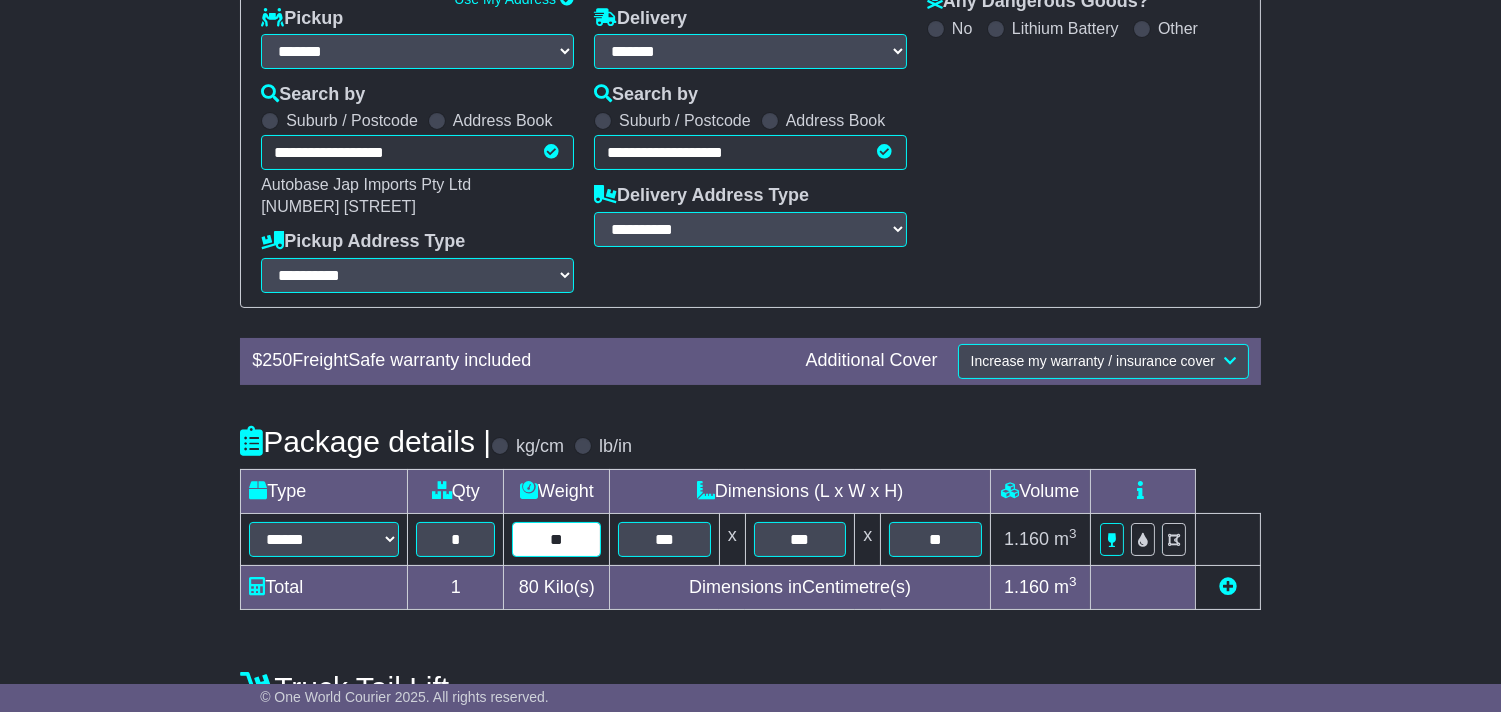 type on "**" 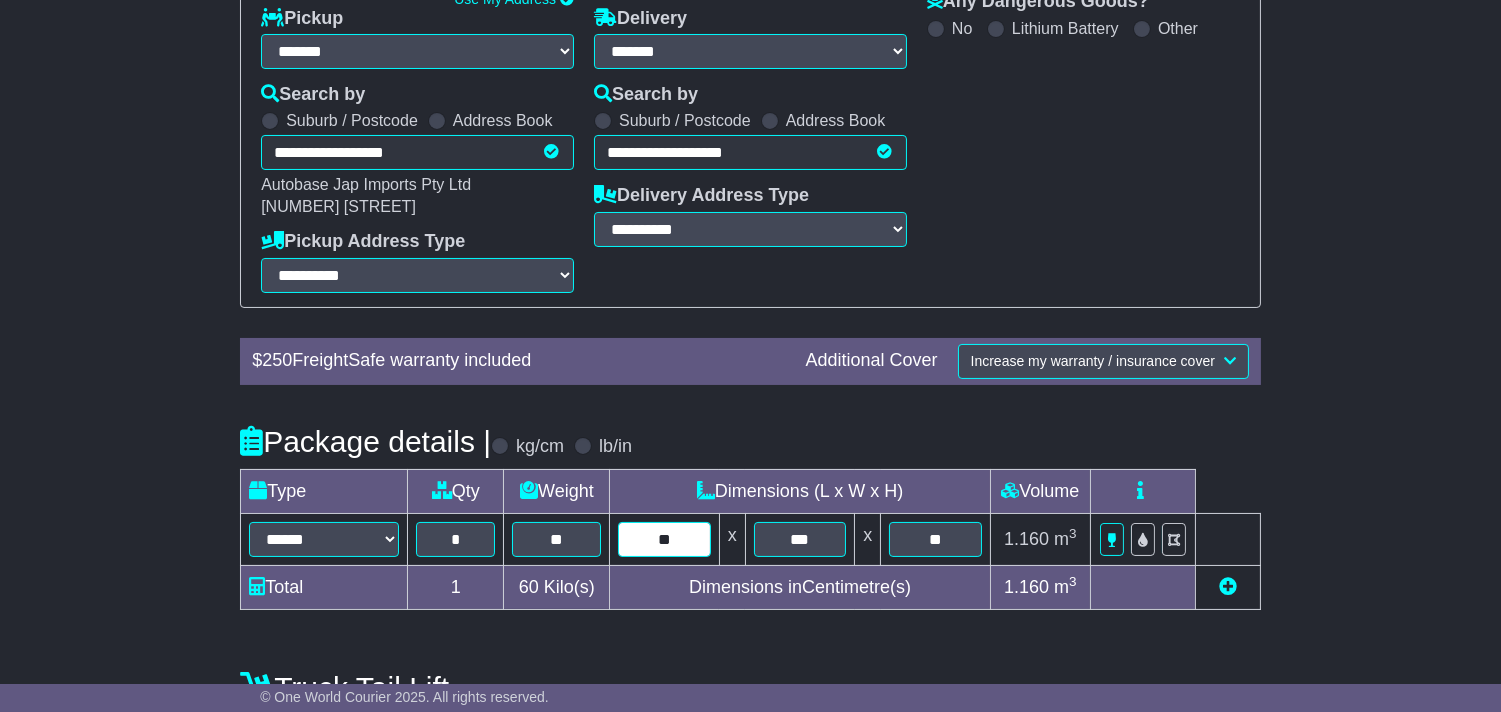 type on "***" 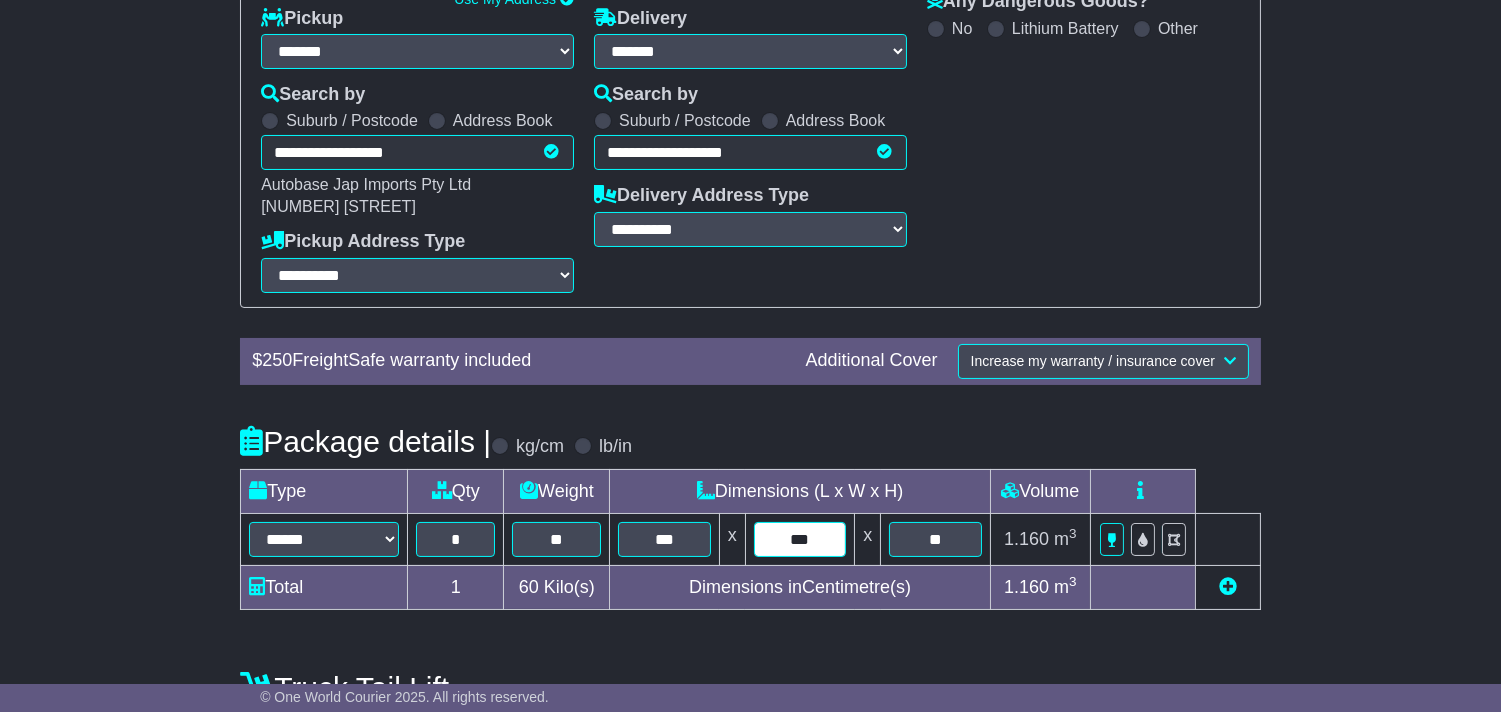 type on "***" 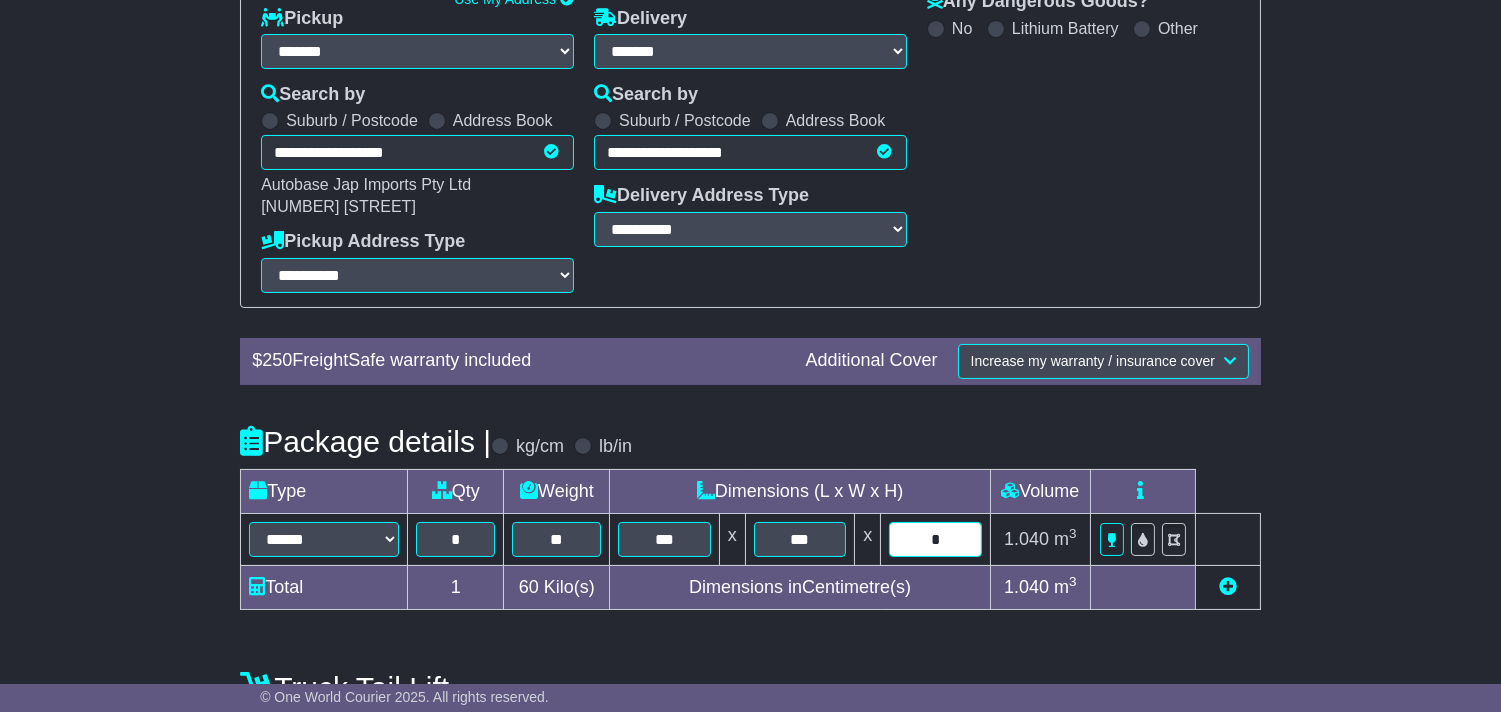 type on "**" 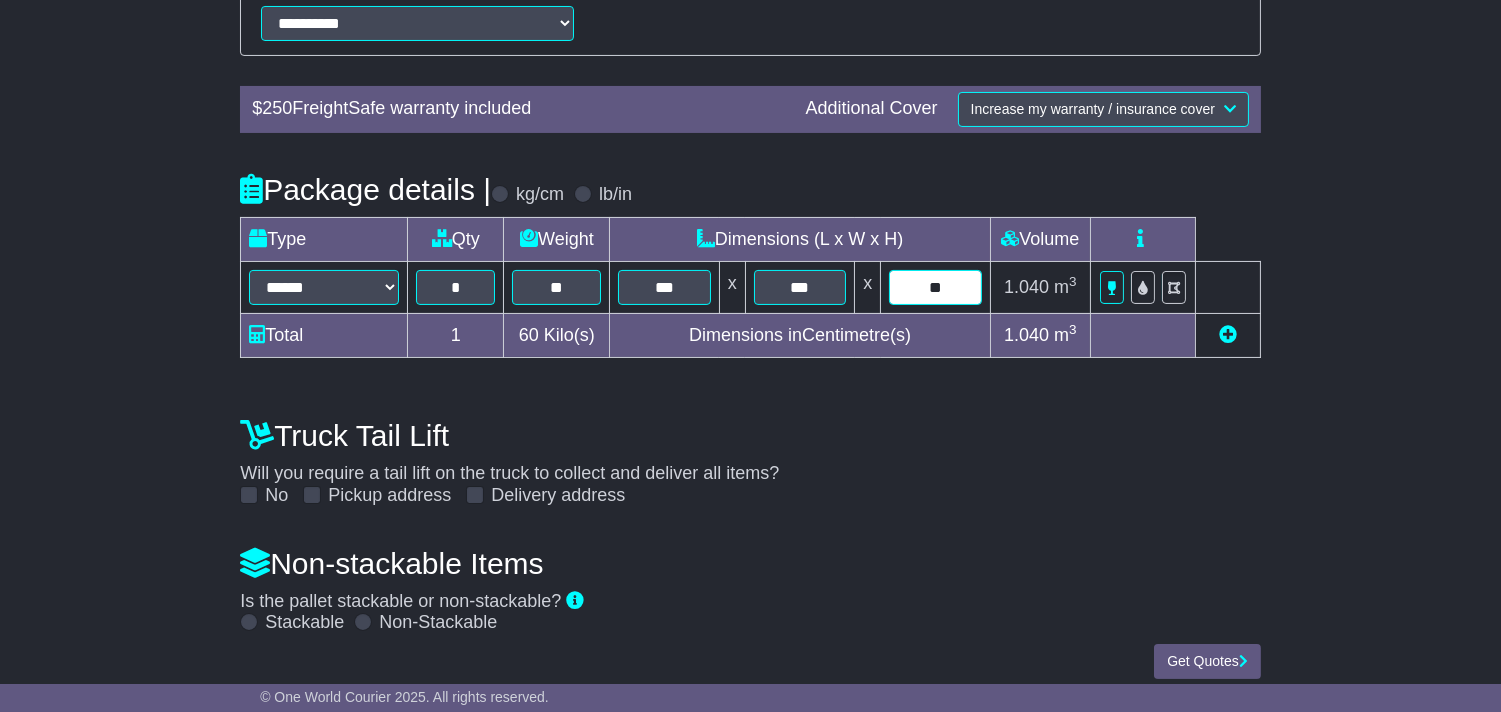 scroll, scrollTop: 602, scrollLeft: 0, axis: vertical 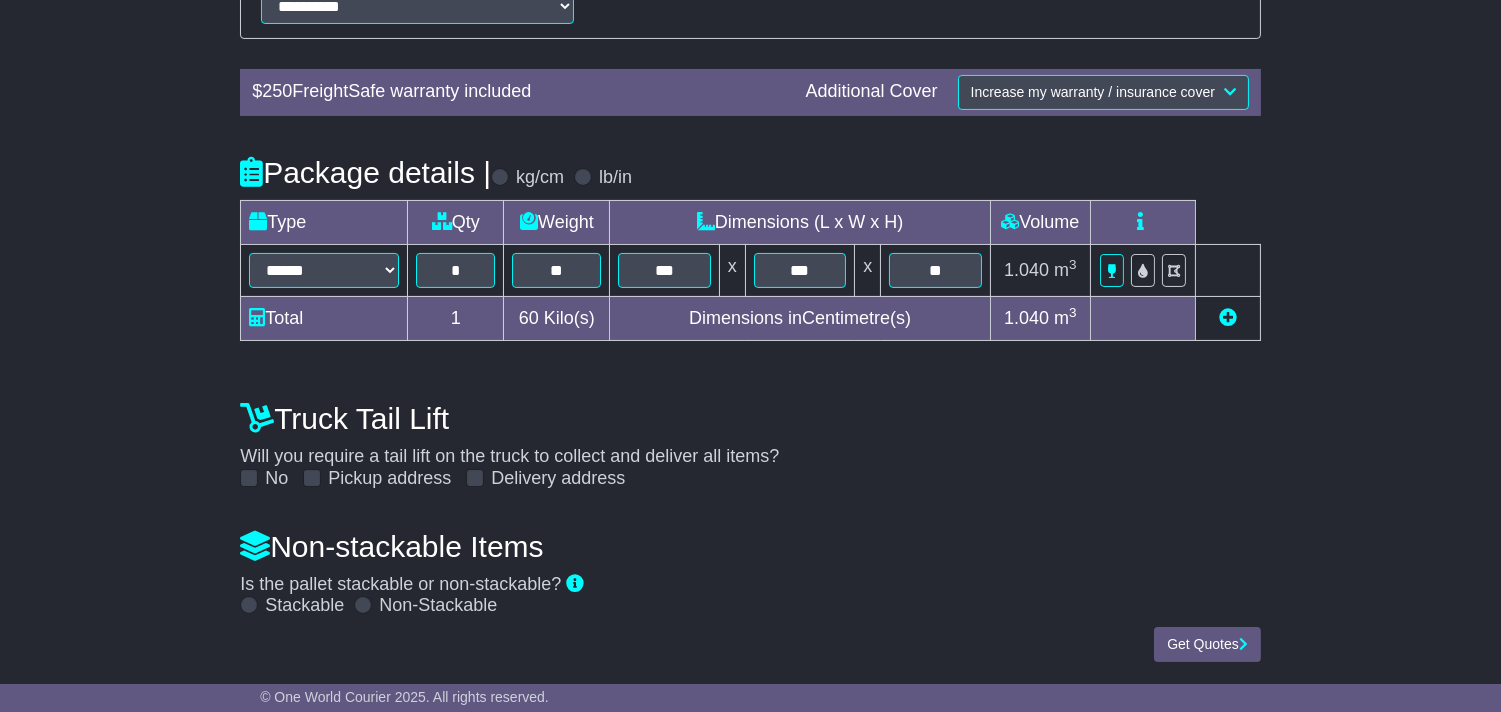click on "Non-stackable Items
Is the pallet stackable or non-stackable?
Surcharges will apply if item is marked stackable and is deemed non-stackable.
Stackable
Non-Stackable" at bounding box center (750, 568) 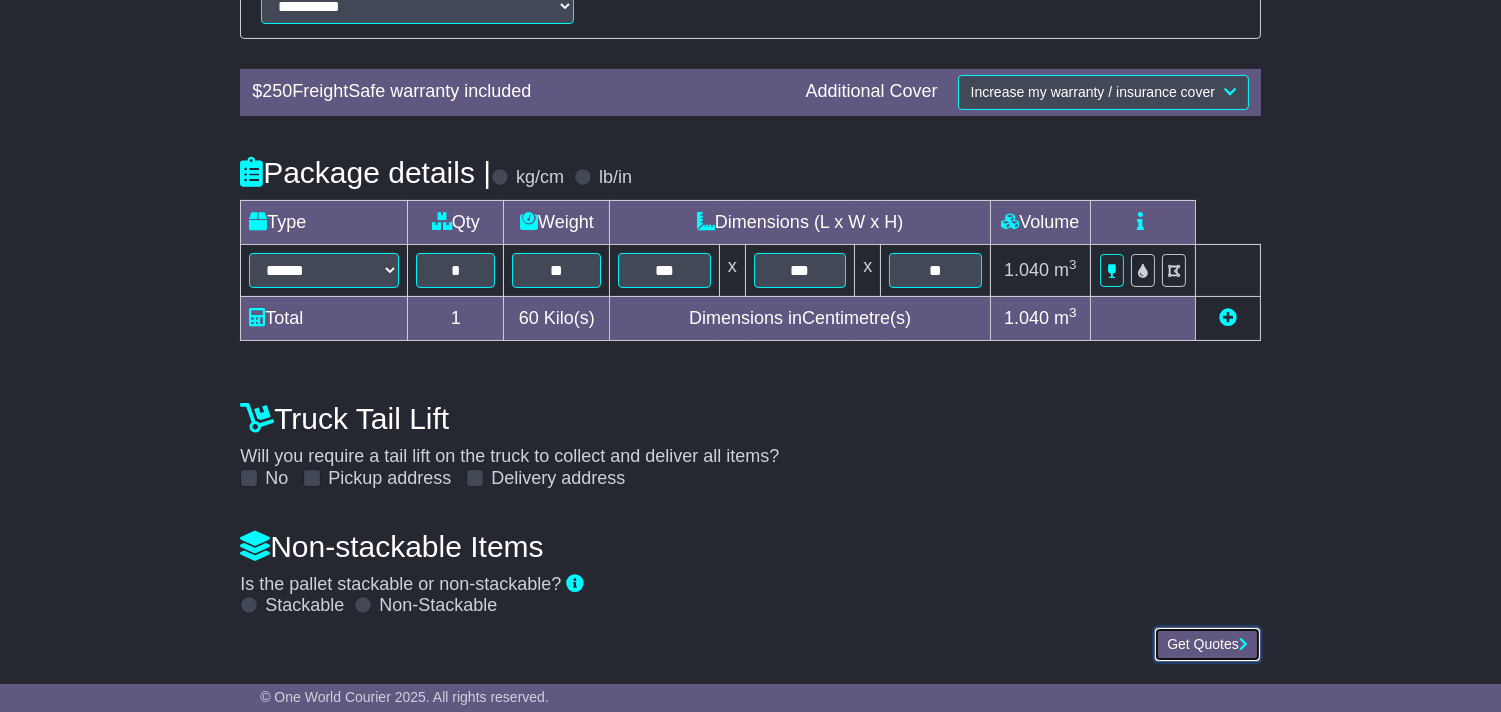 click on "Get Quotes" at bounding box center [1207, 644] 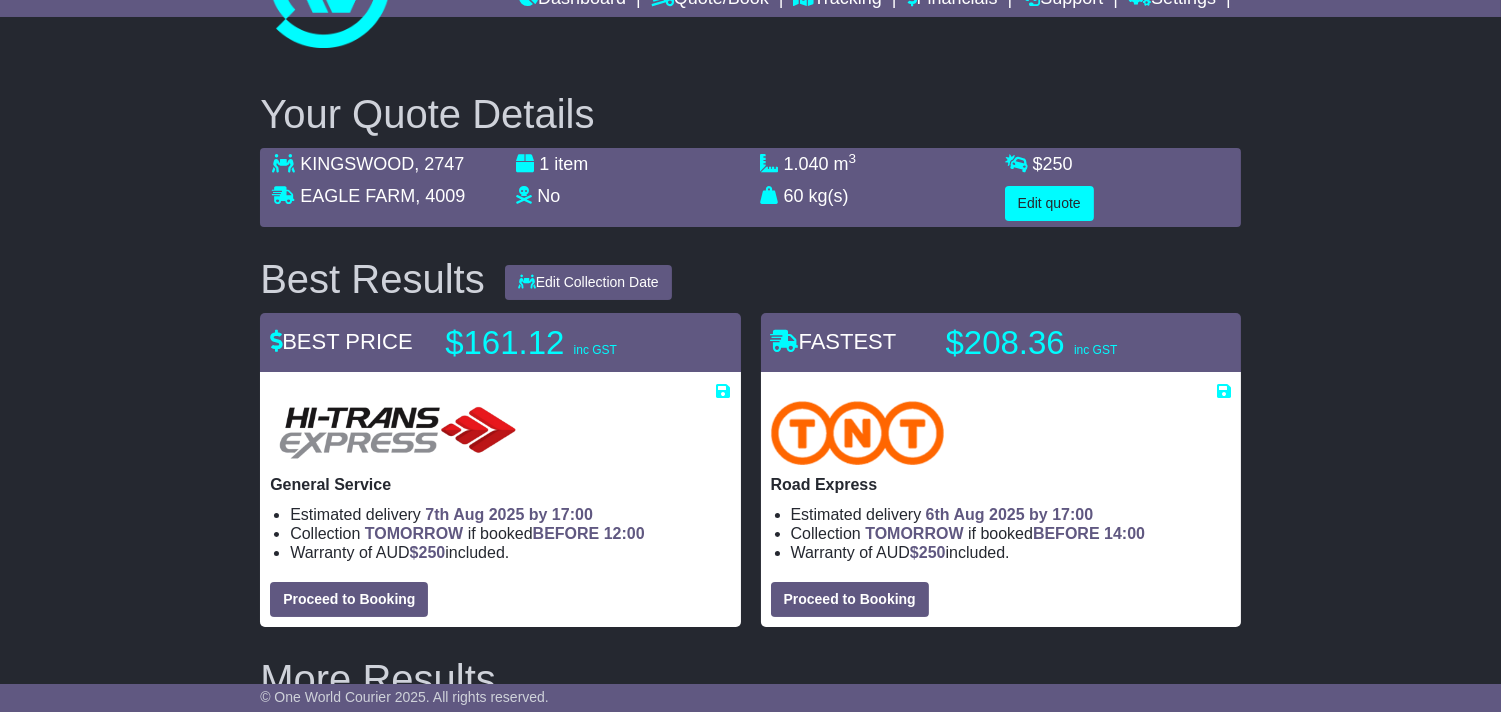 scroll, scrollTop: 222, scrollLeft: 0, axis: vertical 